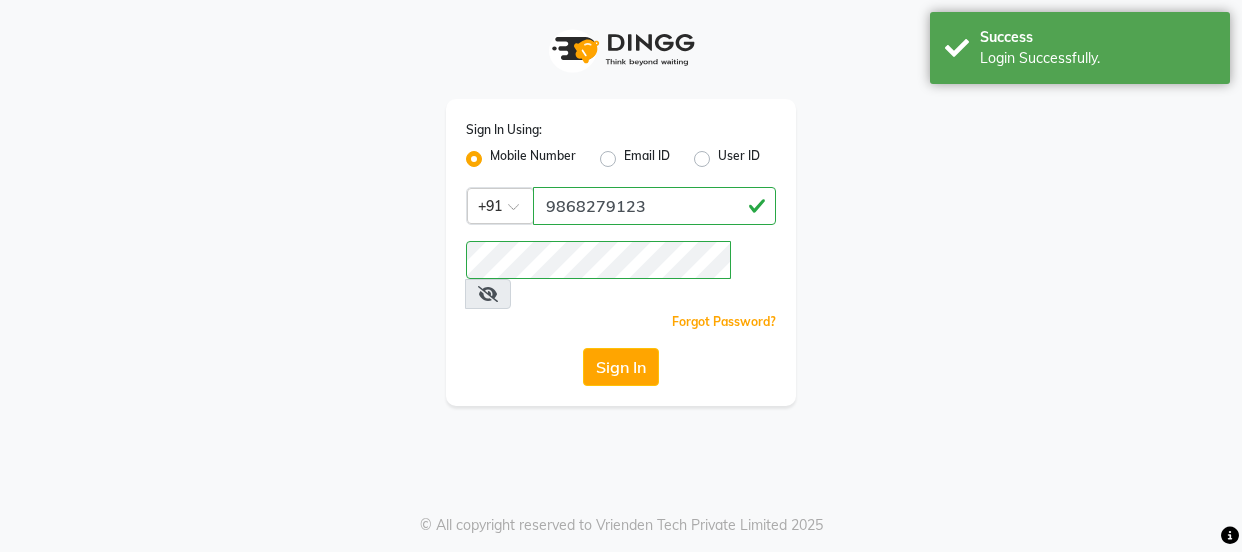 scroll, scrollTop: 0, scrollLeft: 0, axis: both 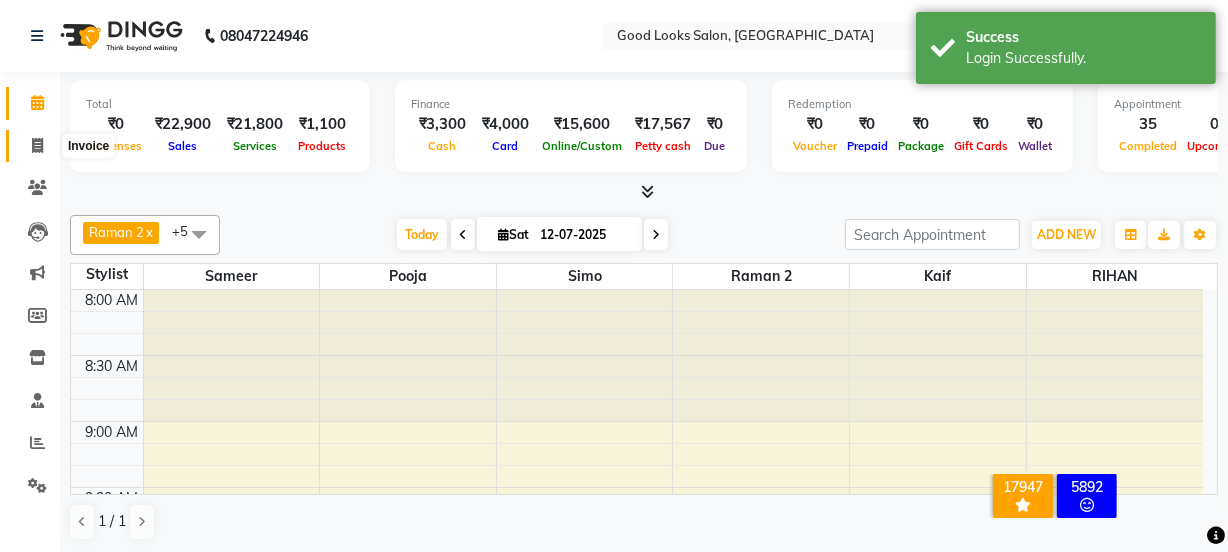 click 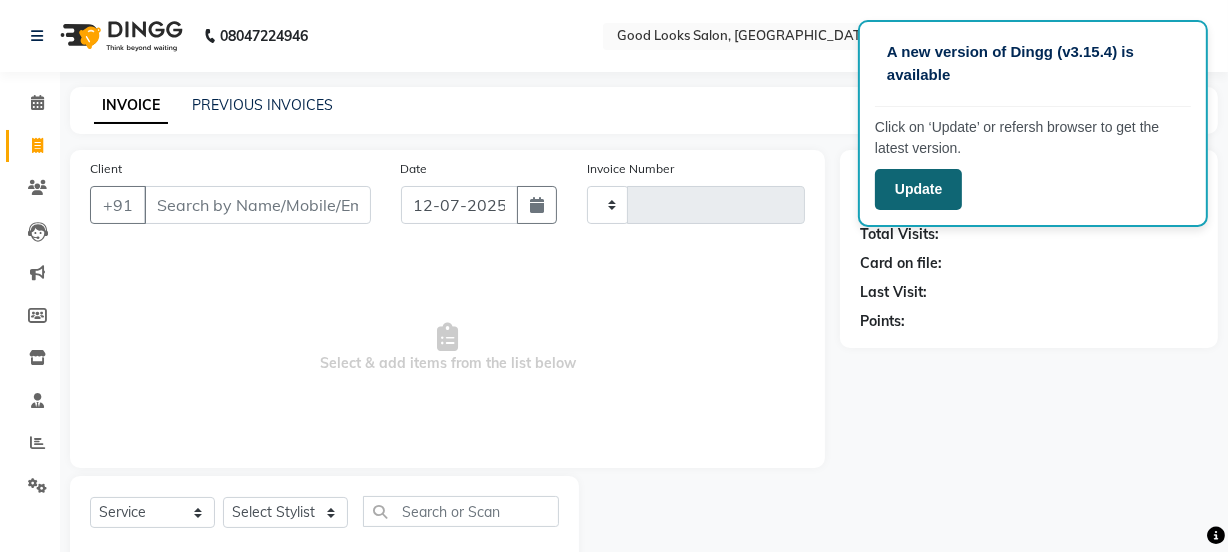 click on "Update" 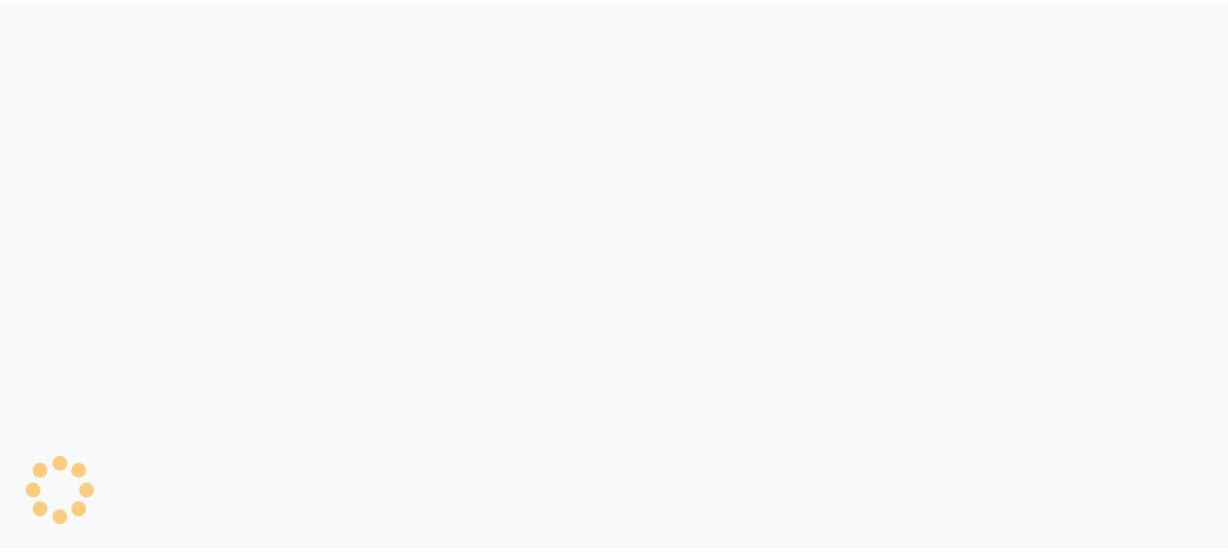 scroll, scrollTop: 0, scrollLeft: 0, axis: both 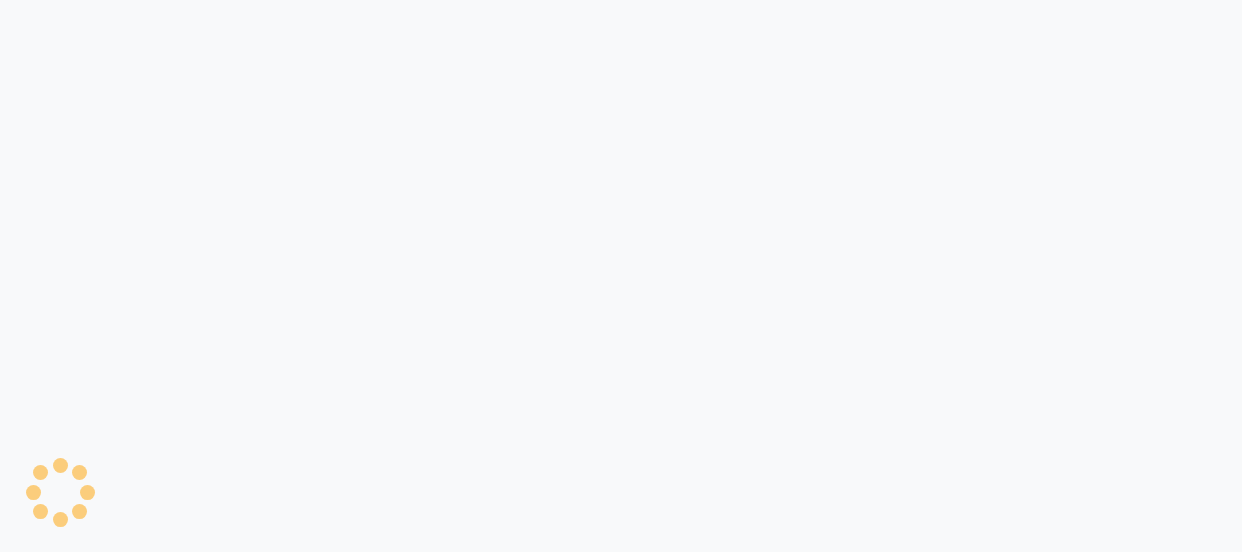 select on "service" 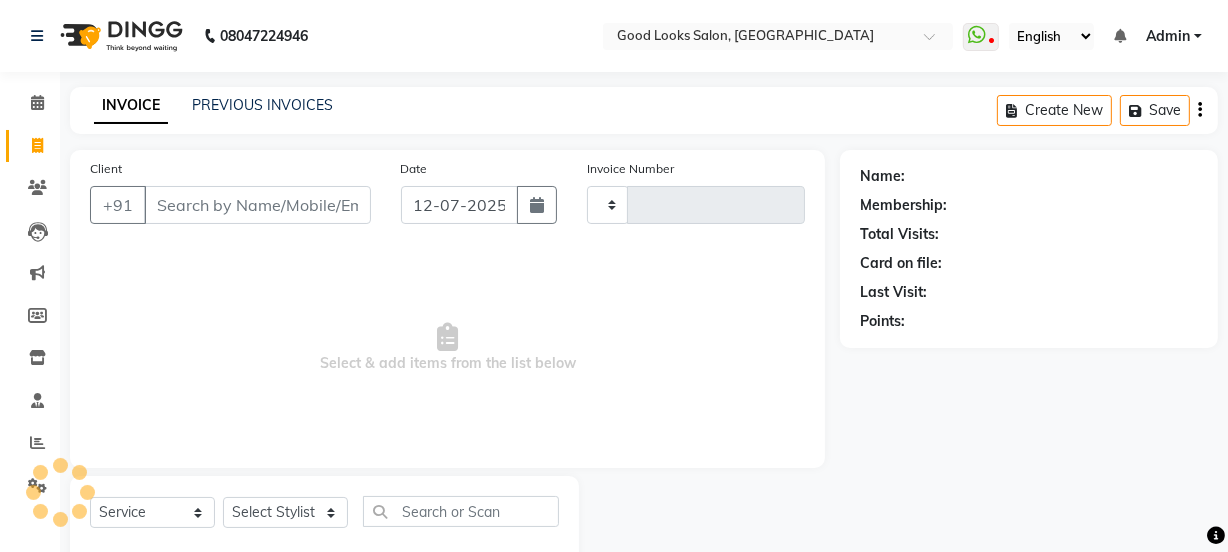 type on "2643" 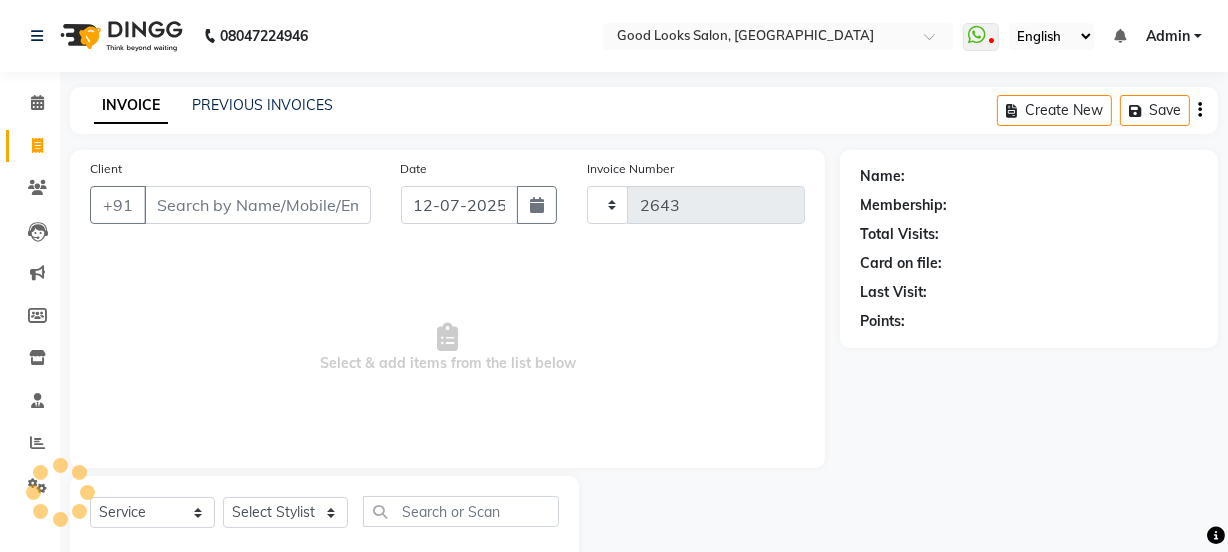 select on "4230" 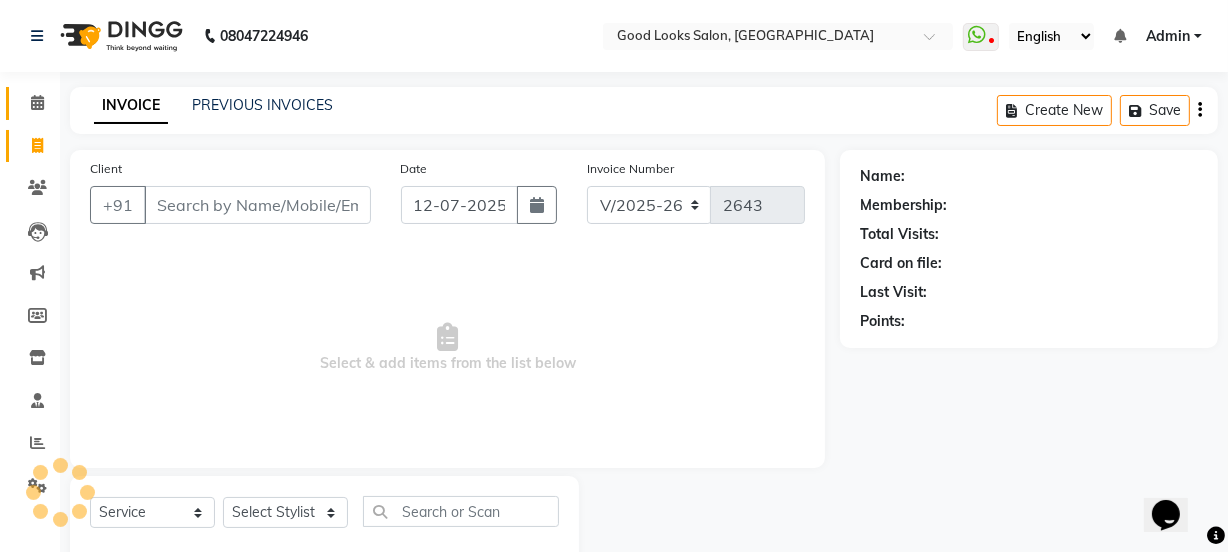 scroll, scrollTop: 0, scrollLeft: 0, axis: both 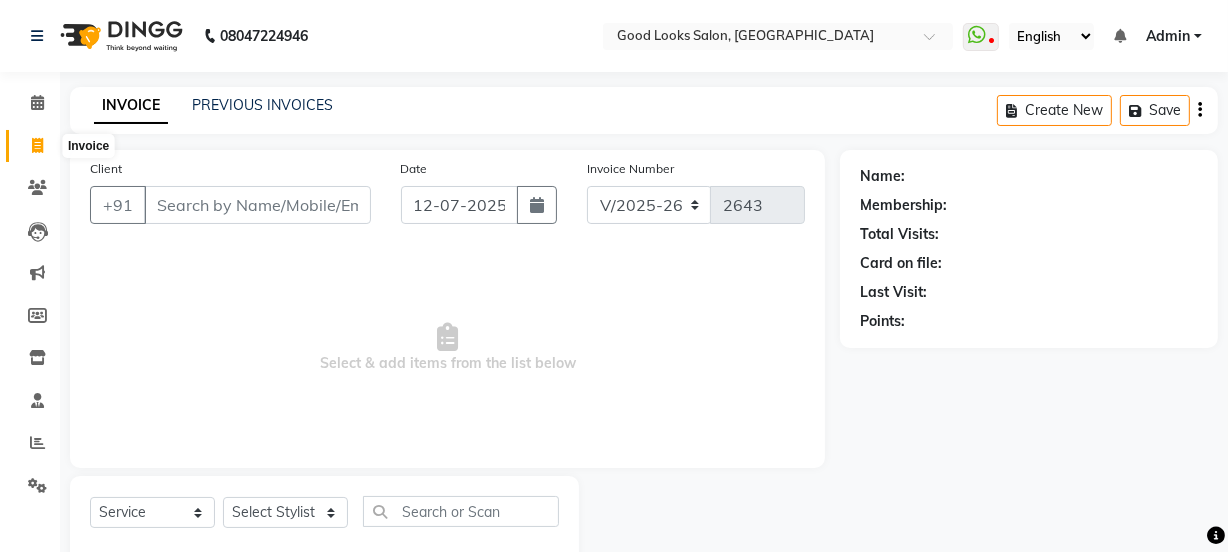 click 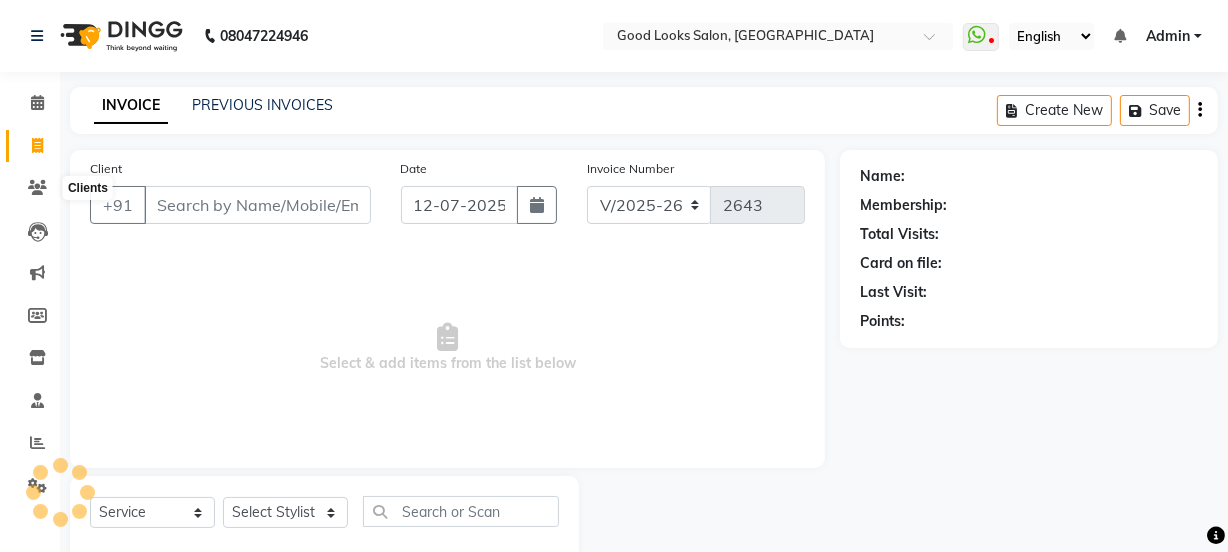 scroll, scrollTop: 50, scrollLeft: 0, axis: vertical 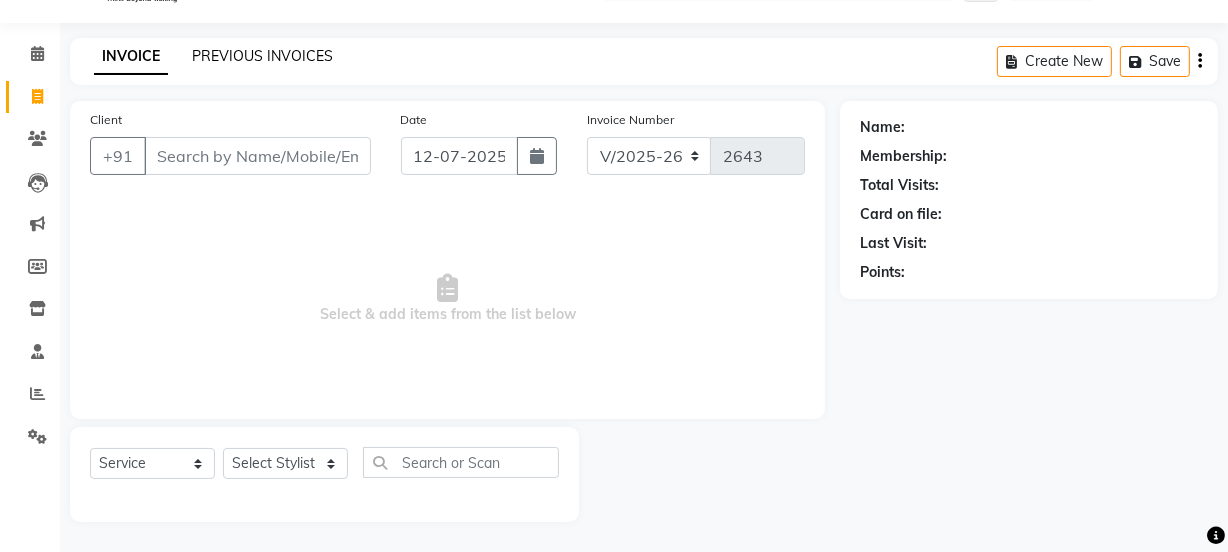 click on "PREVIOUS INVOICES" 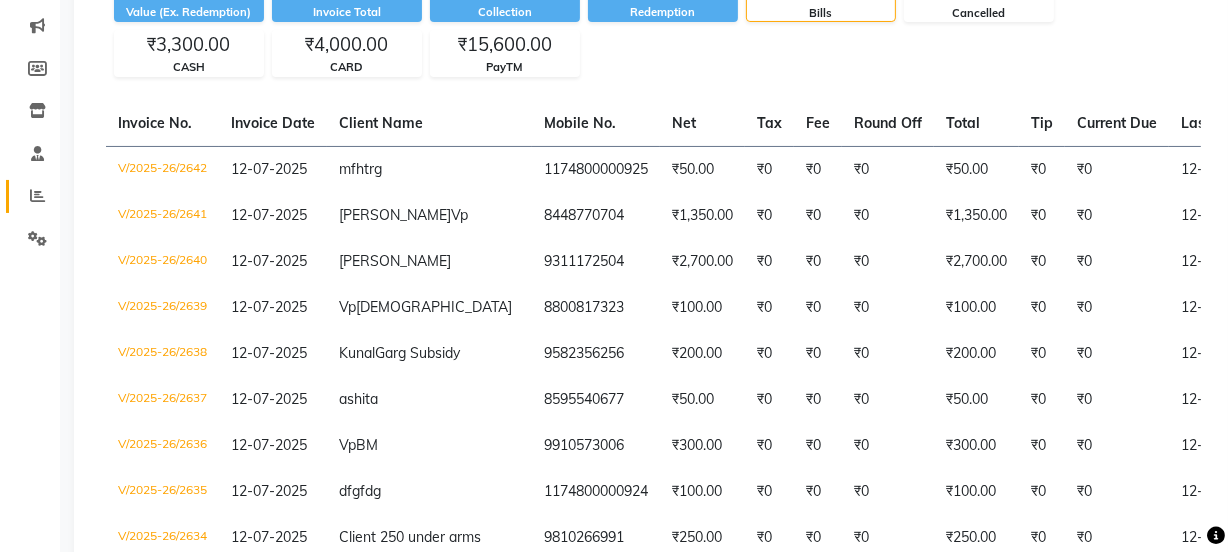 scroll, scrollTop: 272, scrollLeft: 0, axis: vertical 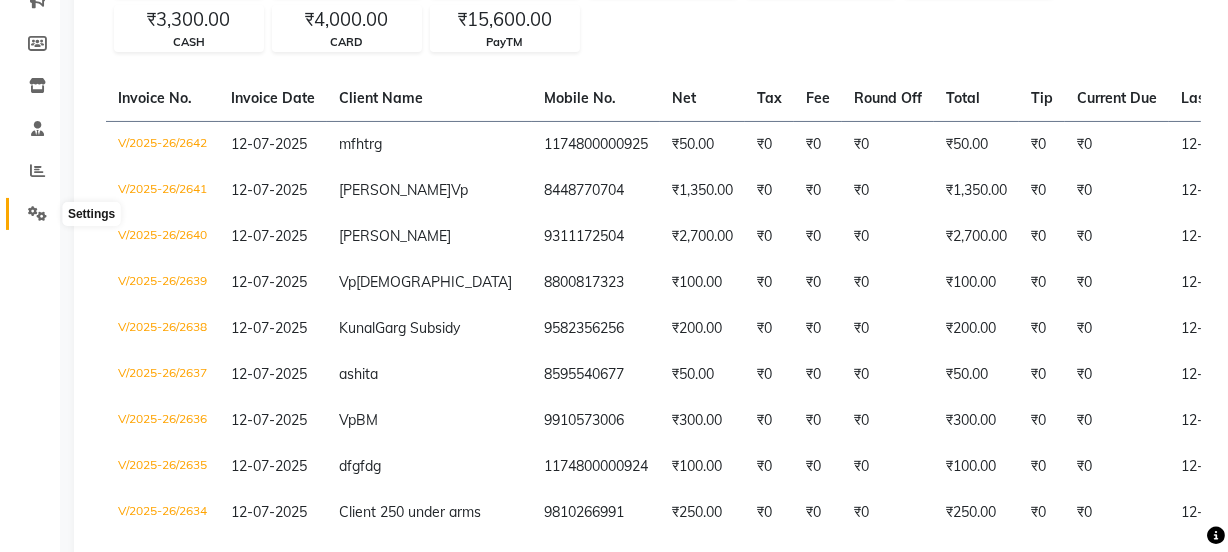 click 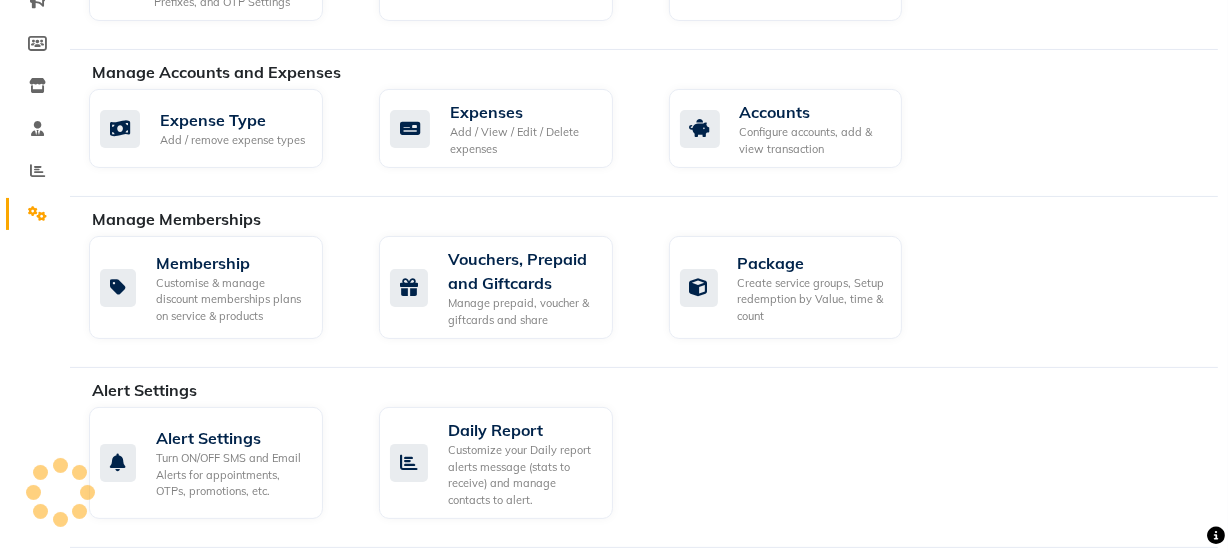 scroll, scrollTop: 0, scrollLeft: 0, axis: both 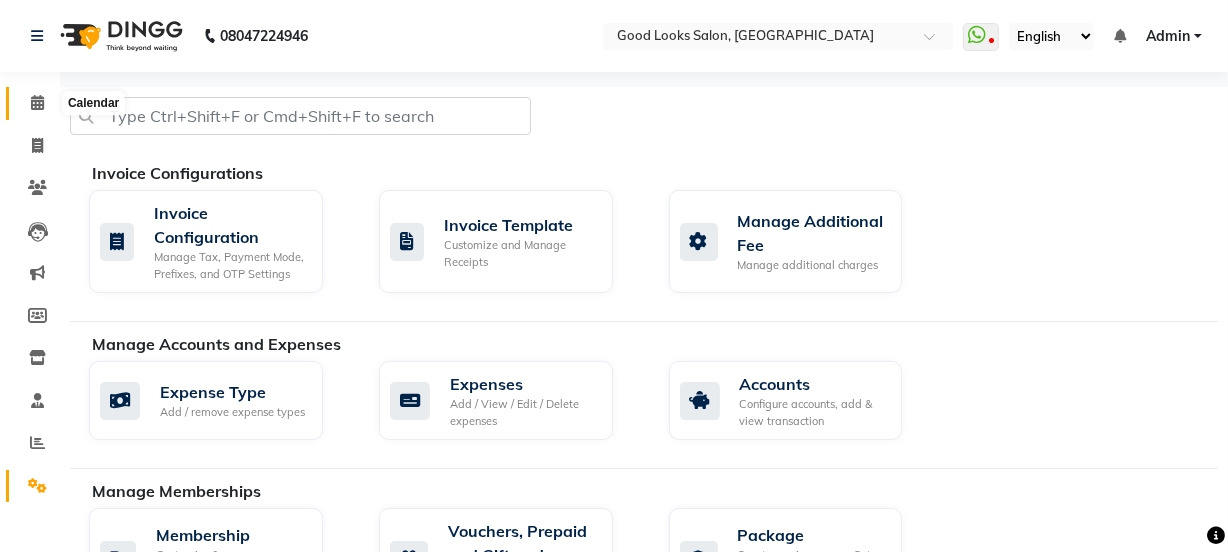 click 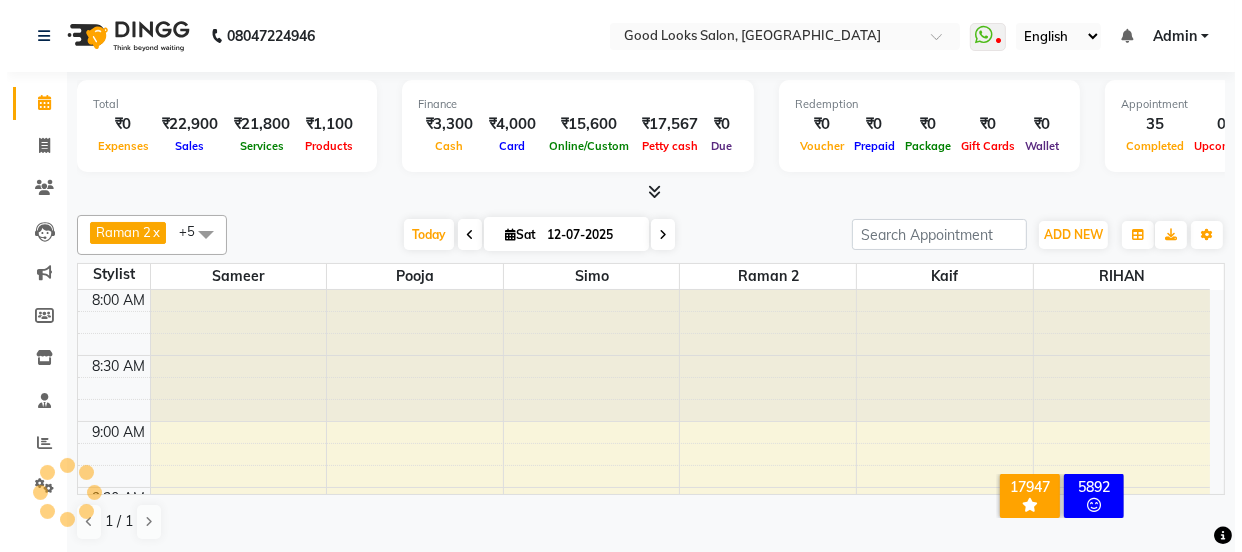 scroll, scrollTop: 0, scrollLeft: 0, axis: both 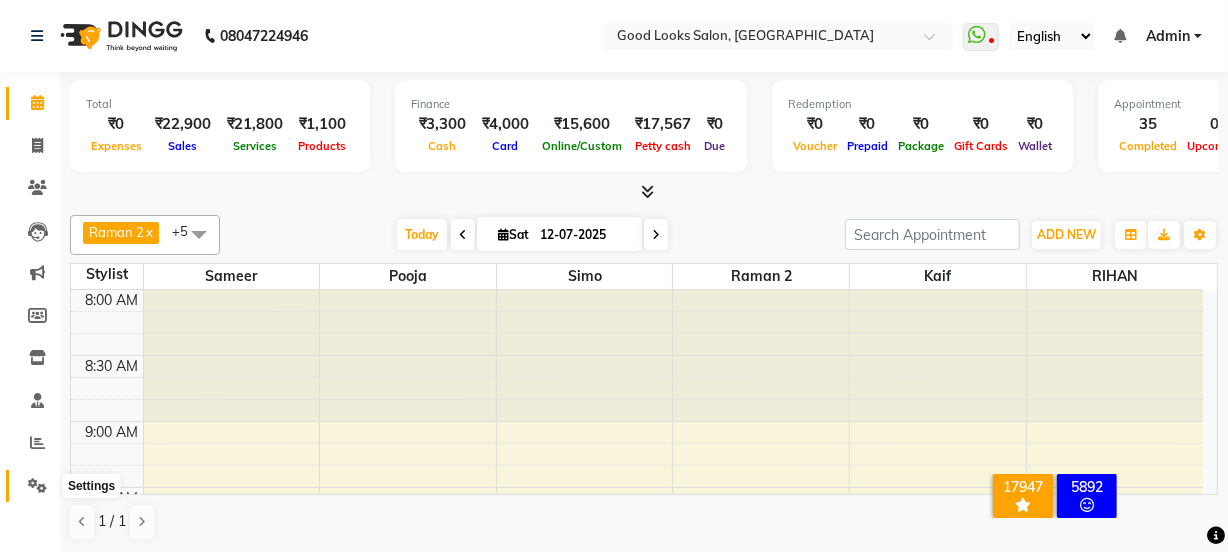 click 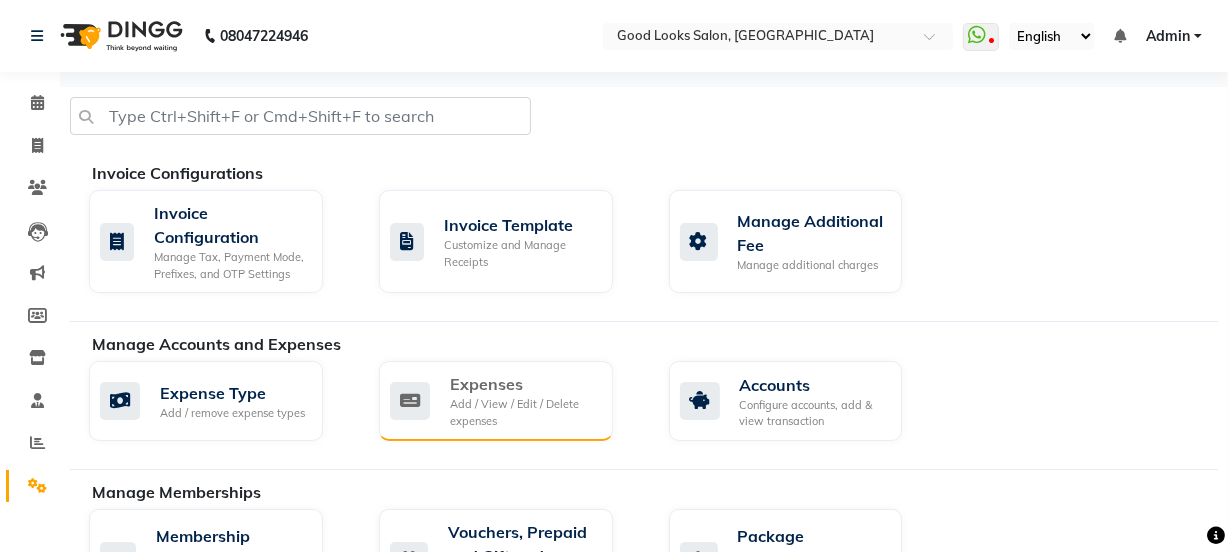 click on "Add / View / Edit / Delete expenses" 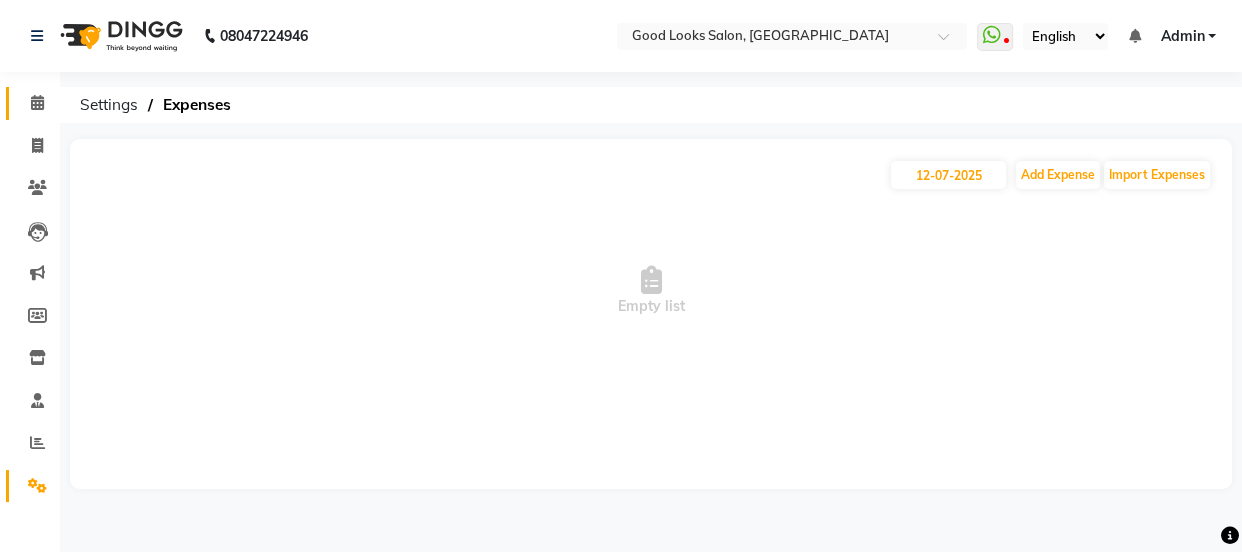 click on "Calendar" 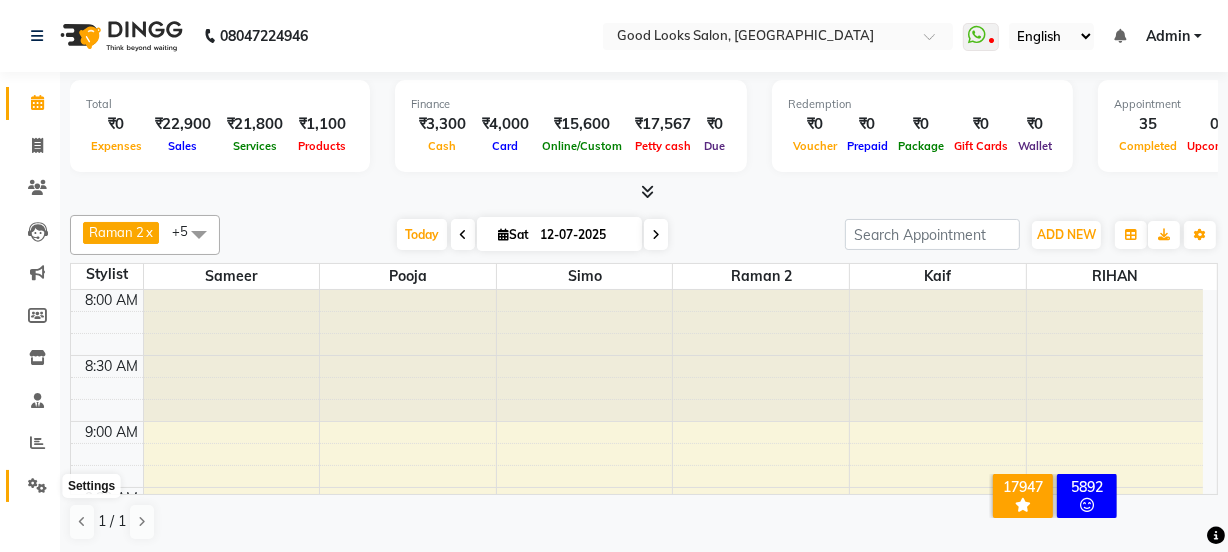 click 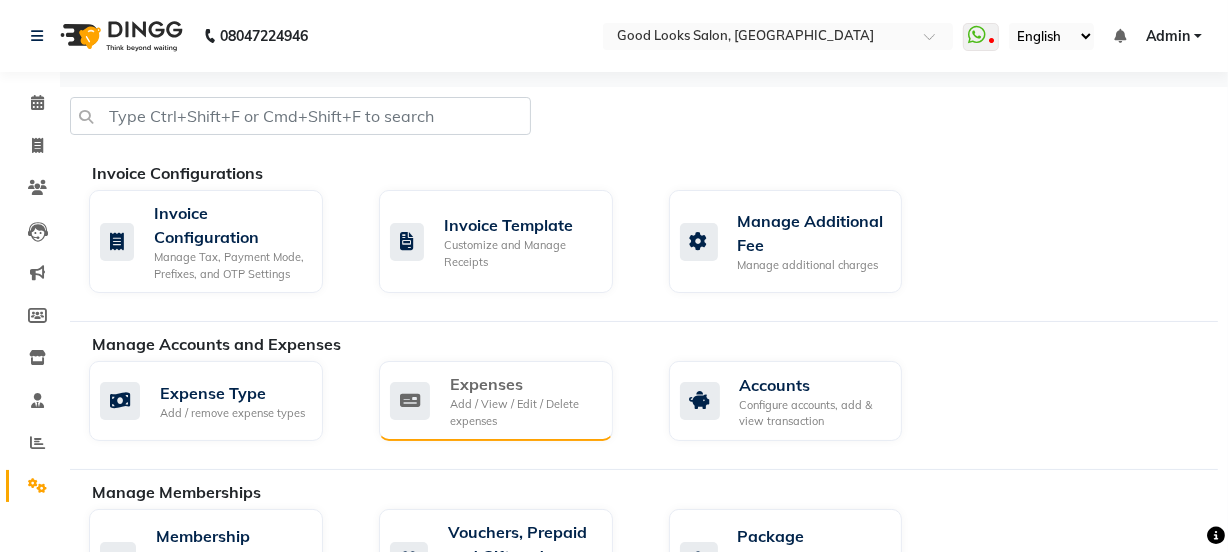 click on "Expenses" 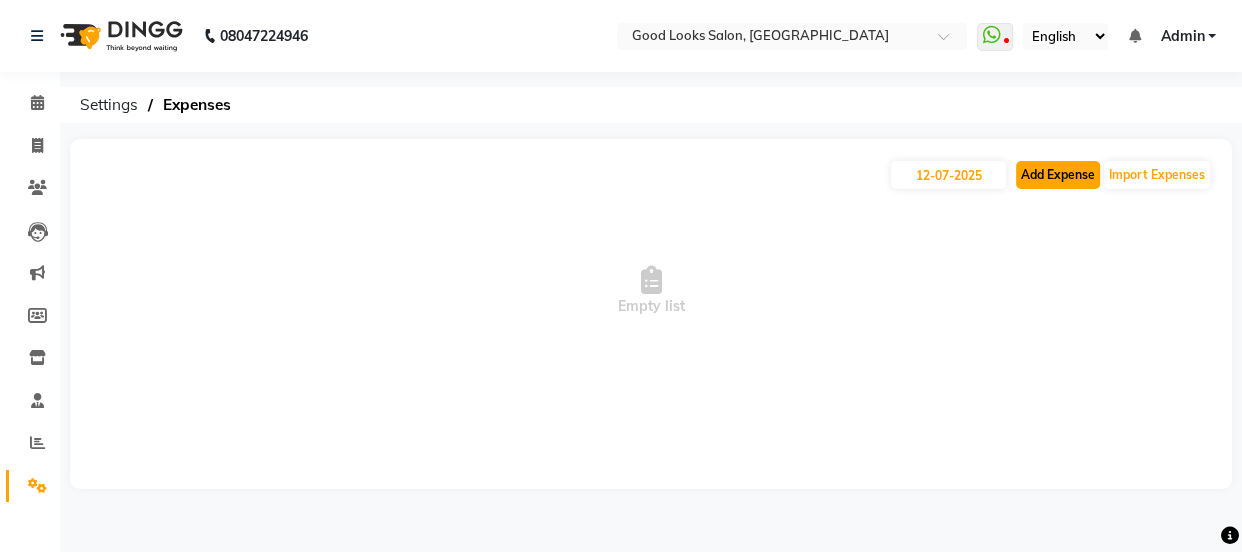 click on "Add Expense" 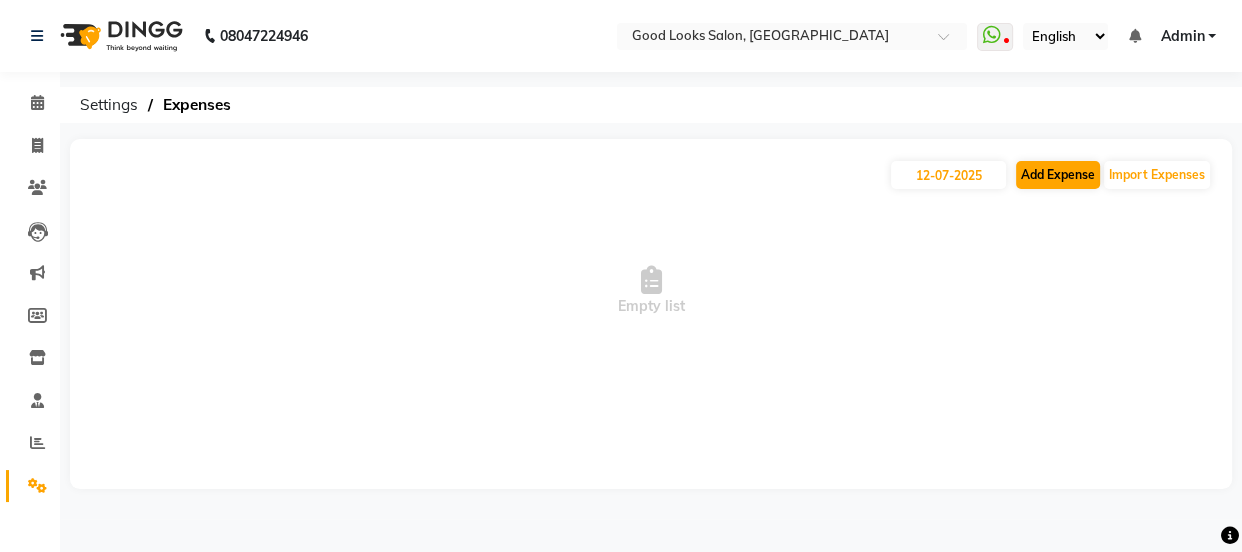 select on "1" 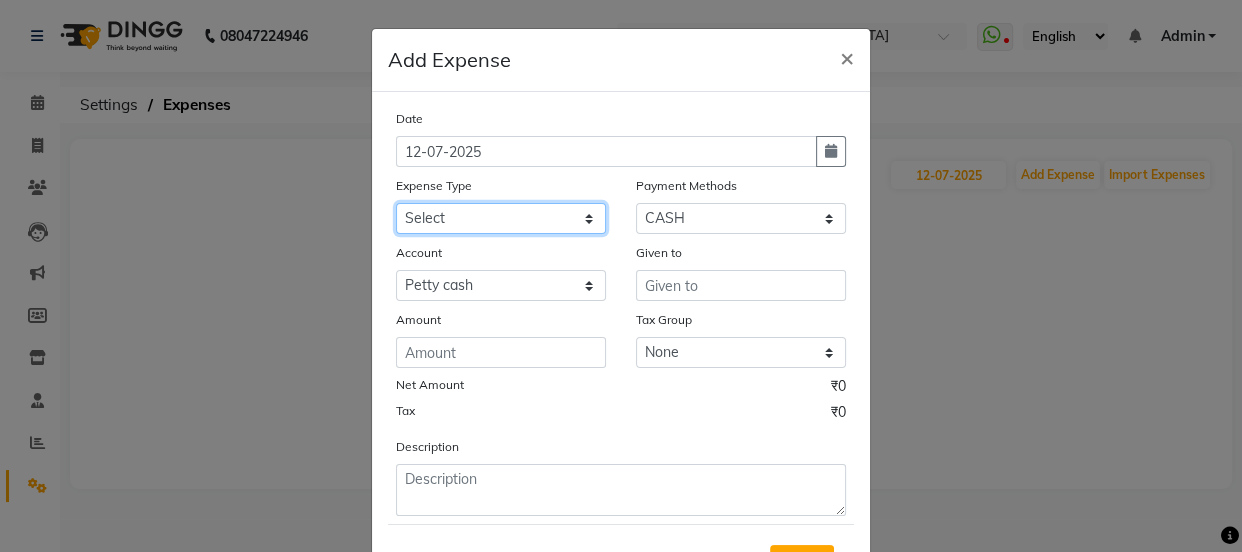click on "Select Advance Salary Bank charges Car maintenance  Cash transfer to bank Cash transfer to hub Client Snacks Clinical charges Equipment Fuel Govt fee Incentive Insurance International purchase Loan Repayment Maintenance Marketing Miscellaneous MRA Other Pantry pooja male facial Product Rent Salary Staff Snacks Tax Tea & Refreshment Utilities" 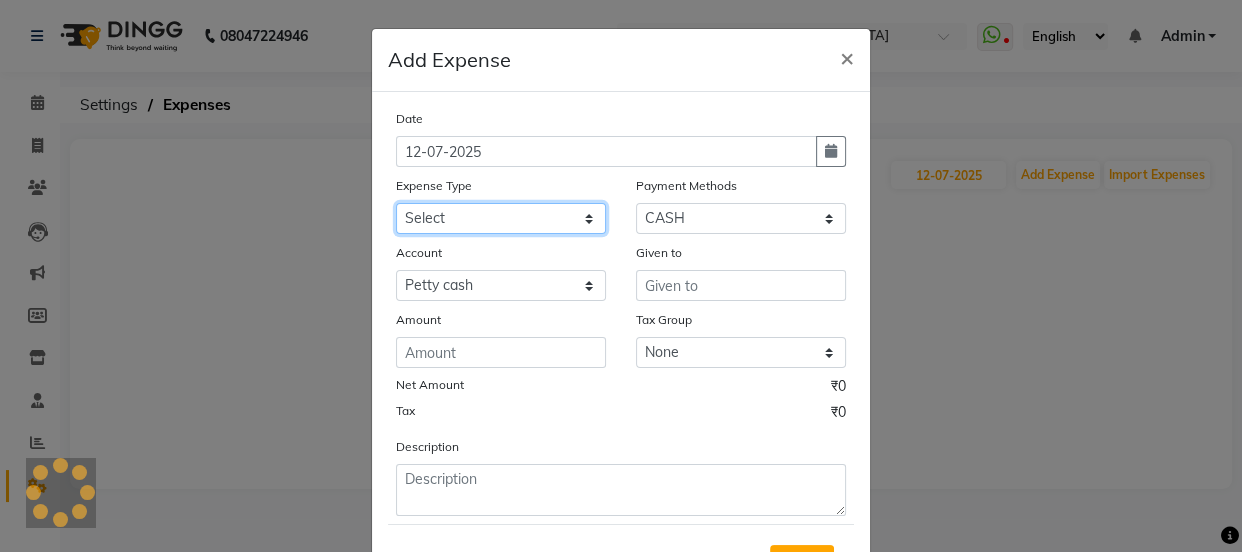 select on "4889" 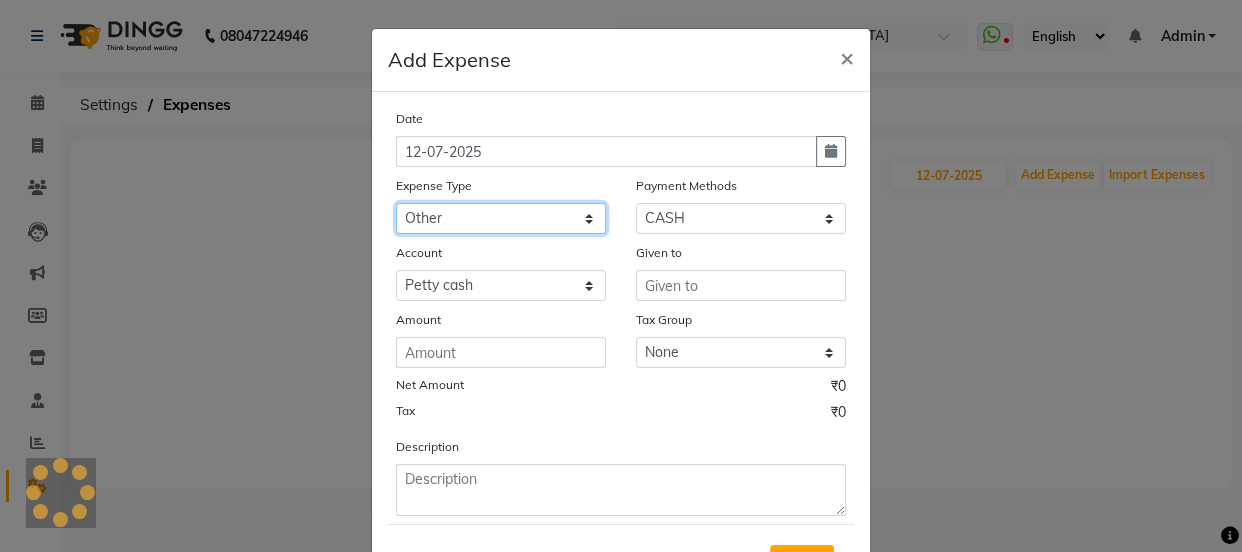 click on "Select Advance Salary Bank charges Car maintenance  Cash transfer to bank Cash transfer to hub Client Snacks Clinical charges Equipment Fuel Govt fee Incentive Insurance International purchase Loan Repayment Maintenance Marketing Miscellaneous MRA Other Pantry pooja male facial Product Rent Salary Staff Snacks Tax Tea & Refreshment Utilities" 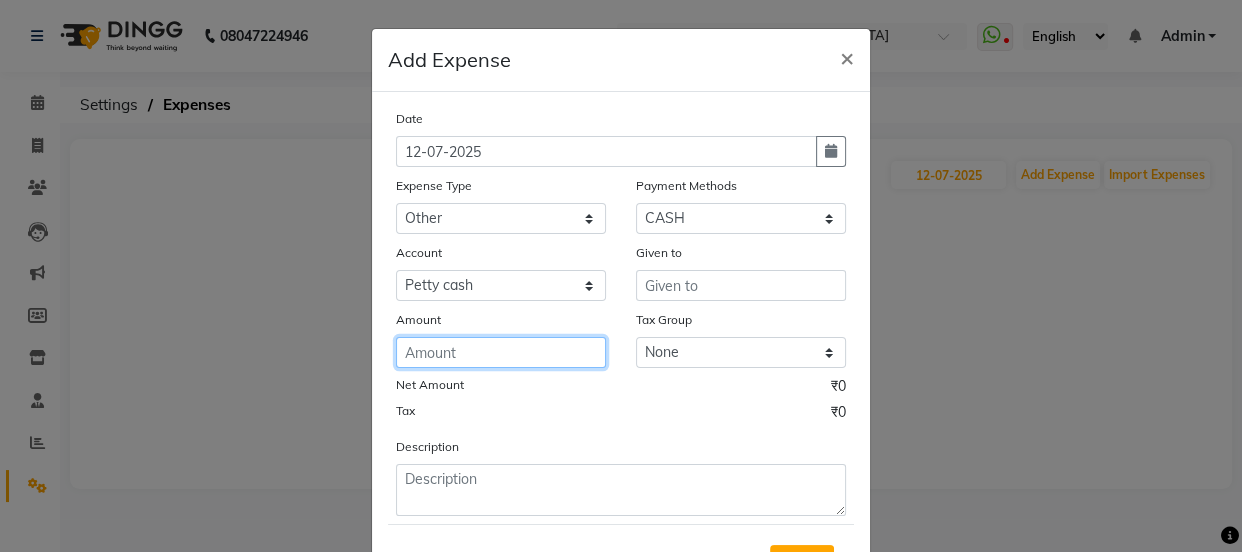 click 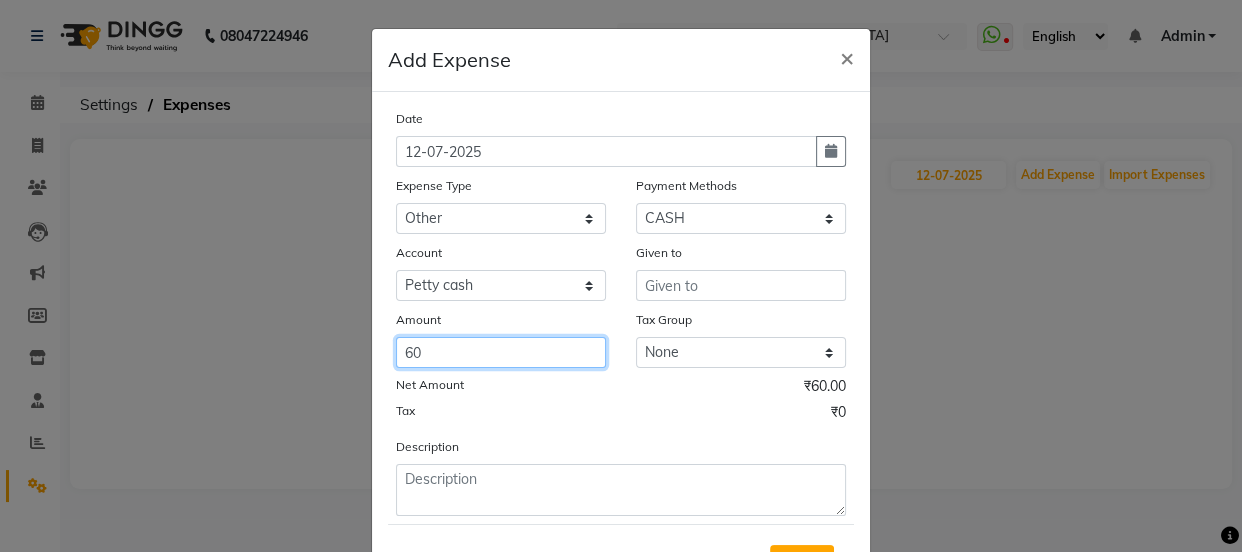 type on "60" 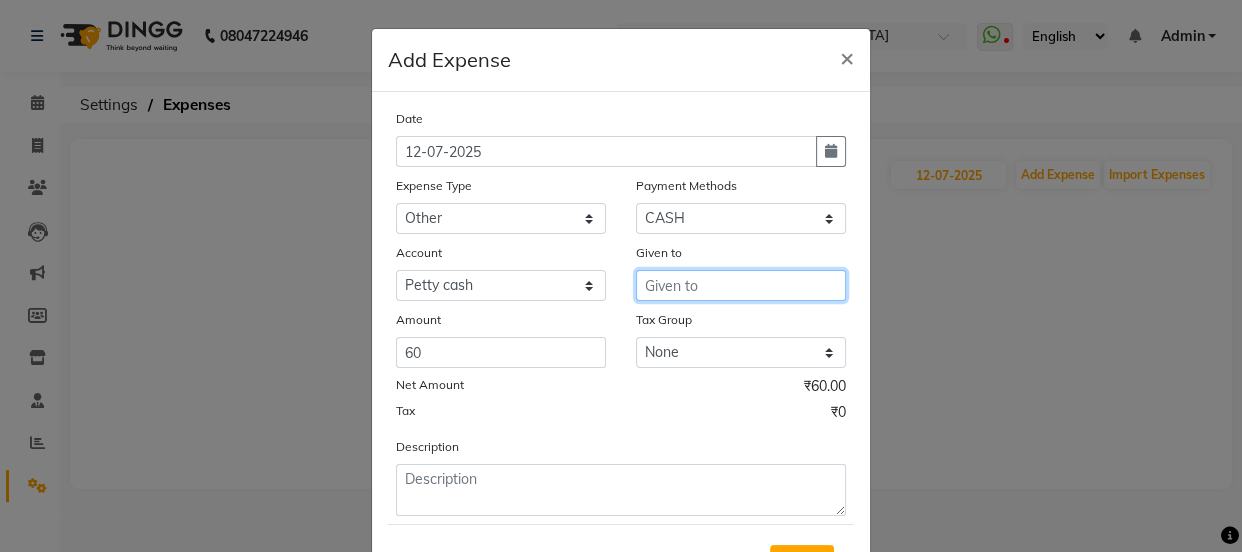 click at bounding box center (741, 285) 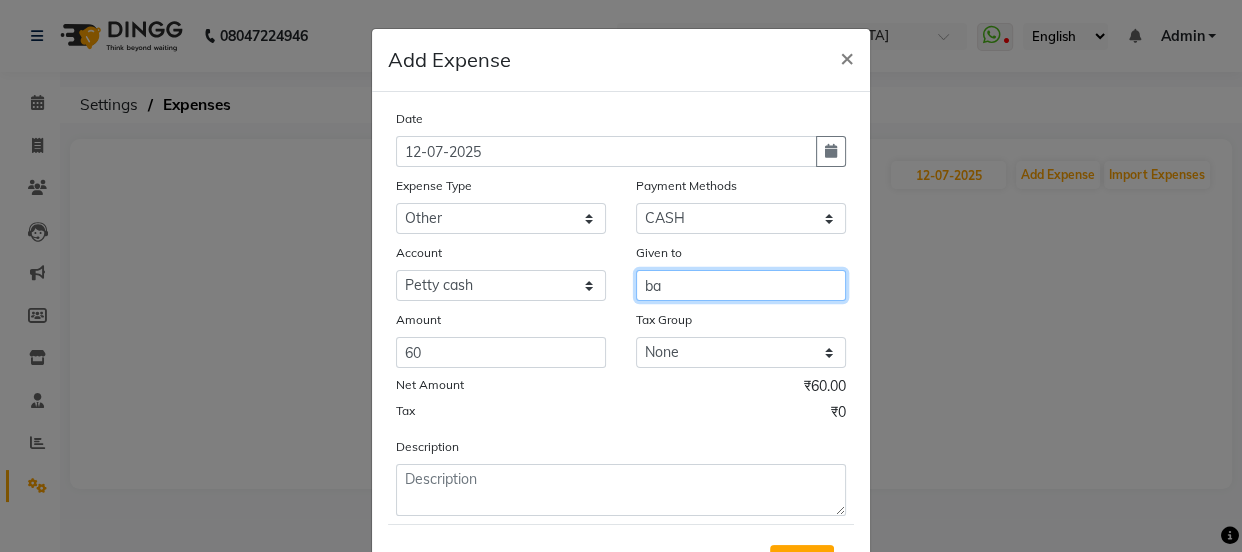 type on "b" 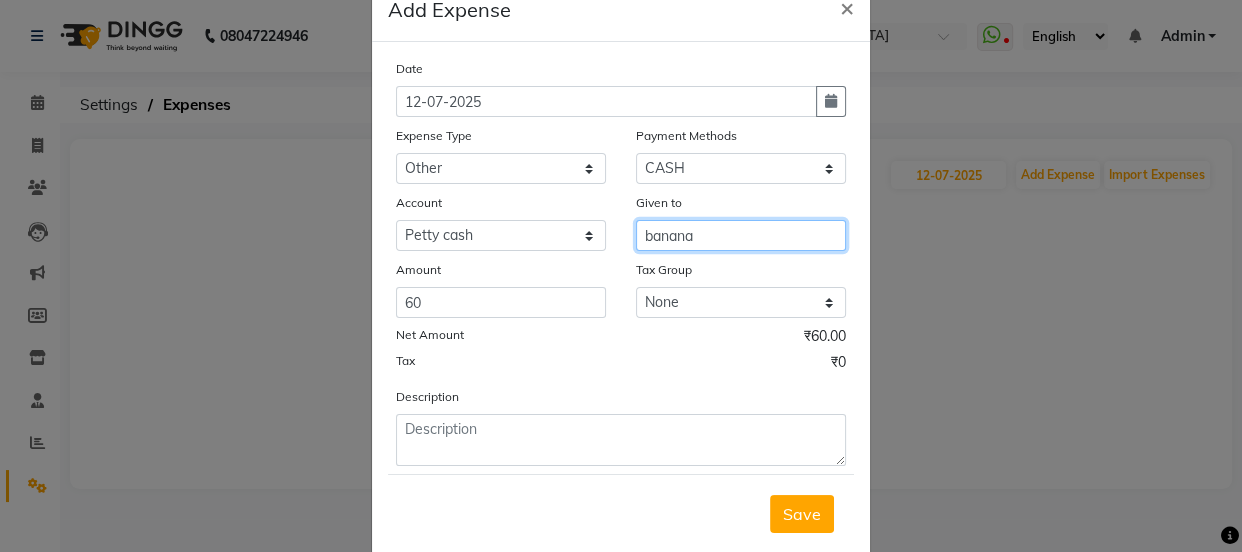 scroll, scrollTop: 99, scrollLeft: 0, axis: vertical 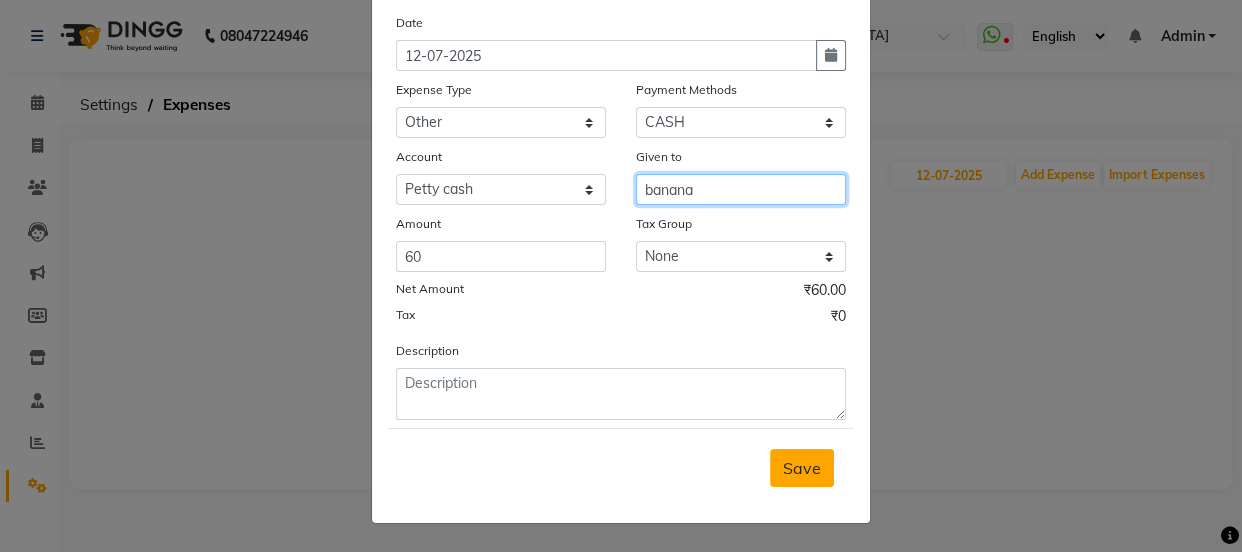 type on "banana" 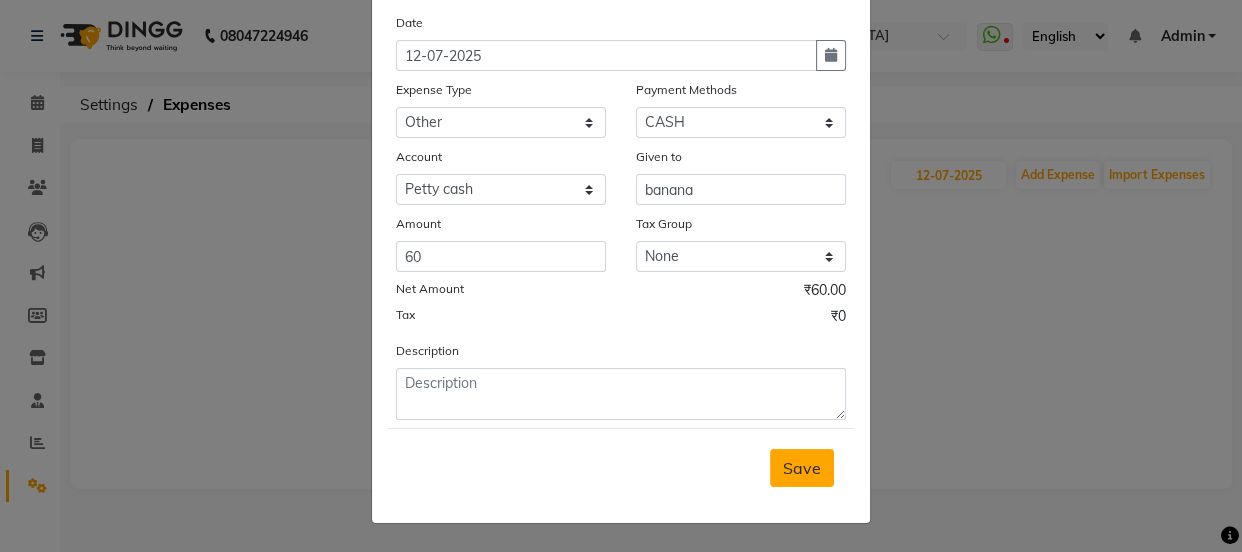 click on "Save" at bounding box center (802, 468) 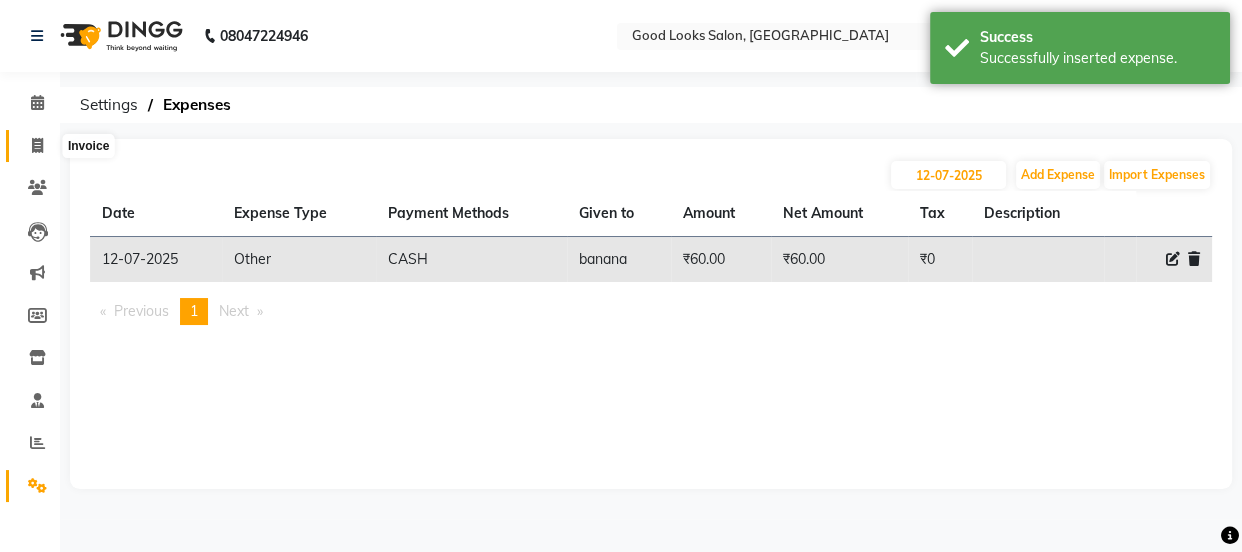 click 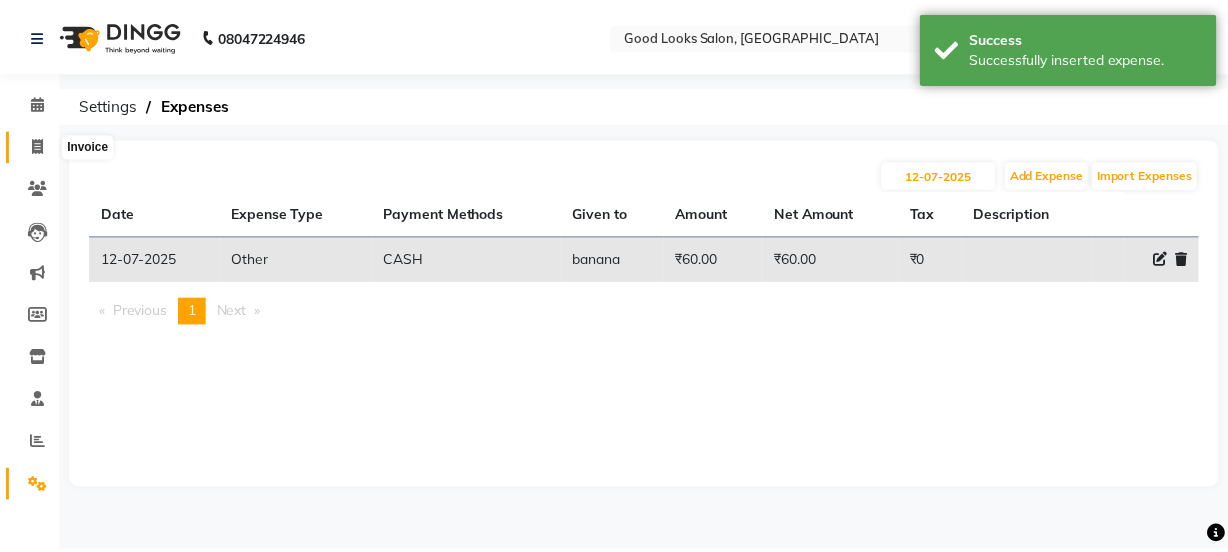 scroll, scrollTop: 50, scrollLeft: 0, axis: vertical 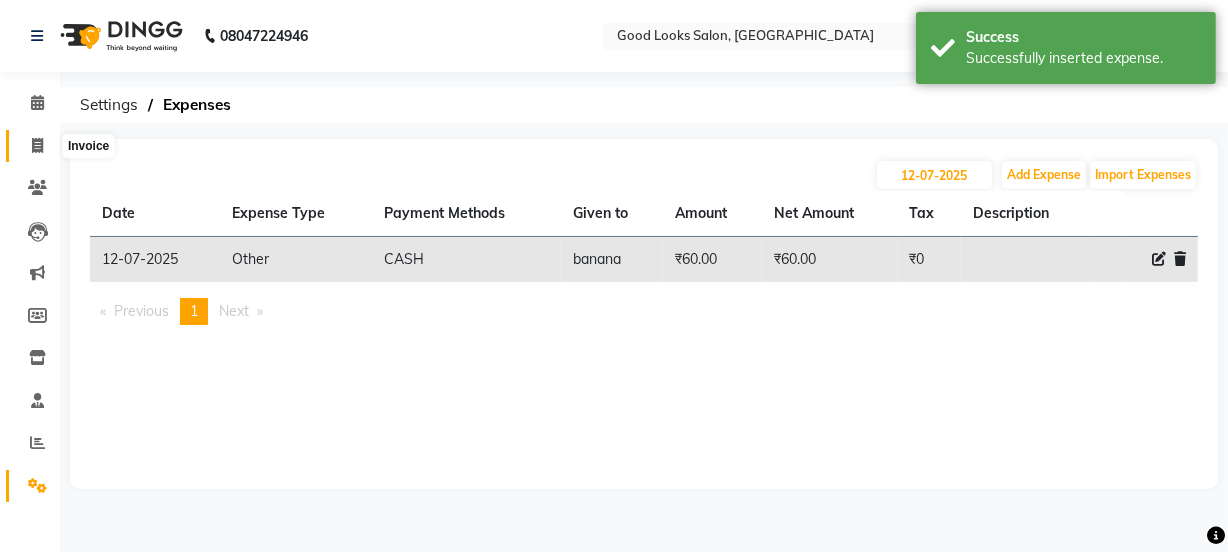 select on "service" 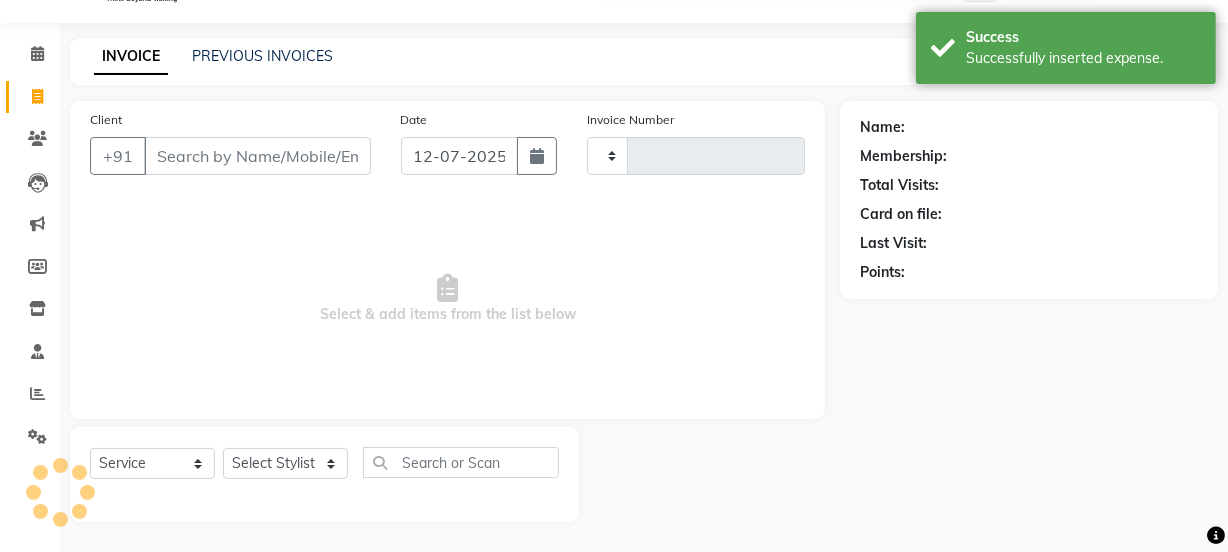 type on "2643" 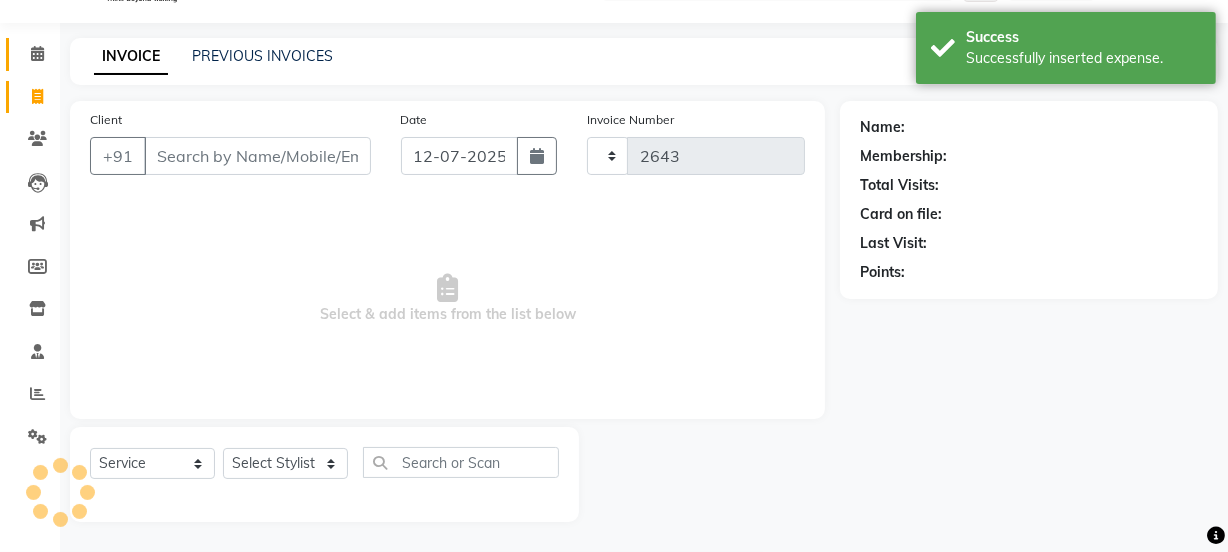 select on "4230" 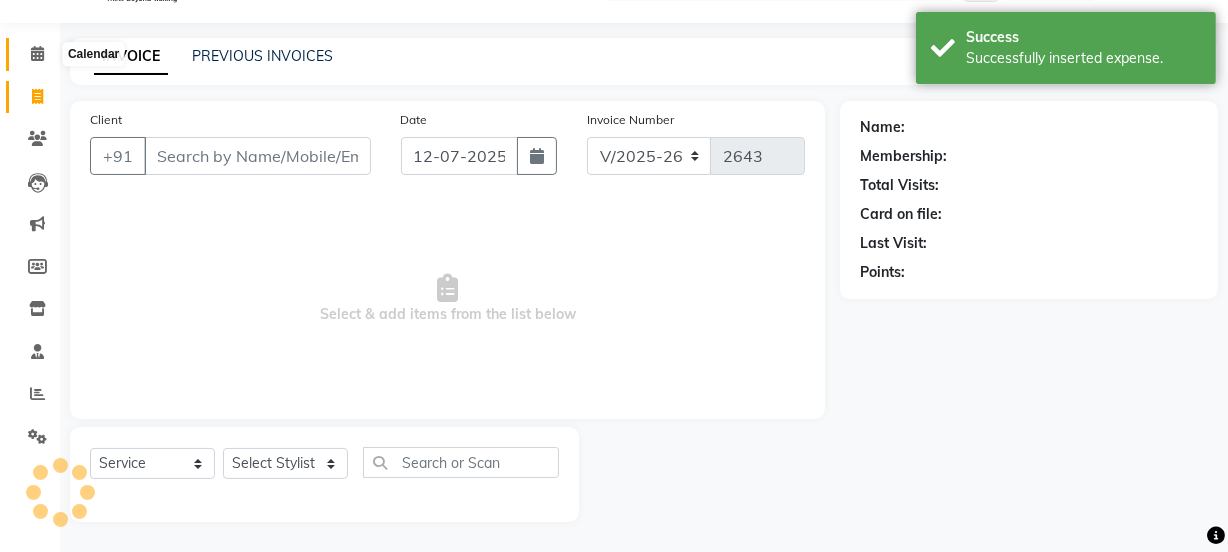 click 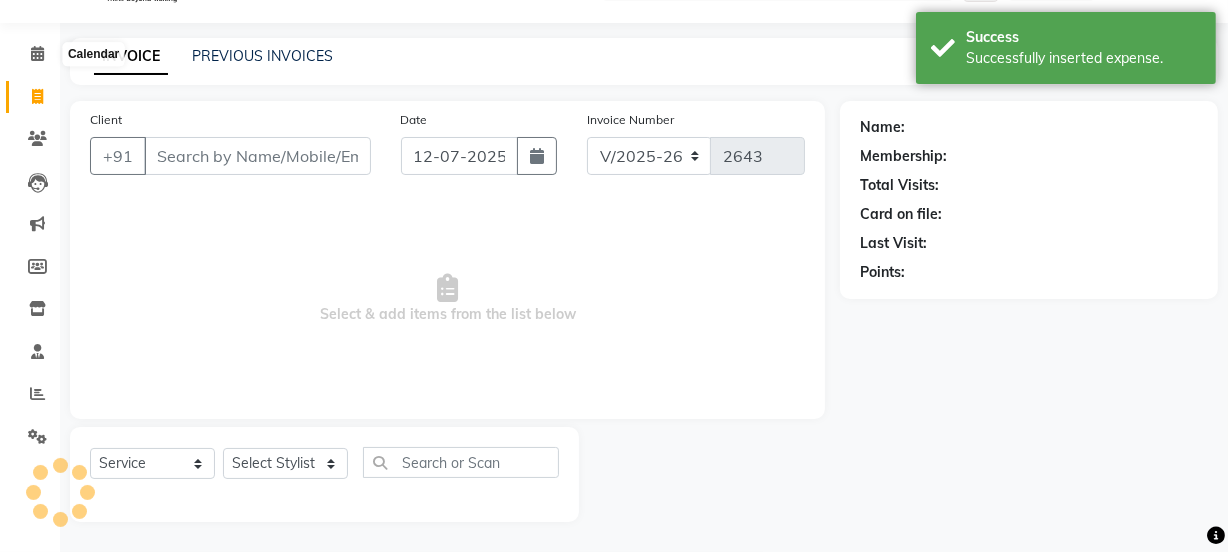 scroll, scrollTop: 0, scrollLeft: 0, axis: both 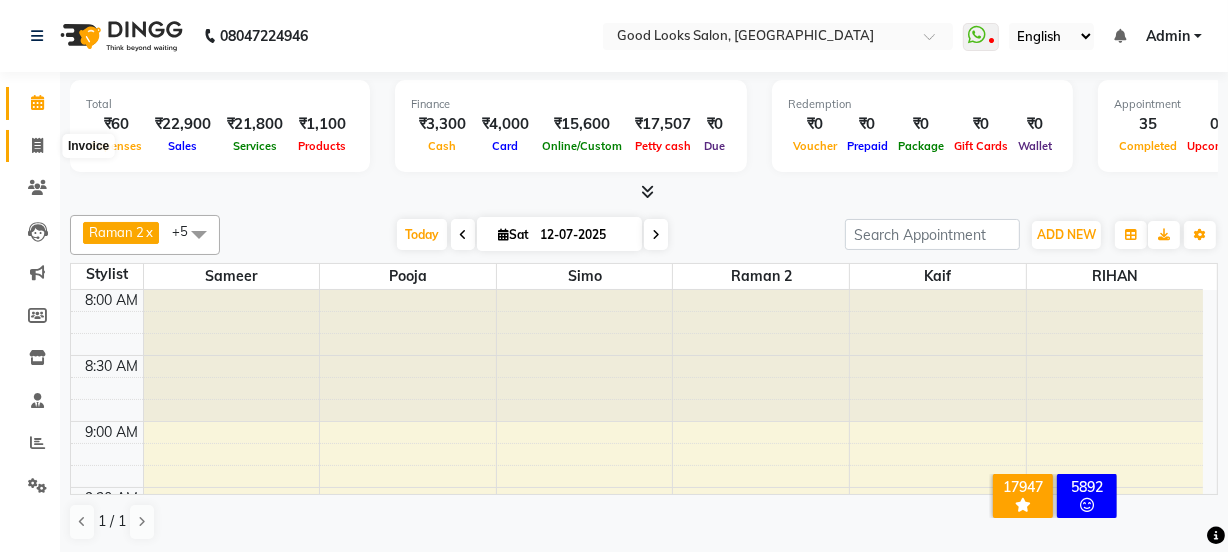 click 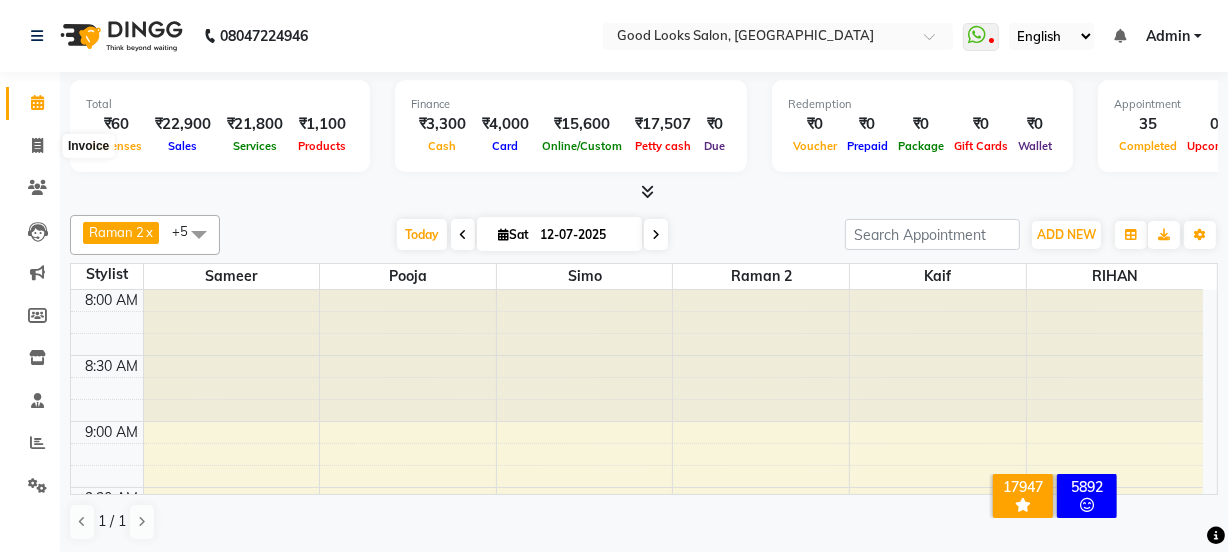 select on "service" 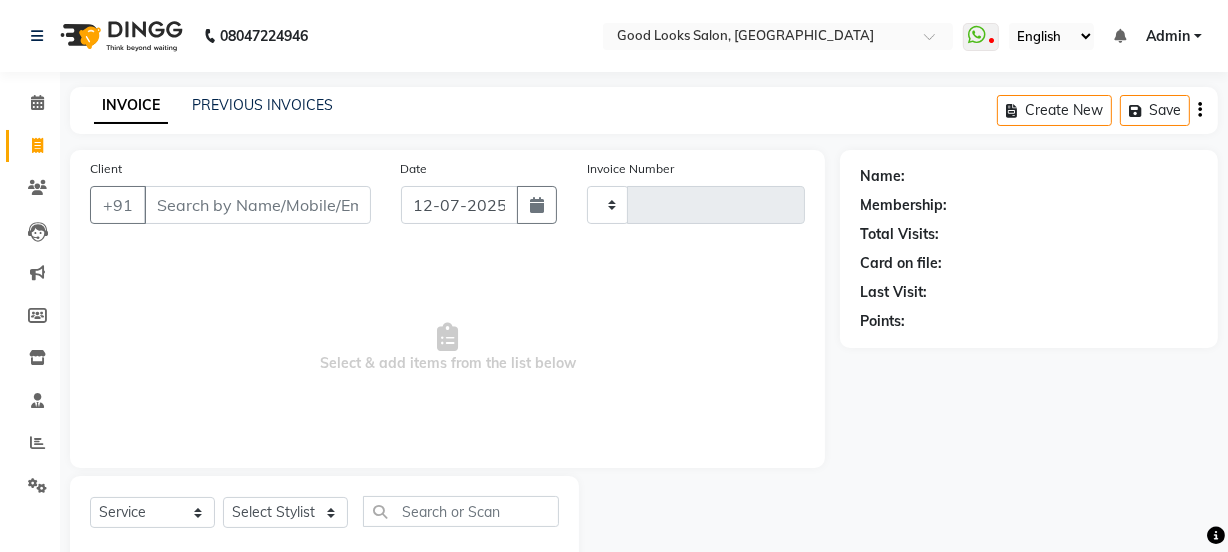 type on "2643" 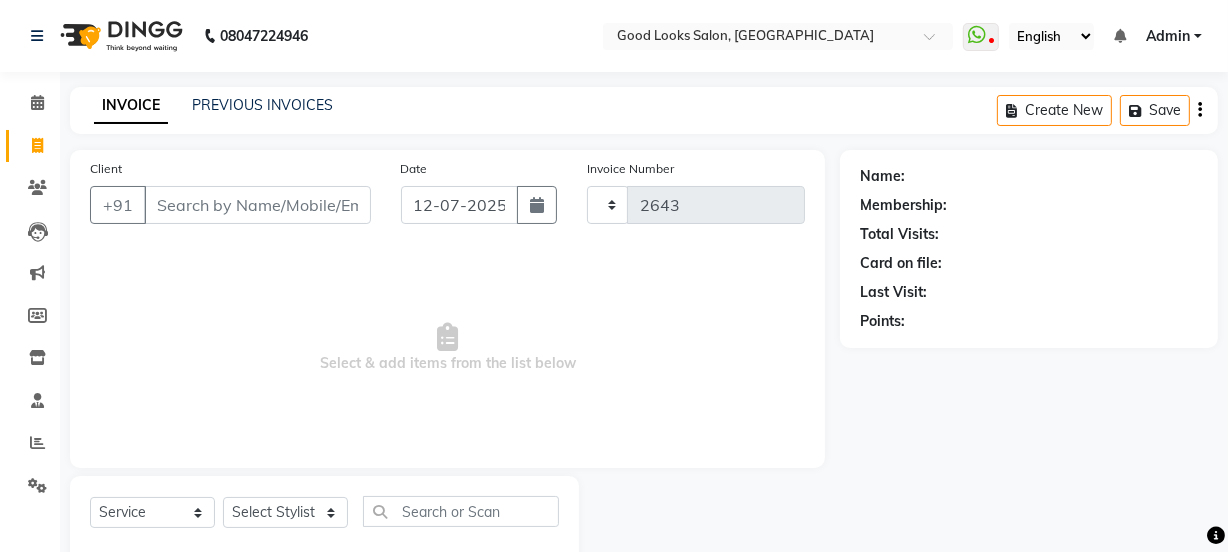 select on "4230" 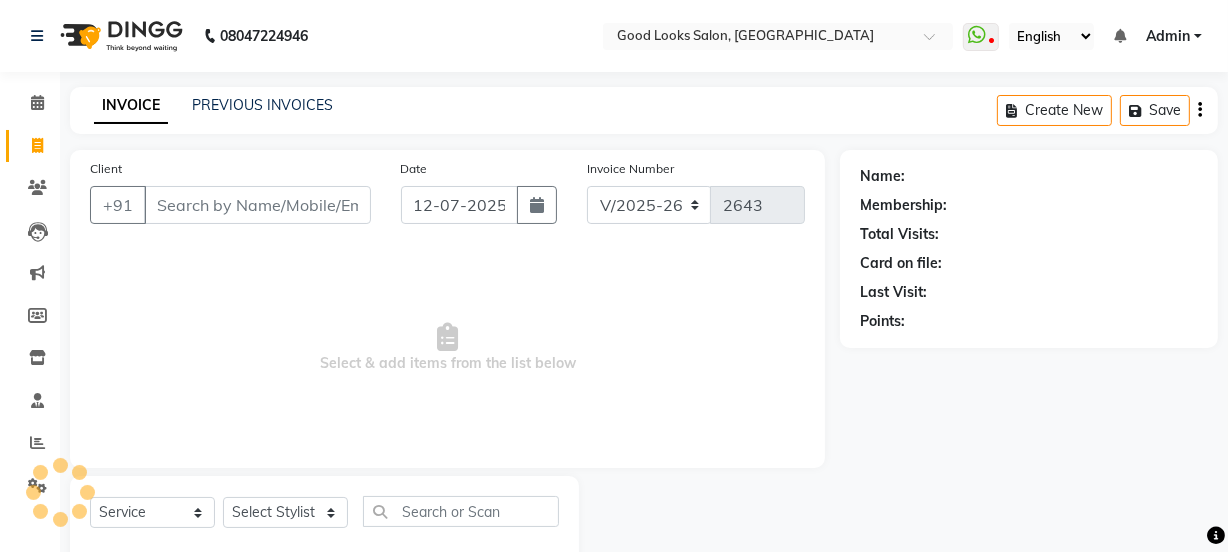 click on "INVOICE PREVIOUS INVOICES" 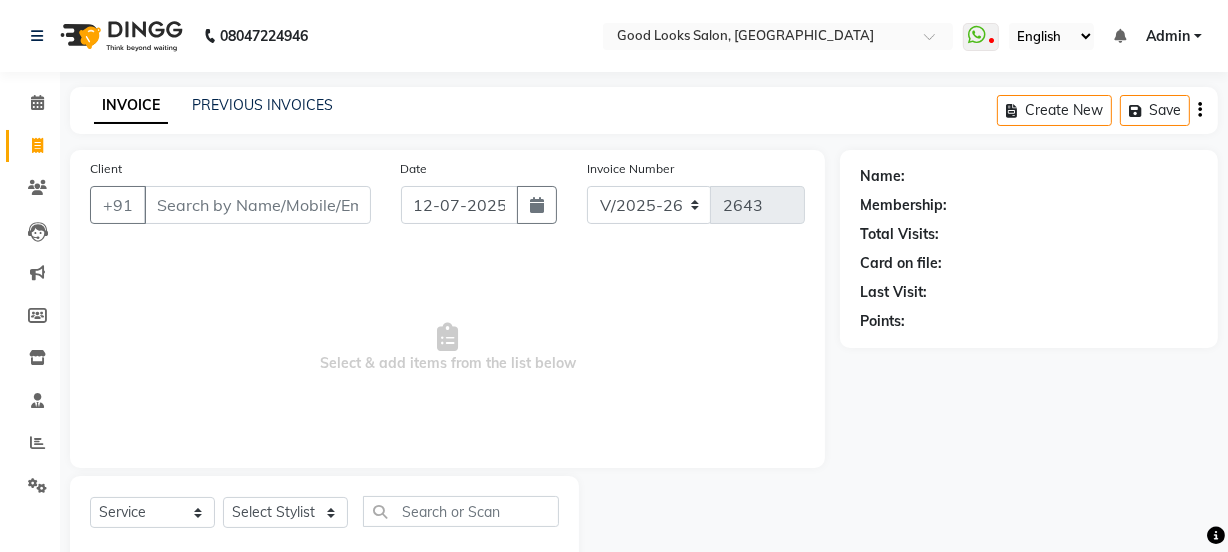 click on "INVOICE PREVIOUS INVOICES Create New   Save" 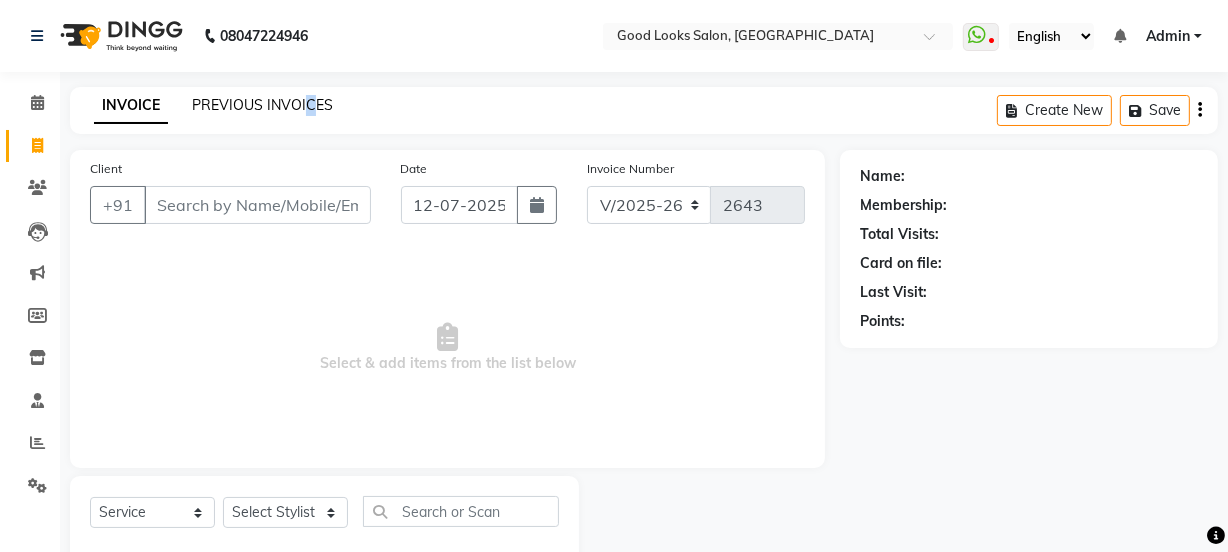 click on "PREVIOUS INVOICES" 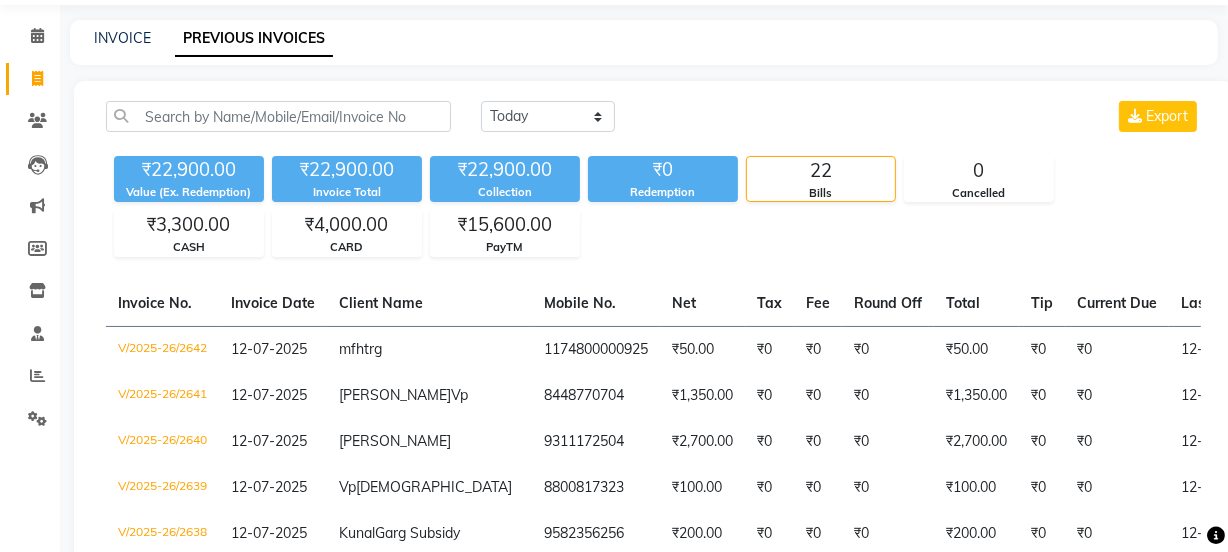scroll, scrollTop: 0, scrollLeft: 0, axis: both 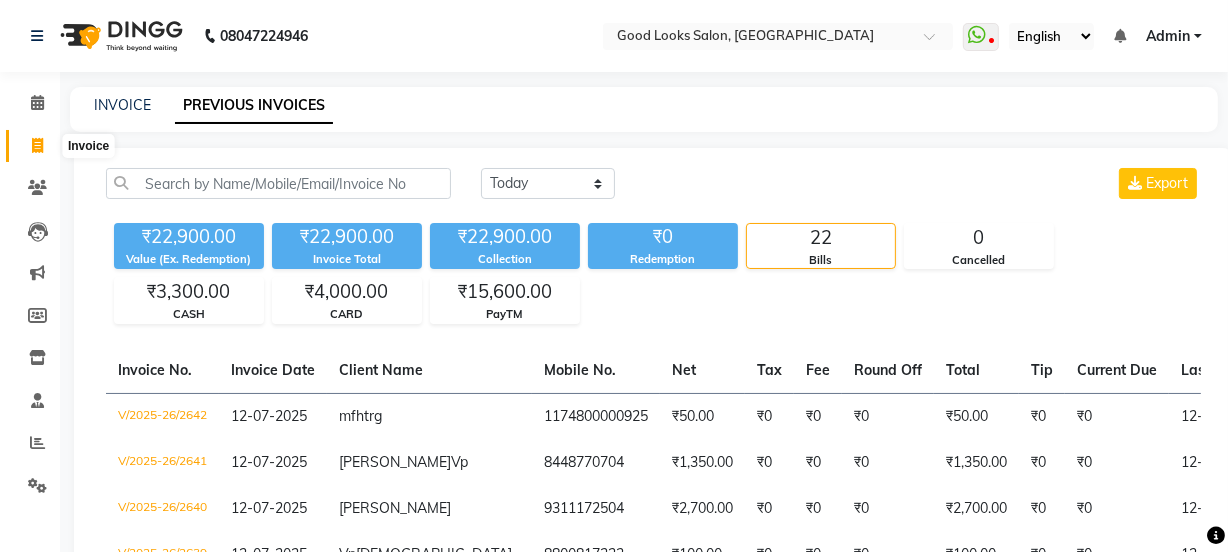 click 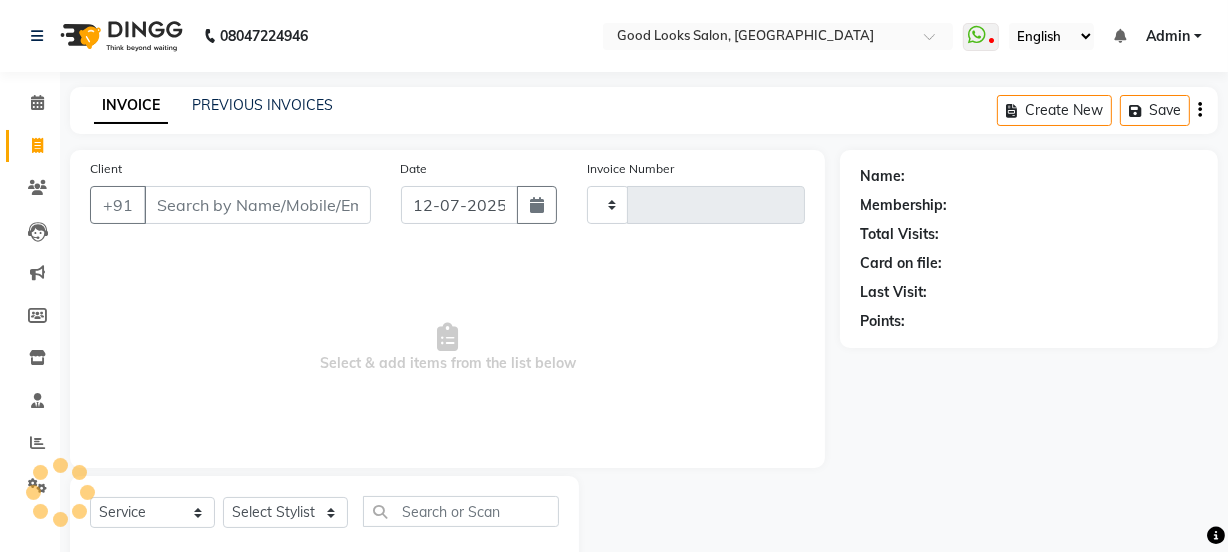 type on "2643" 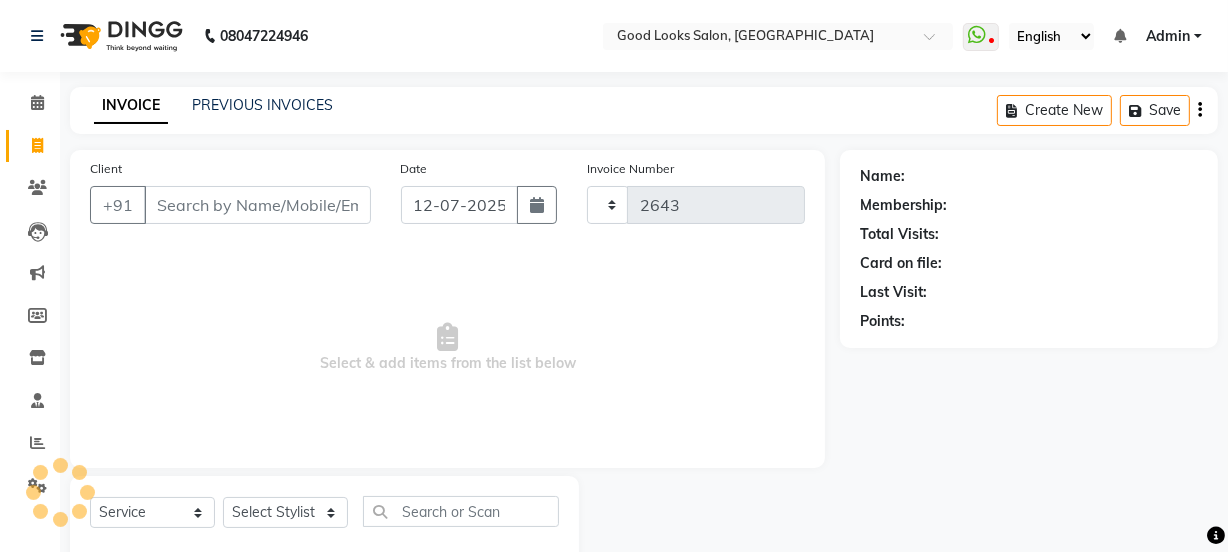 select on "4230" 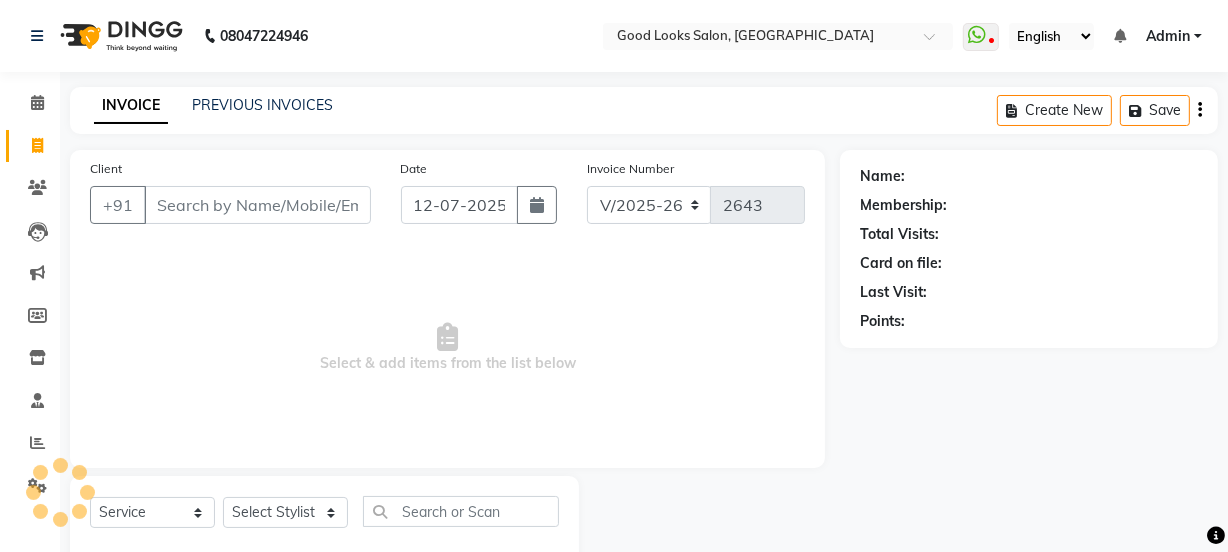 scroll, scrollTop: 50, scrollLeft: 0, axis: vertical 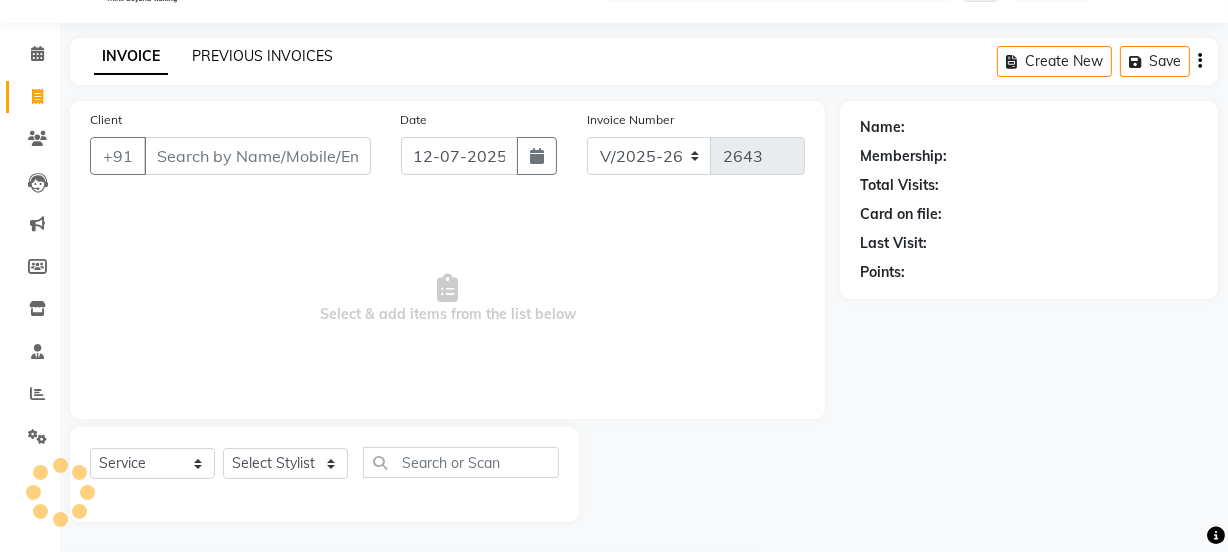 click on "PREVIOUS INVOICES" 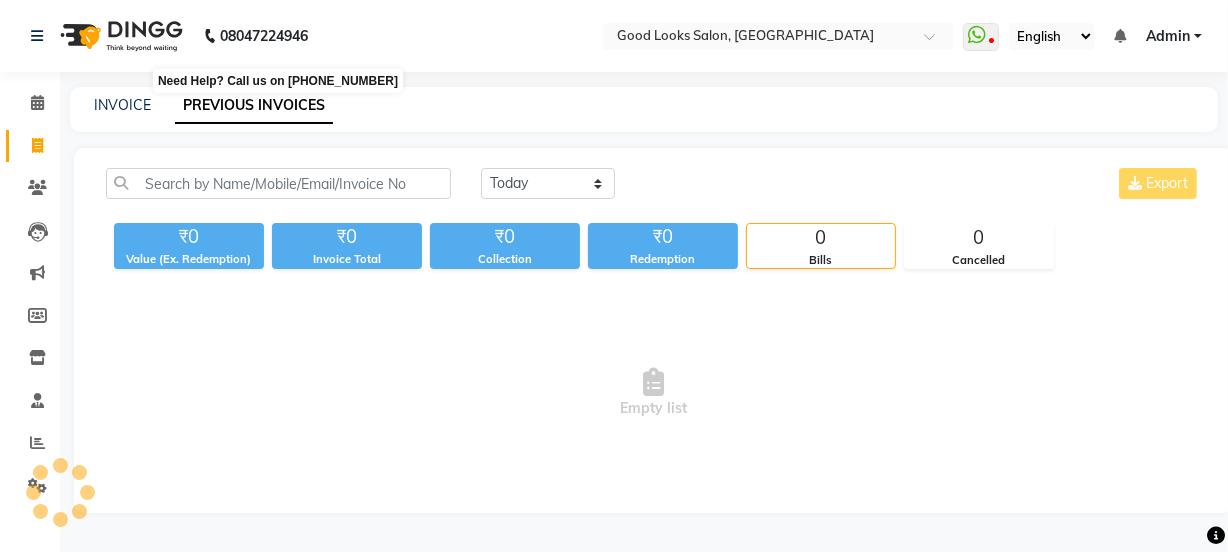 scroll, scrollTop: 0, scrollLeft: 0, axis: both 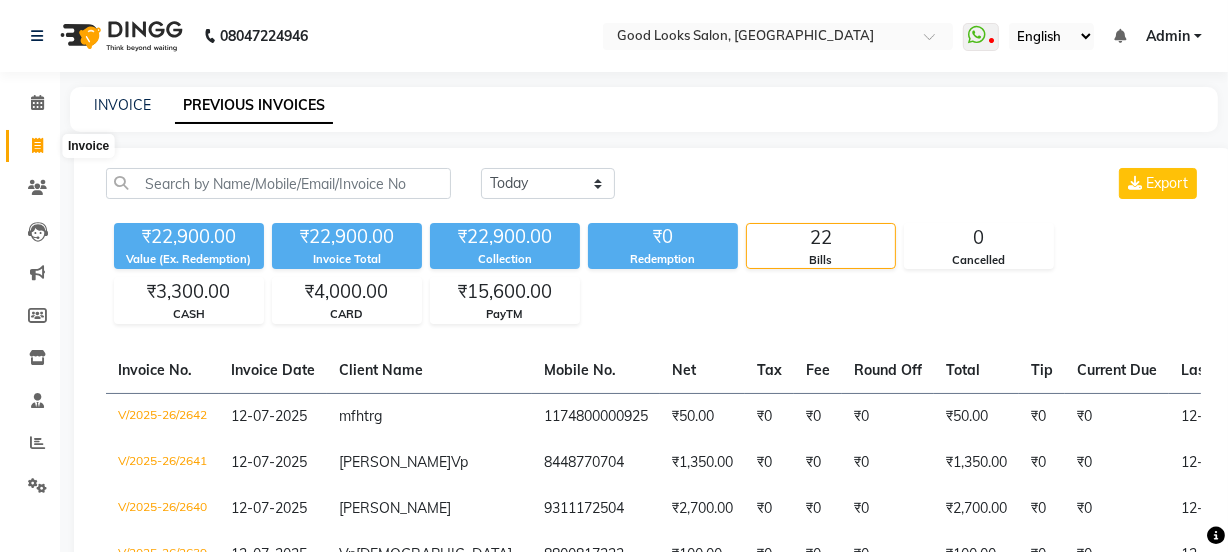 click 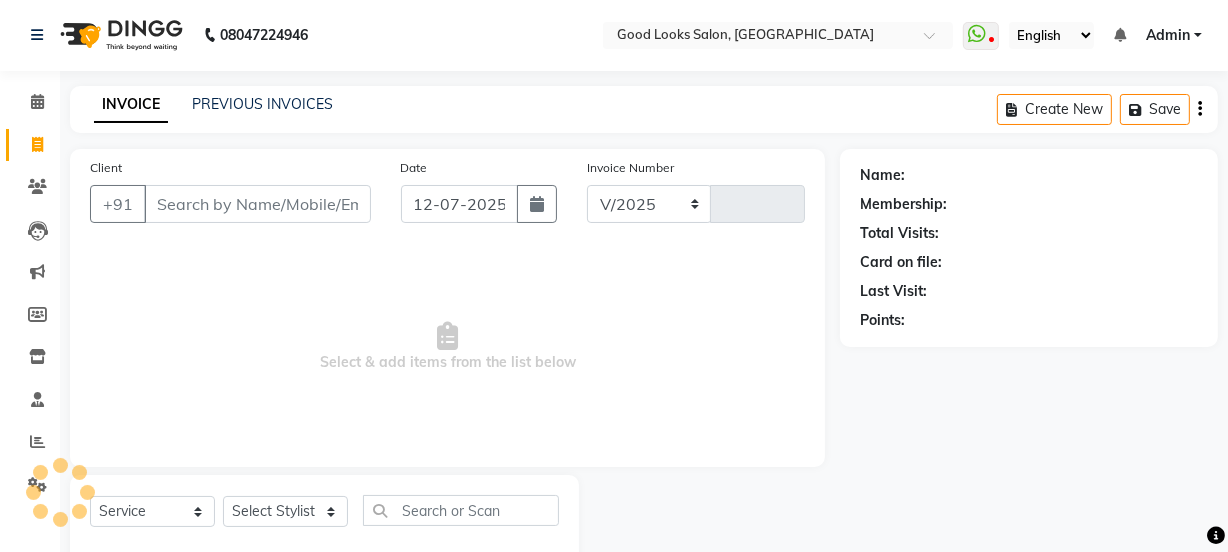 select on "4230" 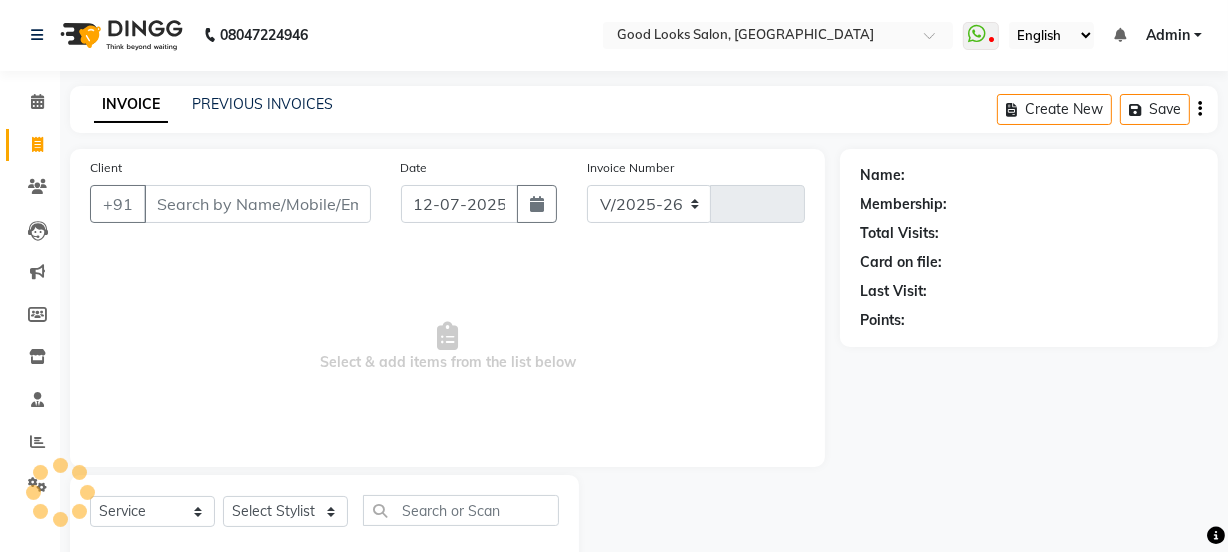 type on "2643" 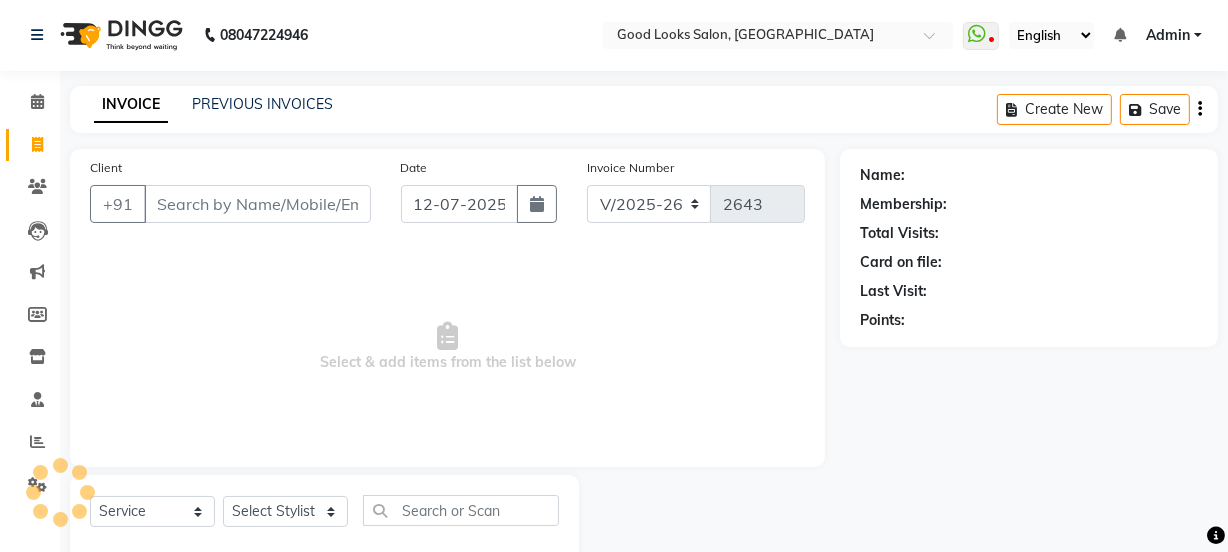scroll, scrollTop: 50, scrollLeft: 0, axis: vertical 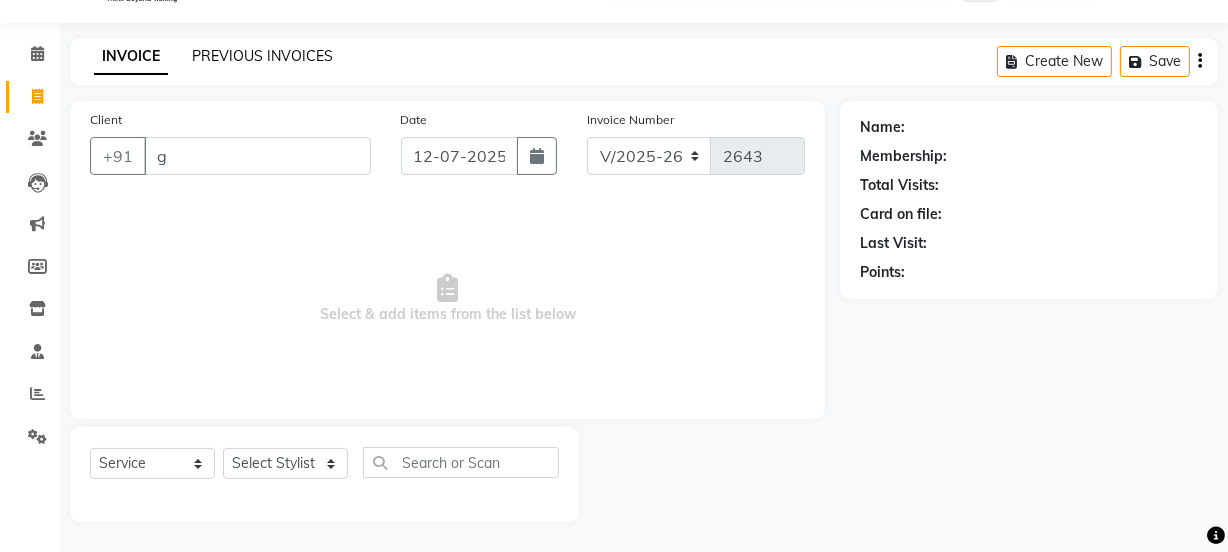 type on "g" 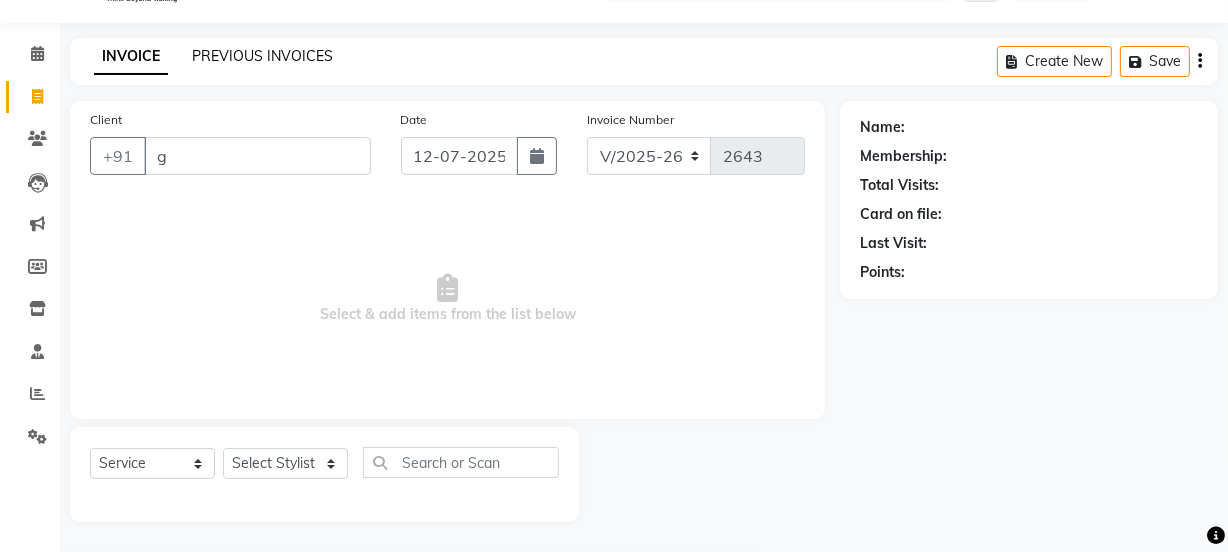 type 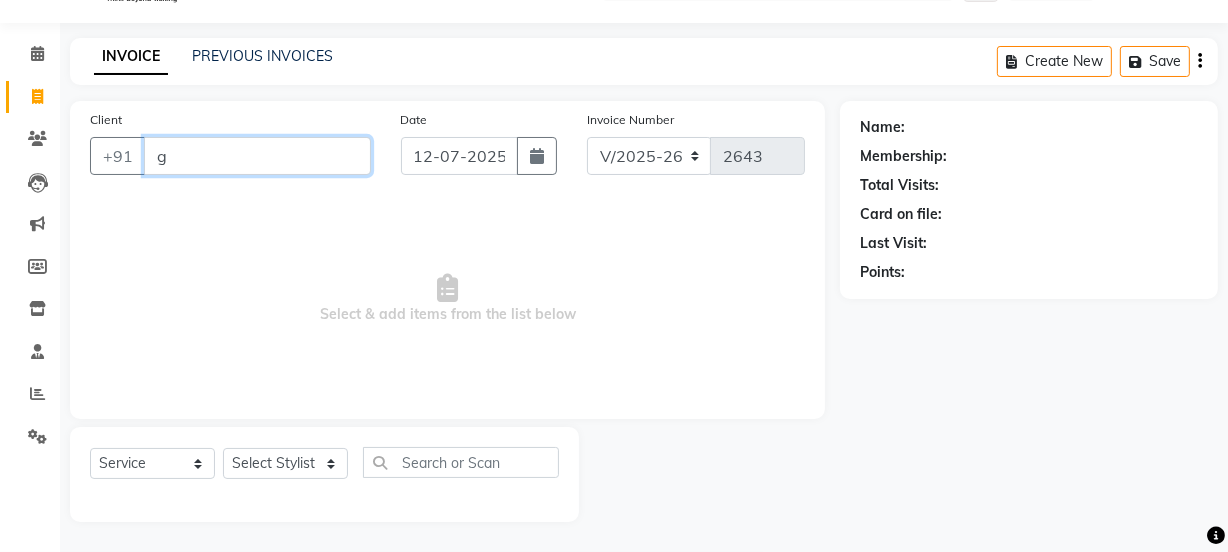 click on "g" at bounding box center [257, 156] 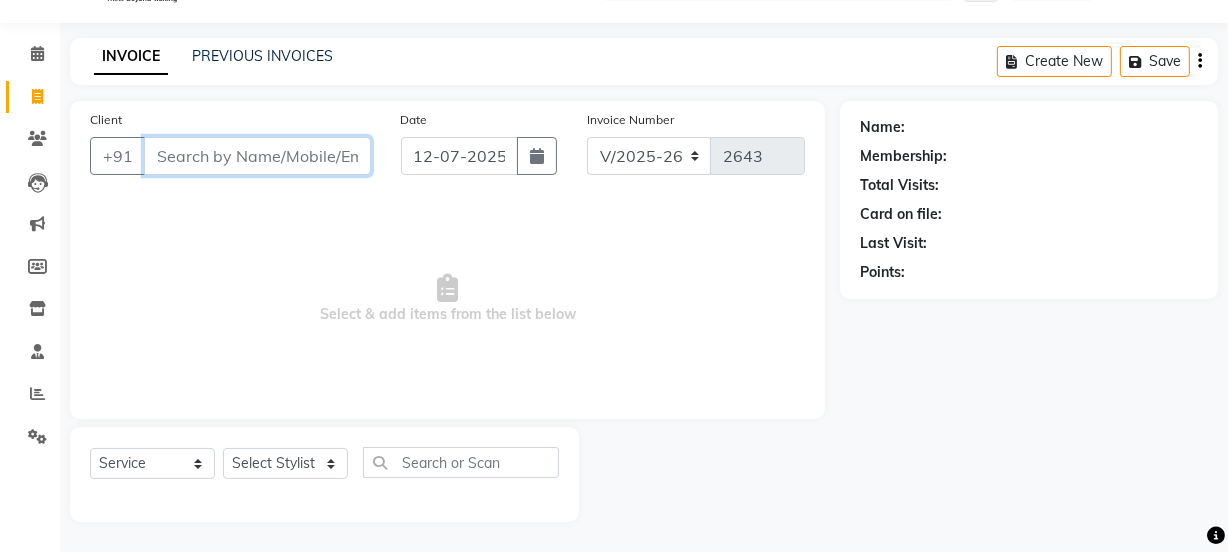 click on "Client" at bounding box center (257, 156) 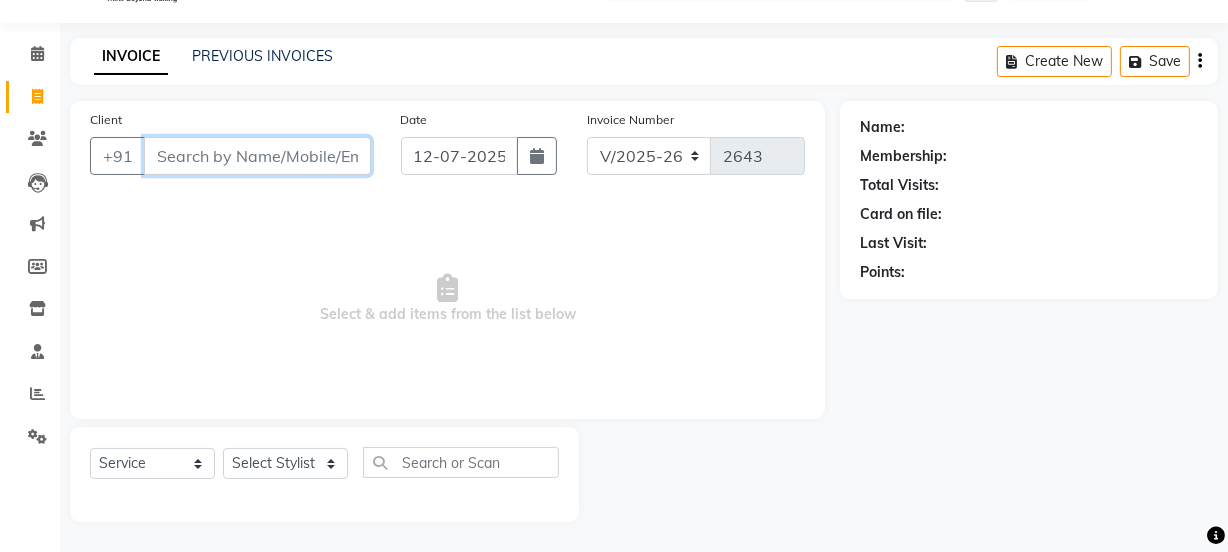 click on "Client" at bounding box center [257, 156] 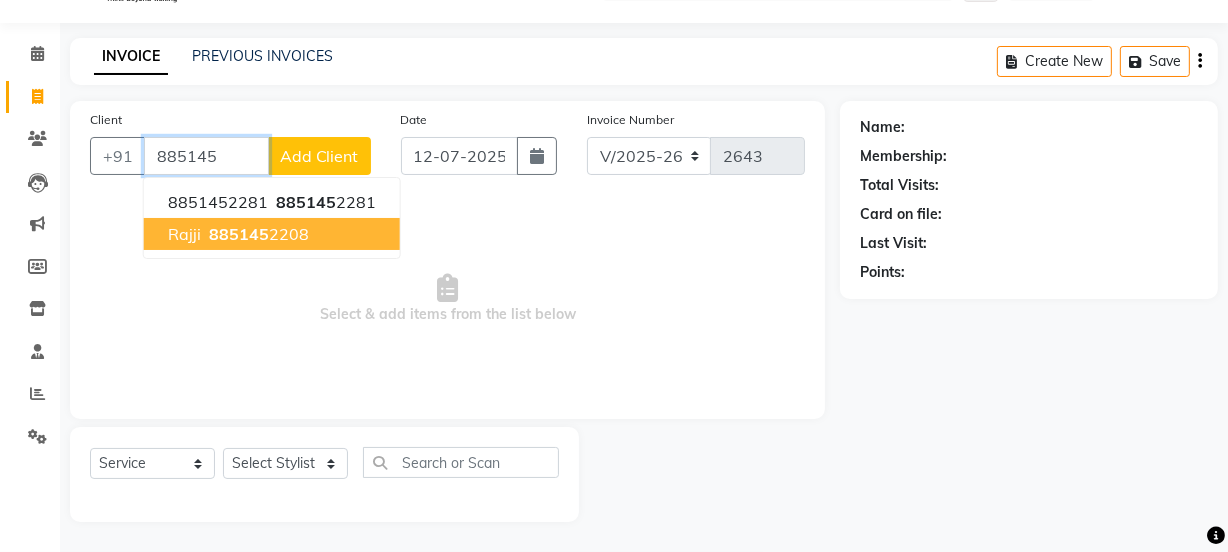 click on "Rajji   885145 2208" at bounding box center (272, 234) 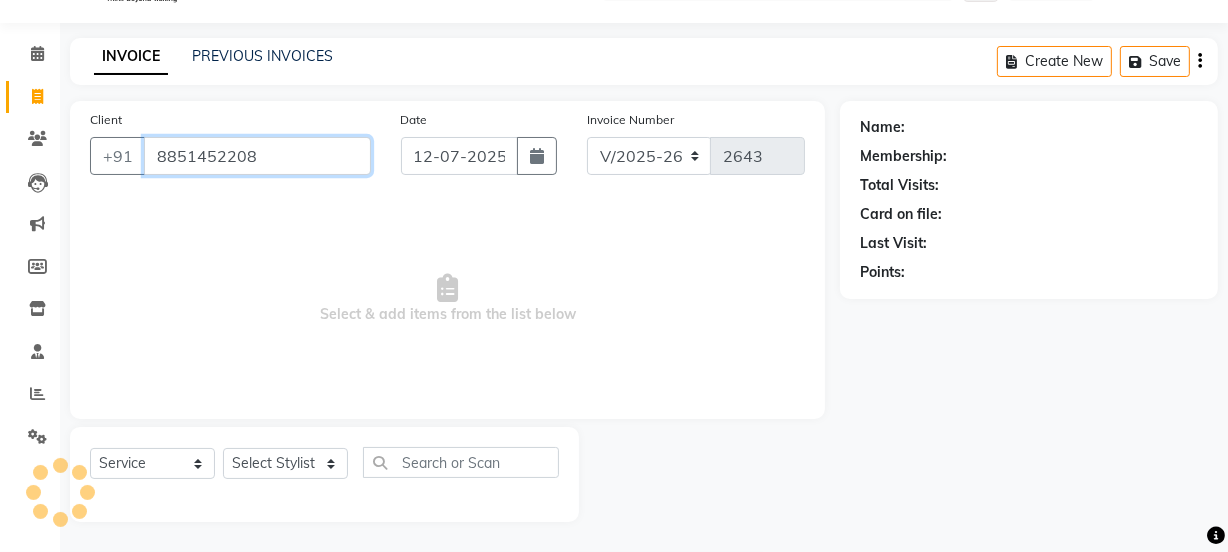 type on "8851452208" 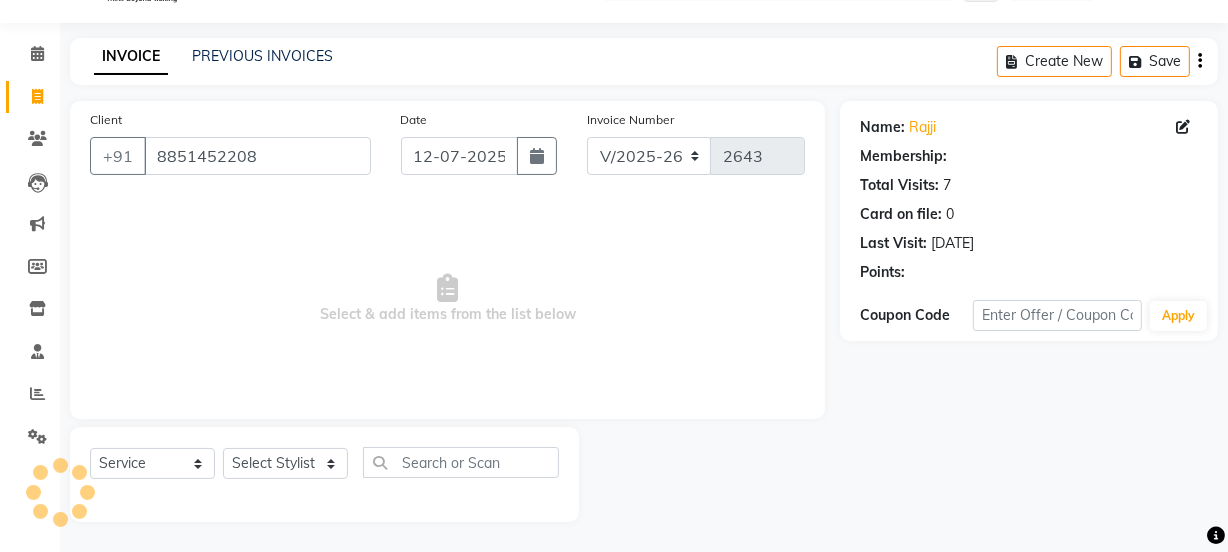 select on "1: Object" 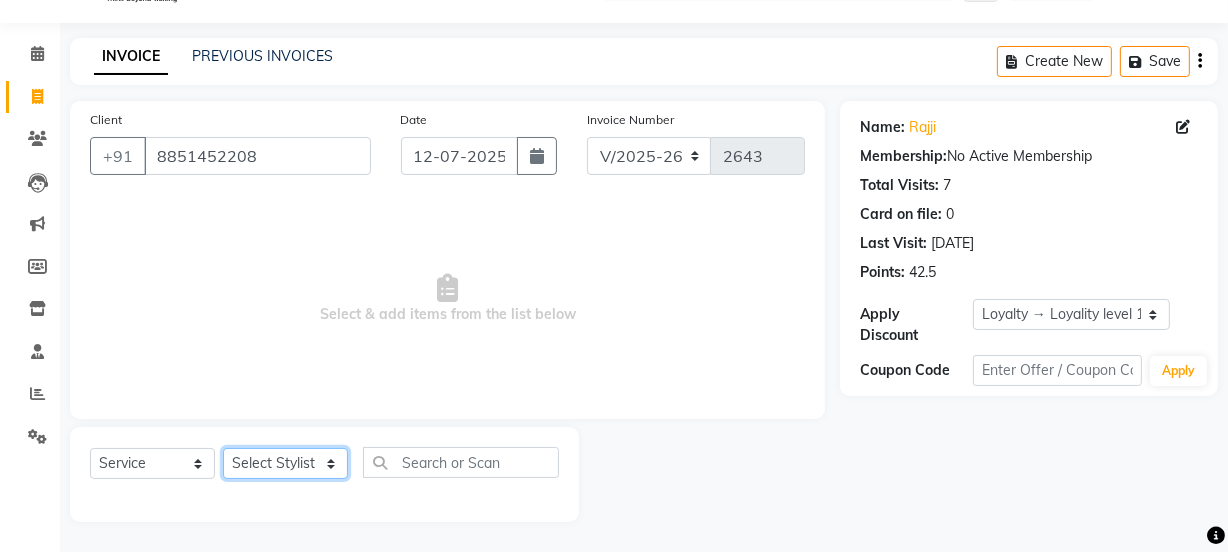 click on "Select Stylist Jyoti kaif Manager Pooja Prachi Raman Raman 2 Reception RIHAN Sameer Shivam simo SUNNY yogita" 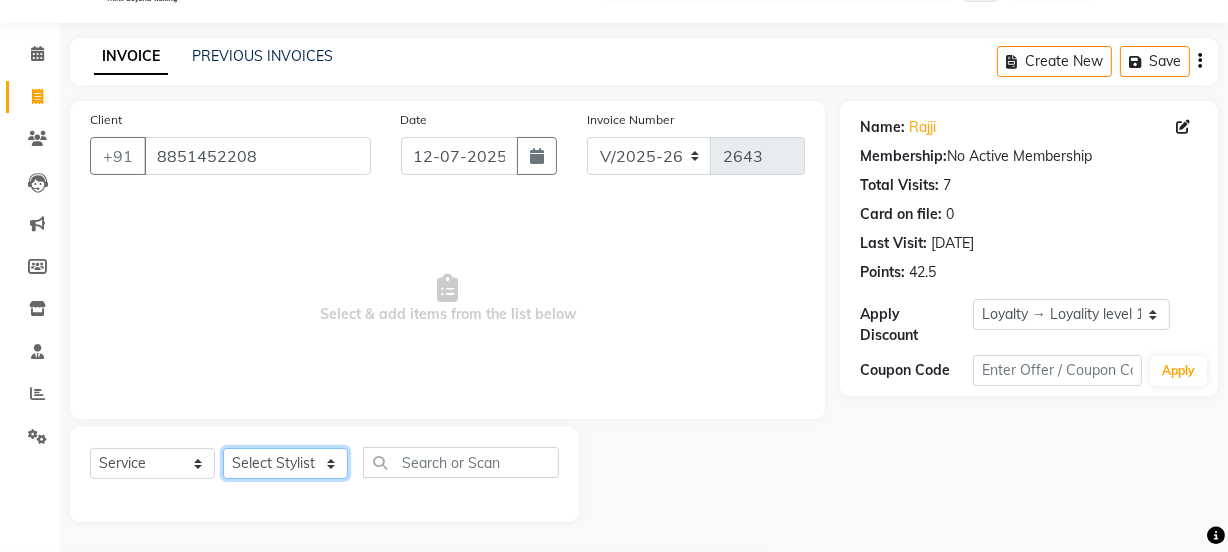 select on "70835" 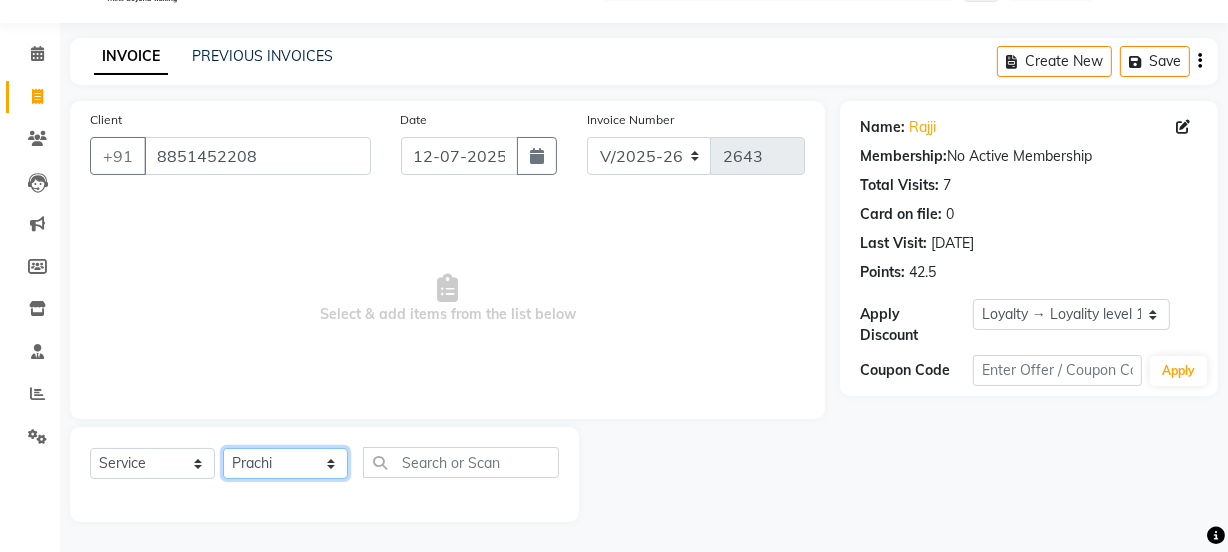 click on "Select Stylist Jyoti kaif Manager Pooja Prachi Raman Raman 2 Reception RIHAN Sameer Shivam simo SUNNY yogita" 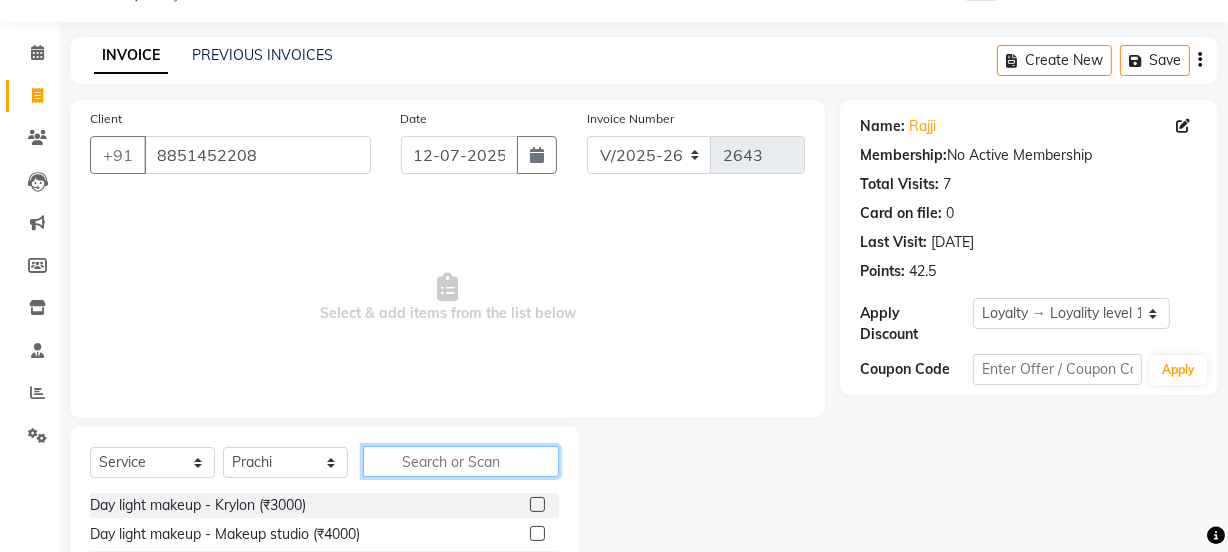click 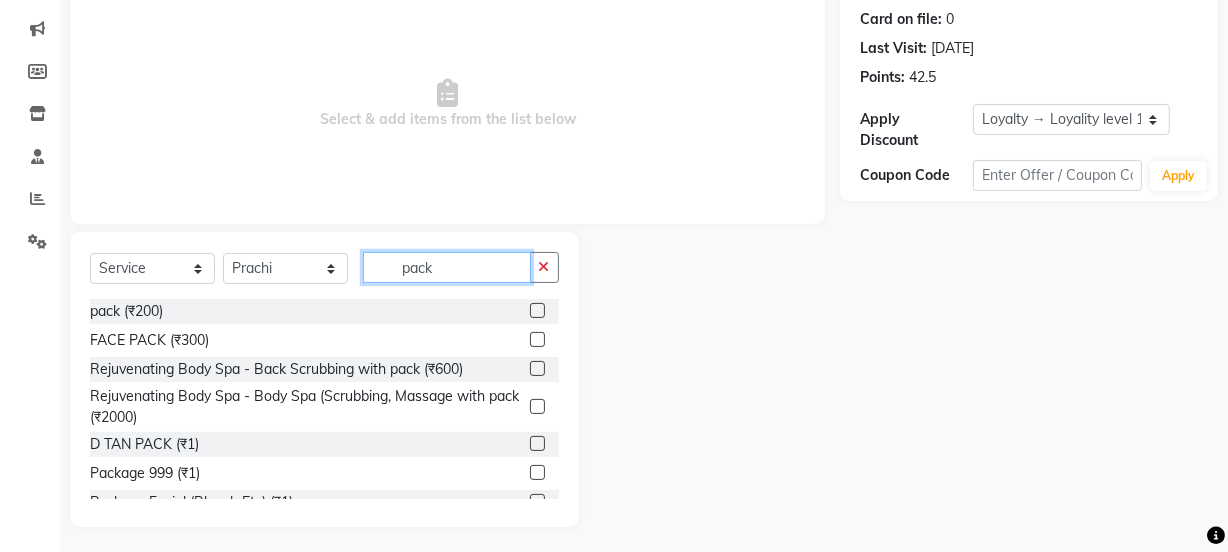scroll, scrollTop: 250, scrollLeft: 0, axis: vertical 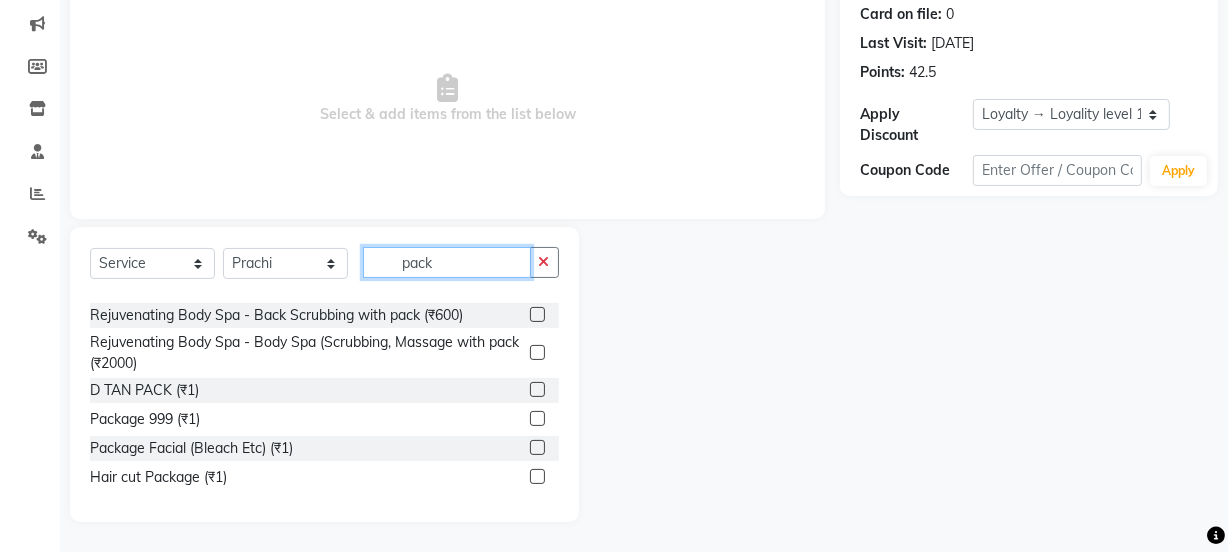 type on "pack" 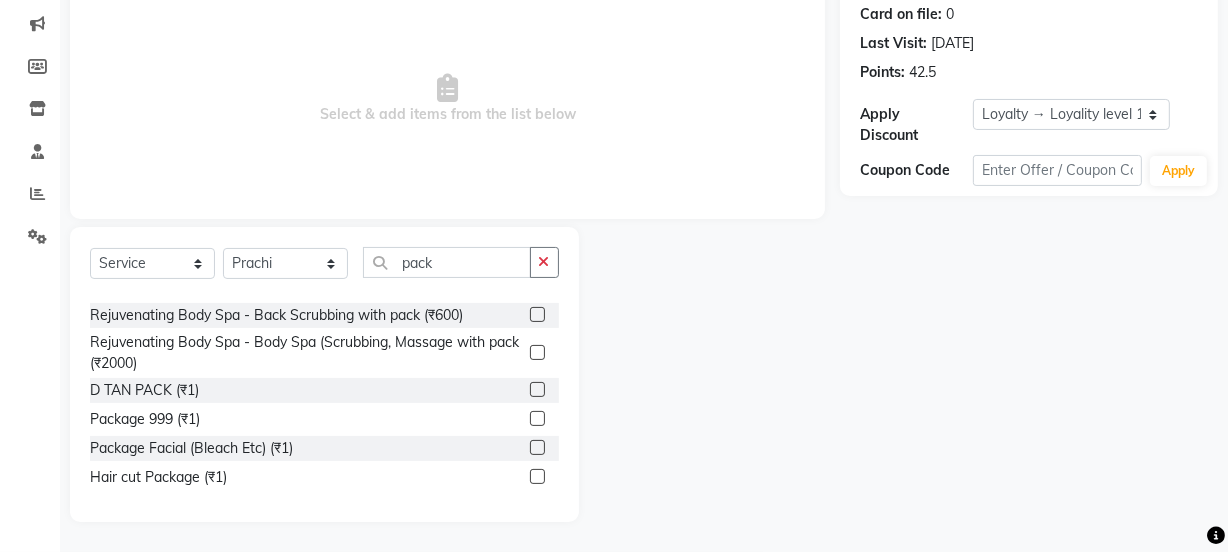 click 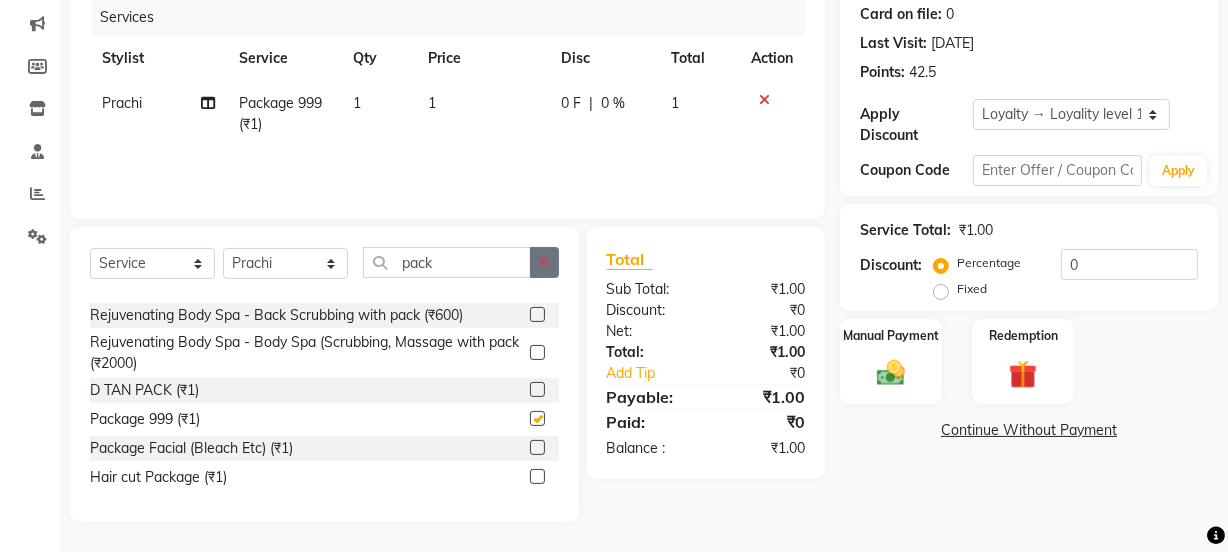 checkbox on "false" 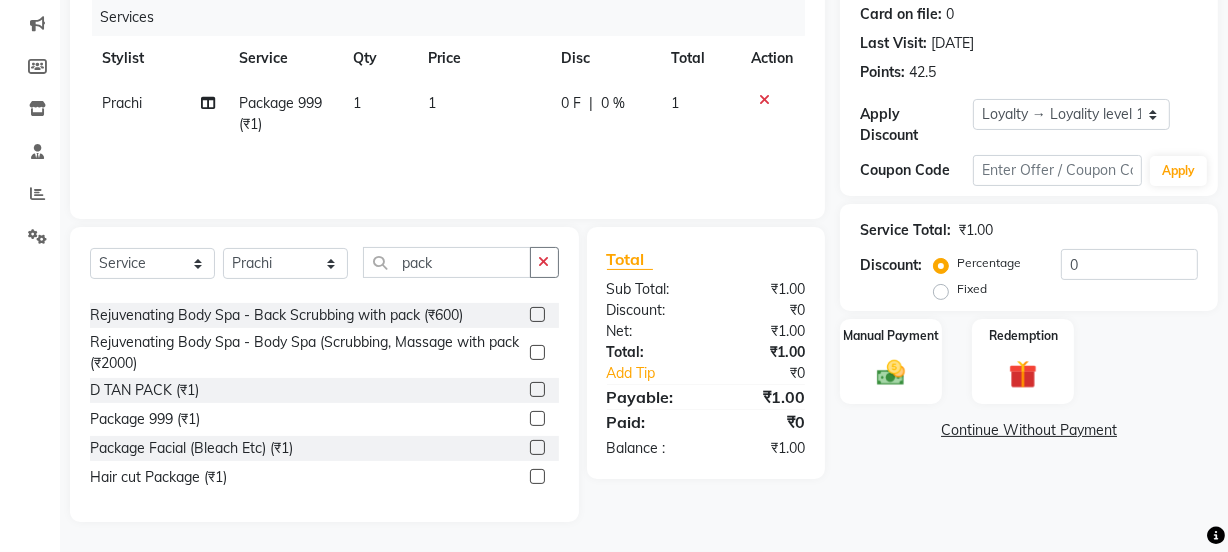 click on "Services Stylist Service Qty Price Disc Total Action Prachi Package 999 (₹1) 1 1 0 F | 0 % 1" 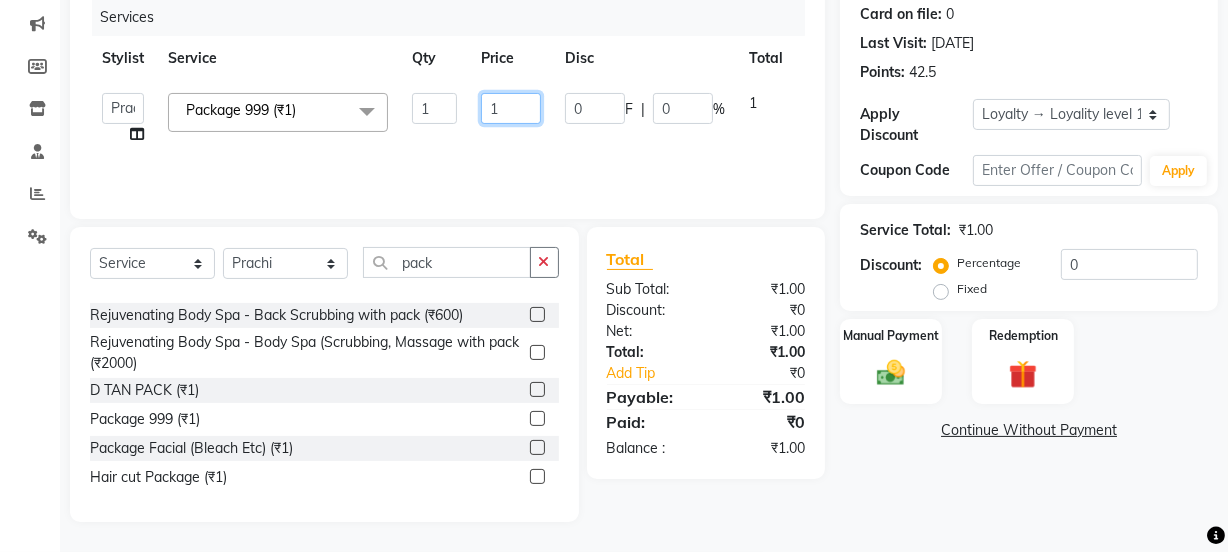 drag, startPoint x: 514, startPoint y: 111, endPoint x: 426, endPoint y: 125, distance: 89.106674 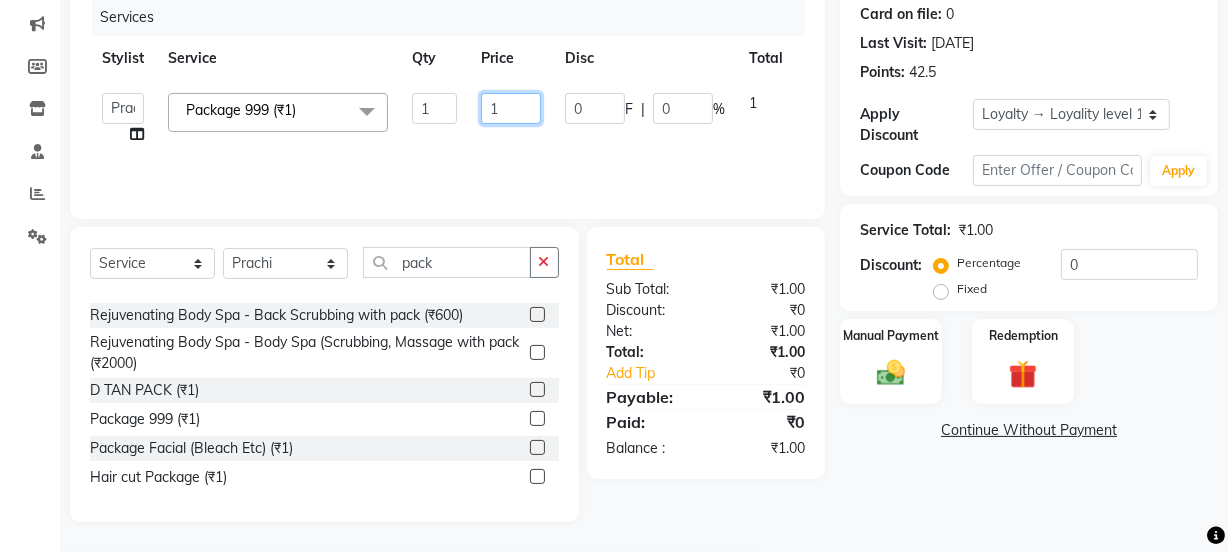 click on "Jyoti   kaif   Manager   Pooja   Prachi   Raman   Raman 2   Reception   RIHAN   Sameer   Shivam   simo   SUNNY   yogita  Package 999 (₹1)  x Day light makeup  - Krylon (₹3000) Day light makeup  - Makeup studio (₹4000) Day light makeup  - Air brush (₹5000) Frount trimming (₹200) NANO (₹6000) Schwarzkopf root touch (₹1200) Full Arms Bleach (₹500) Bubble gum pedicure (₹1200) Wella bleach (₹700) FACE SCRUB (₹200) EYELESH (₹500) KANPEKI (₹3000) TANINO BOTOX (₹7000) BUBBLE GUM MANICURE (₹1500) TMT MASK (₹8001) MOROCCO SEREM (₹1800) LOREAL GLOBLE COLOUR (₹3000) BACK RICA WAX (₹600) NAIL CUT (₹100) PROTIN SPA G (₹1500) FOOT MASSAGE (₹300) STOMACH WAX (₹200) BACK TRIMMING (₹150) TWACHA FACIAL (₹1500) MACADAMIA SPA (₹3000) FULL BODY TRIMMING (₹100) THREADING MALE (₹100) BLUETOX (₹6000) lower lips (₹30) NOSE WAX (₹50) CHIN WAX (₹50) UNDER ARMS TRIMMING (₹50) ELBOWS (₹100) MENHDI APPLICATION (₹300) FROUNT BLEACH (₹400) BACK  BLEACH (₹400) 1 1 0 F" 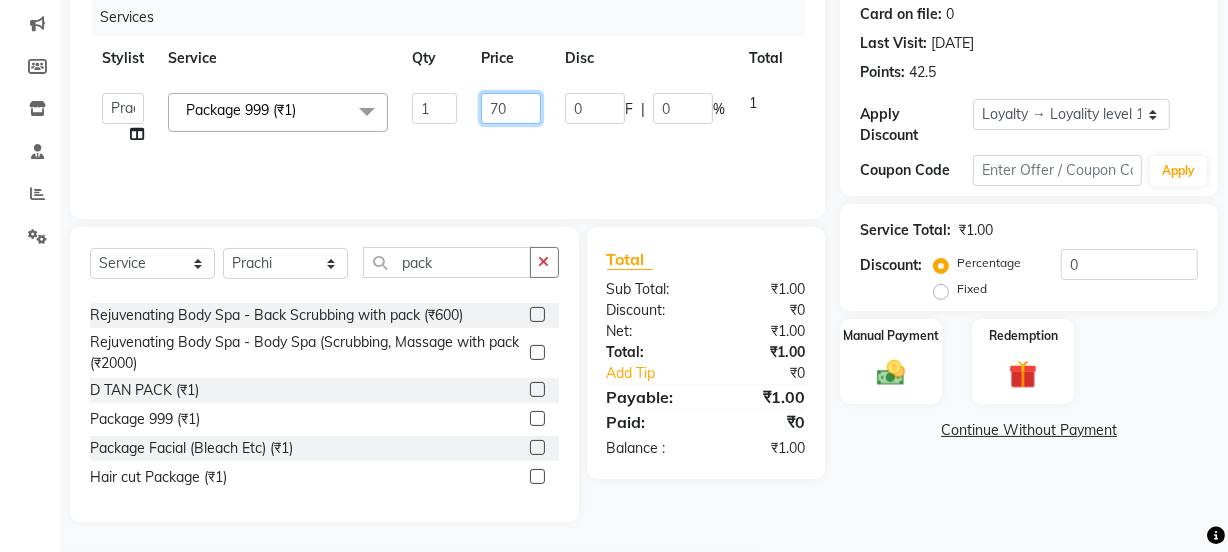 type on "700" 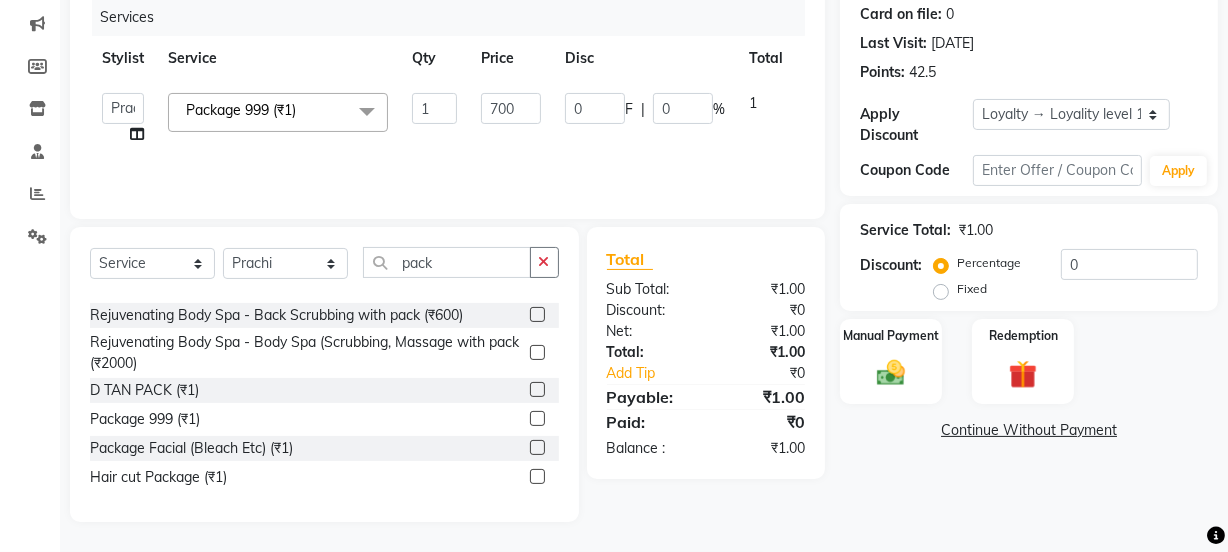 click on "Services Stylist Service Qty Price Disc Total Action  Jyoti   kaif   Manager   Pooja   Prachi   Raman   Raman 2   Reception   RIHAN   Sameer   Shivam   simo   SUNNY   yogita  Package 999 (₹1)  x Day light makeup  - Krylon (₹3000) Day light makeup  - Makeup studio (₹4000) Day light makeup  - Air brush (₹5000) Frount trimming (₹200) NANO (₹6000) Schwarzkopf root touch (₹1200) Full Arms Bleach (₹500) Bubble gum pedicure (₹1200) Wella bleach (₹700) FACE SCRUB (₹200) EYELESH (₹500) KANPEKI (₹3000) TANINO BOTOX (₹7000) BUBBLE GUM MANICURE (₹1500) TMT MASK (₹8001) MOROCCO SEREM (₹1800) LOREAL GLOBLE COLOUR (₹3000) BACK RICA WAX (₹600) NAIL CUT (₹100) PROTIN SPA G (₹1500) FOOT MASSAGE (₹300) STOMACH WAX (₹200) BACK TRIMMING (₹150) TWACHA FACIAL (₹1500) MACADAMIA SPA (₹3000) FULL BODY TRIMMING (₹100) THREADING MALE (₹100) BLUETOX (₹6000) lower lips (₹30) NOSE WAX (₹50) CHIN WAX (₹50) UNDER ARMS TRIMMING (₹50) ELBOWS (₹100) MENHDI APPLICATION (₹300)" 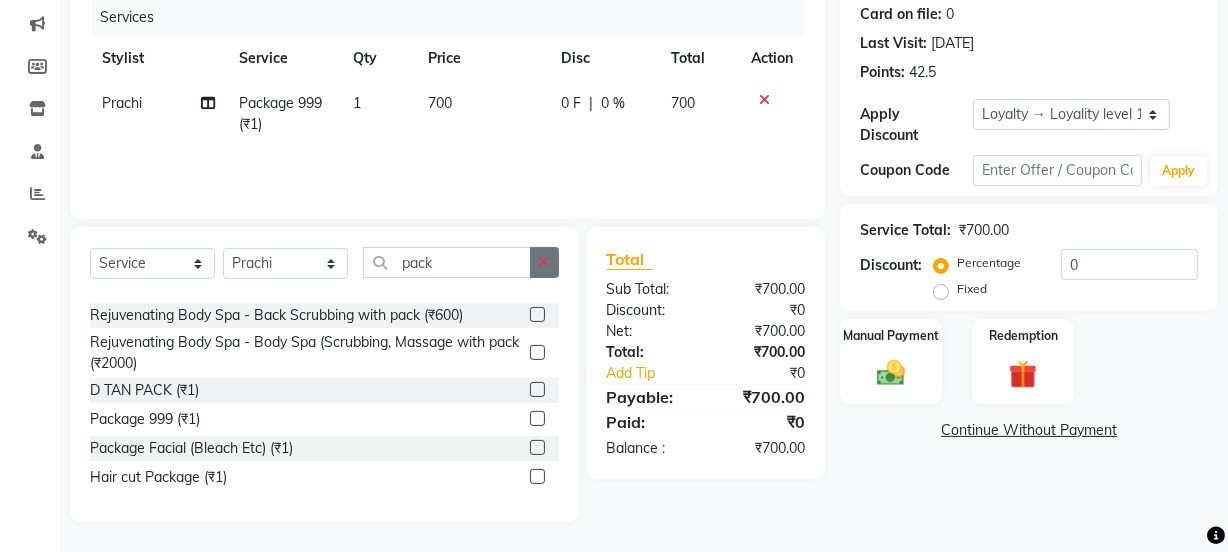click 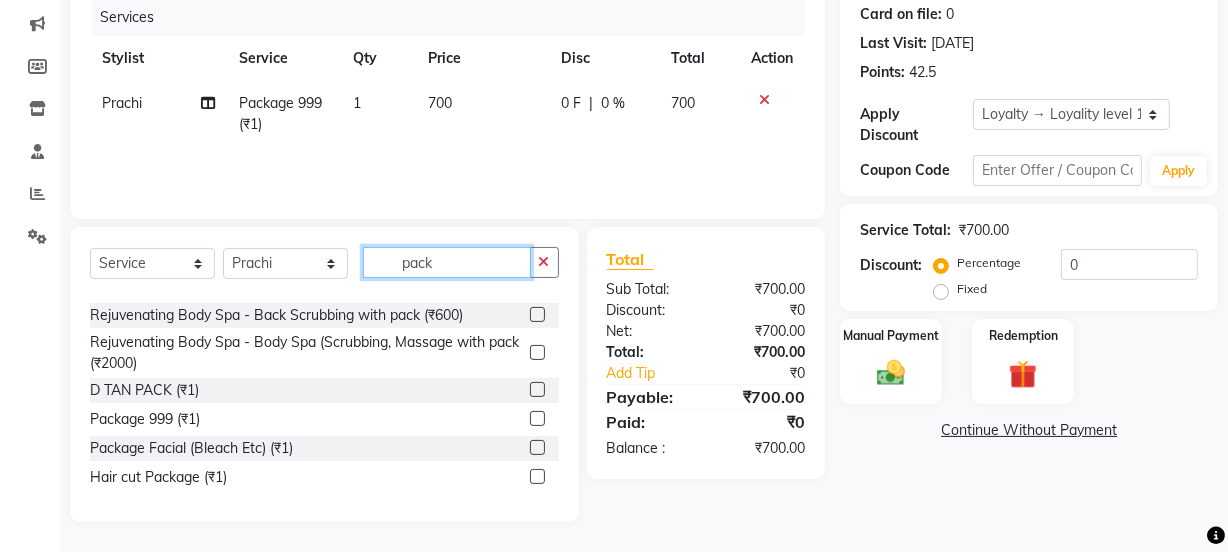 type 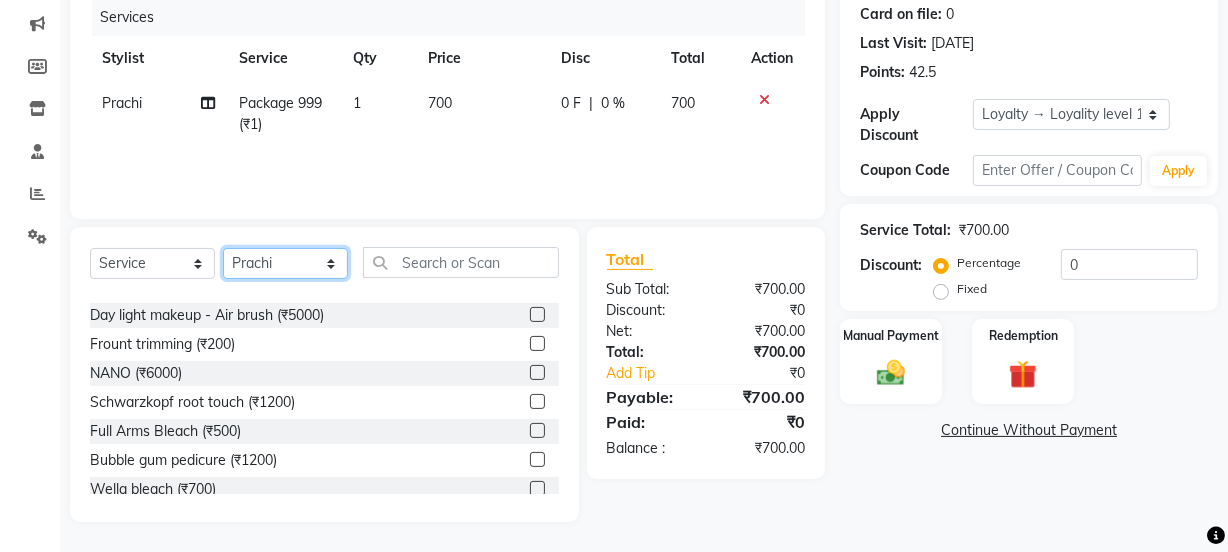 click on "Select Stylist Jyoti kaif Manager Pooja Prachi Raman Raman 2 Reception RIHAN Sameer Shivam simo SUNNY yogita" 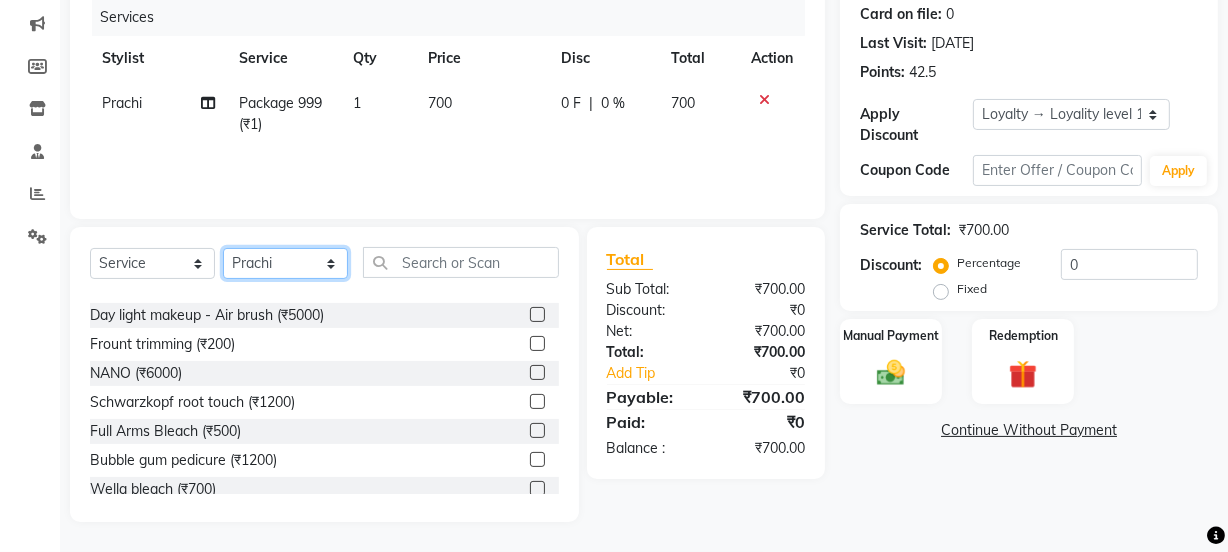 select on "22726" 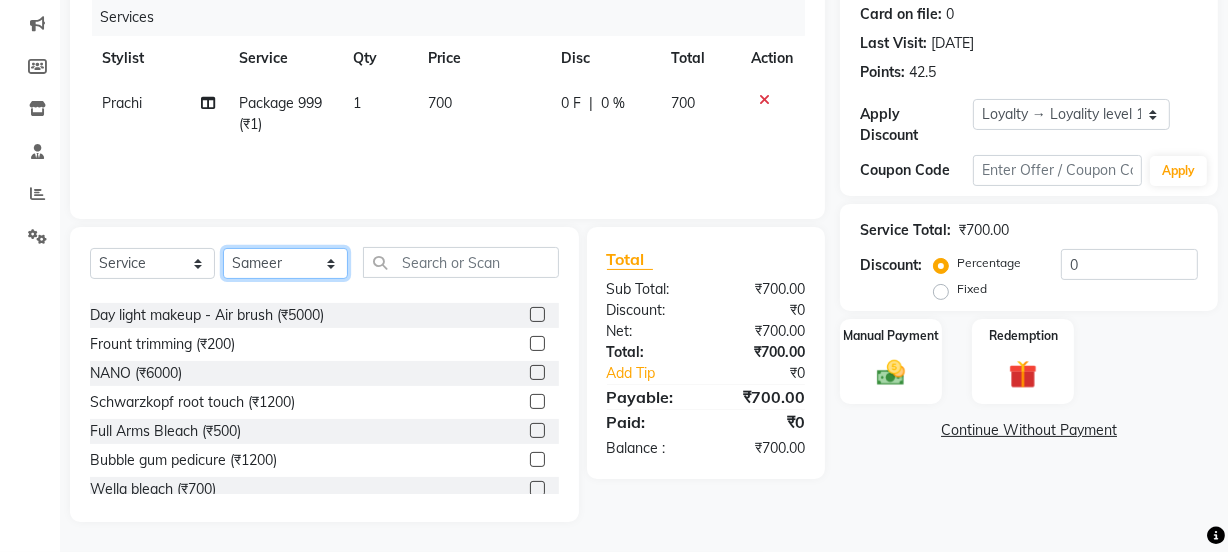 click on "Select Stylist Jyoti kaif Manager Pooja Prachi Raman Raman 2 Reception RIHAN Sameer Shivam simo SUNNY yogita" 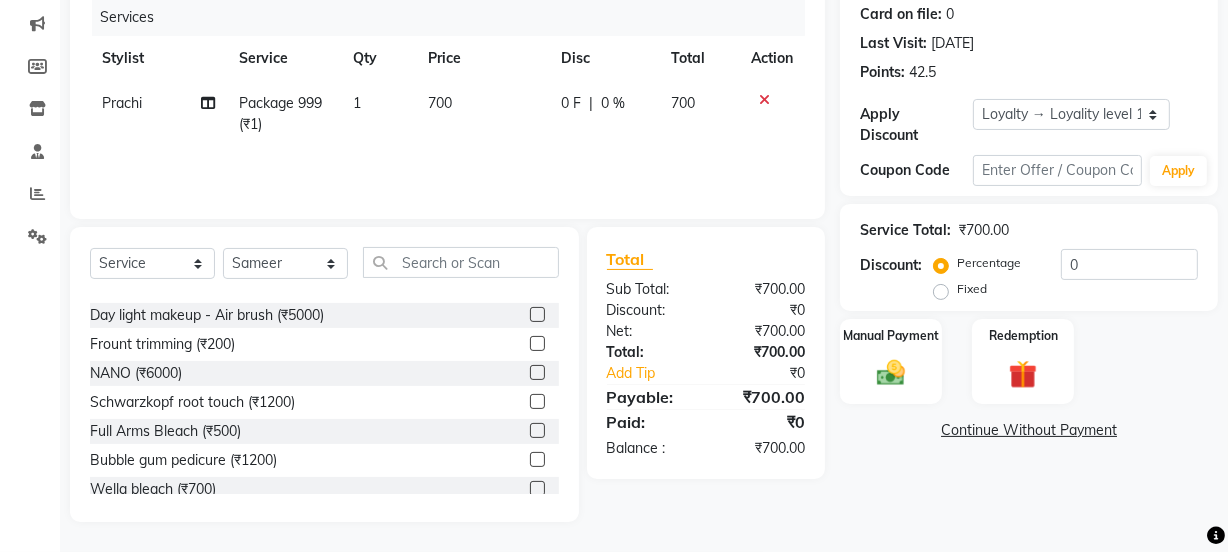 click on "Select  Service  Product  Membership  Package Voucher Prepaid Gift Card  Select Stylist Jyoti kaif Manager Pooja Prachi Raman Raman 2 Reception RIHAN Sameer Shivam simo SUNNY yogita" 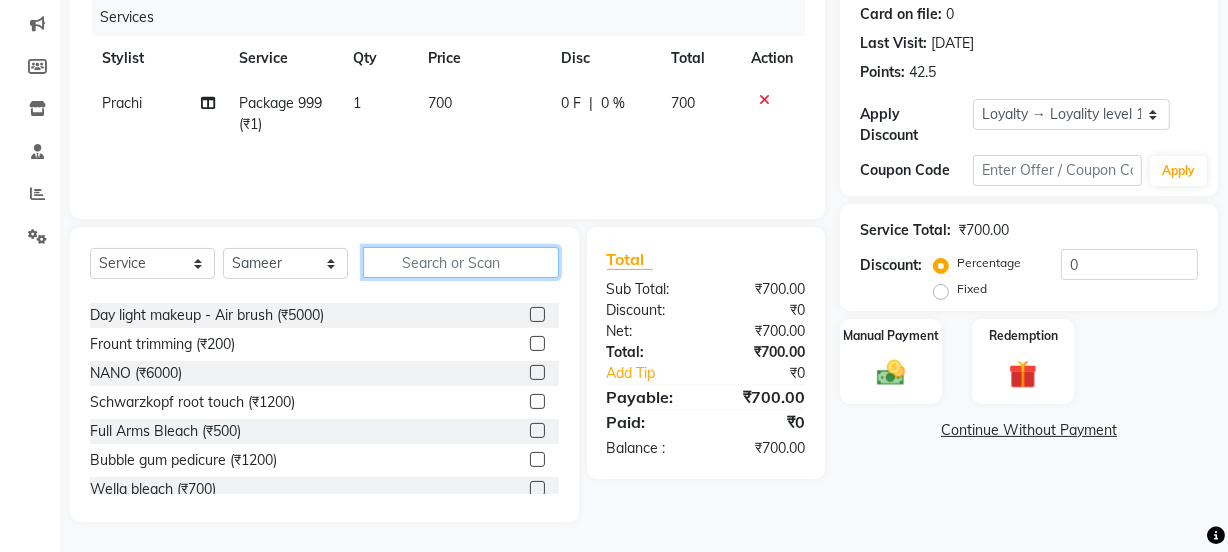 click 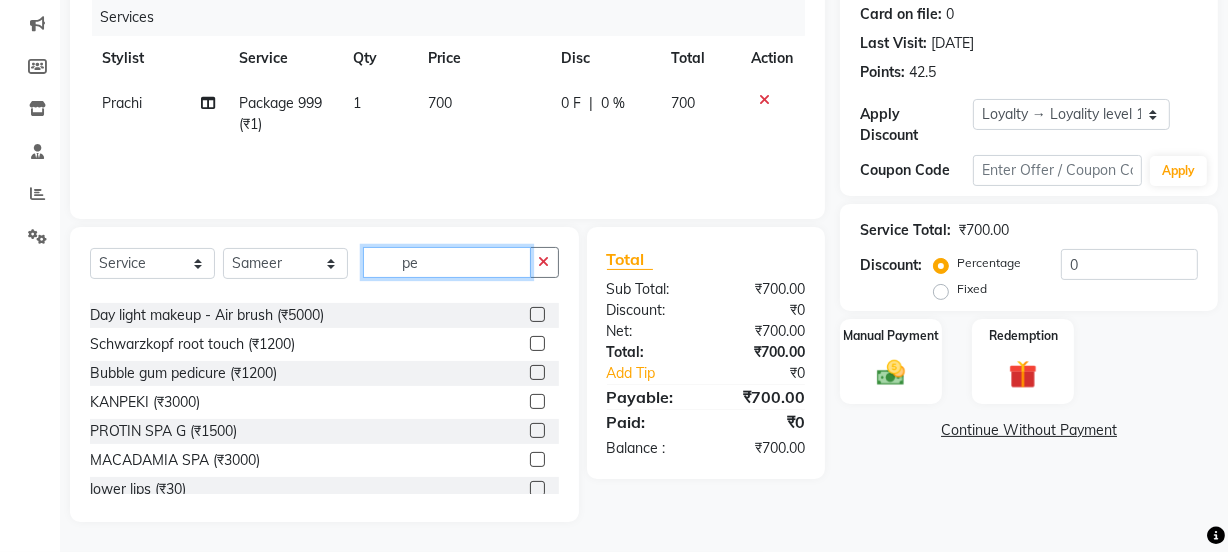 scroll, scrollTop: 0, scrollLeft: 0, axis: both 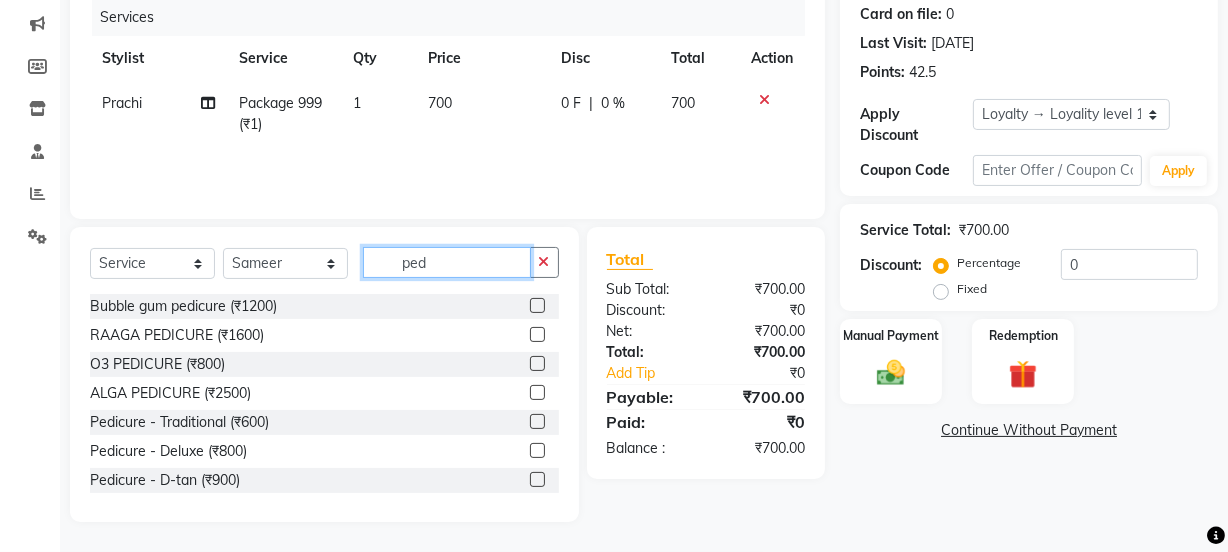 type on "ped" 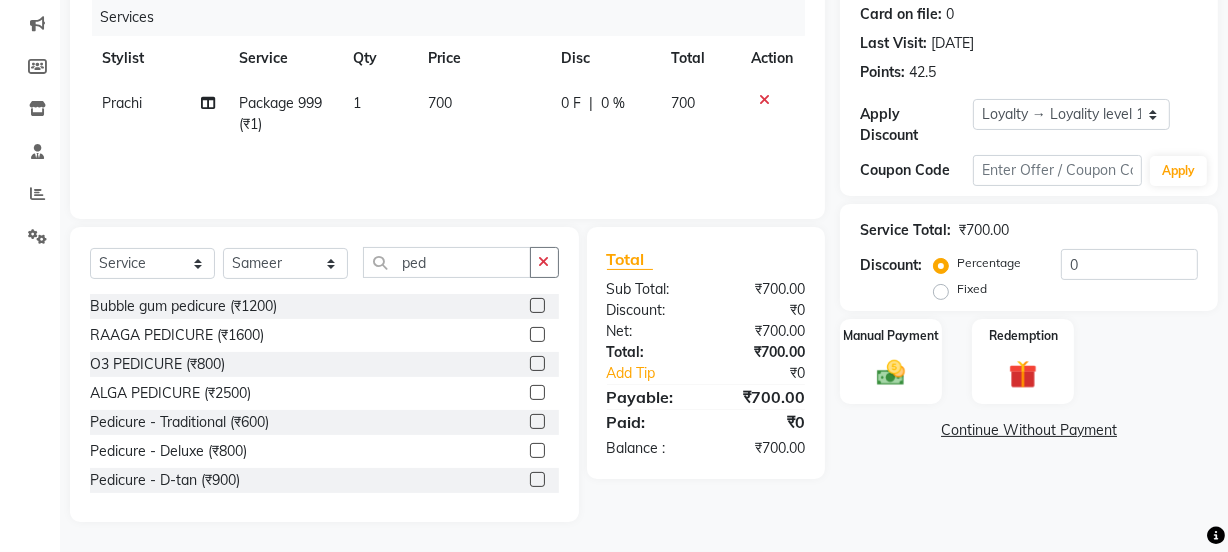click 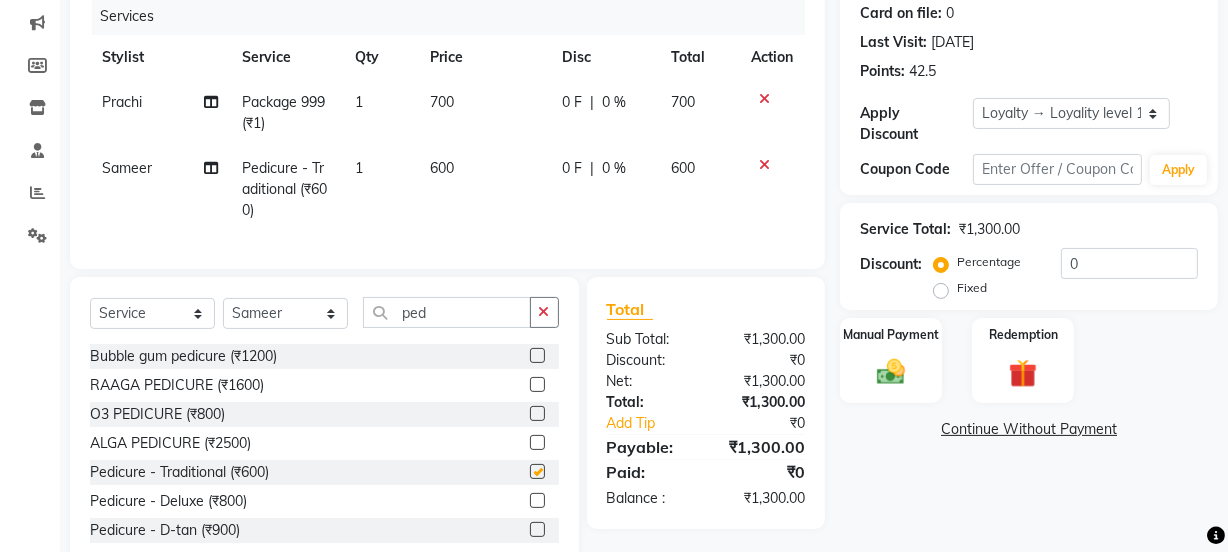 checkbox on "false" 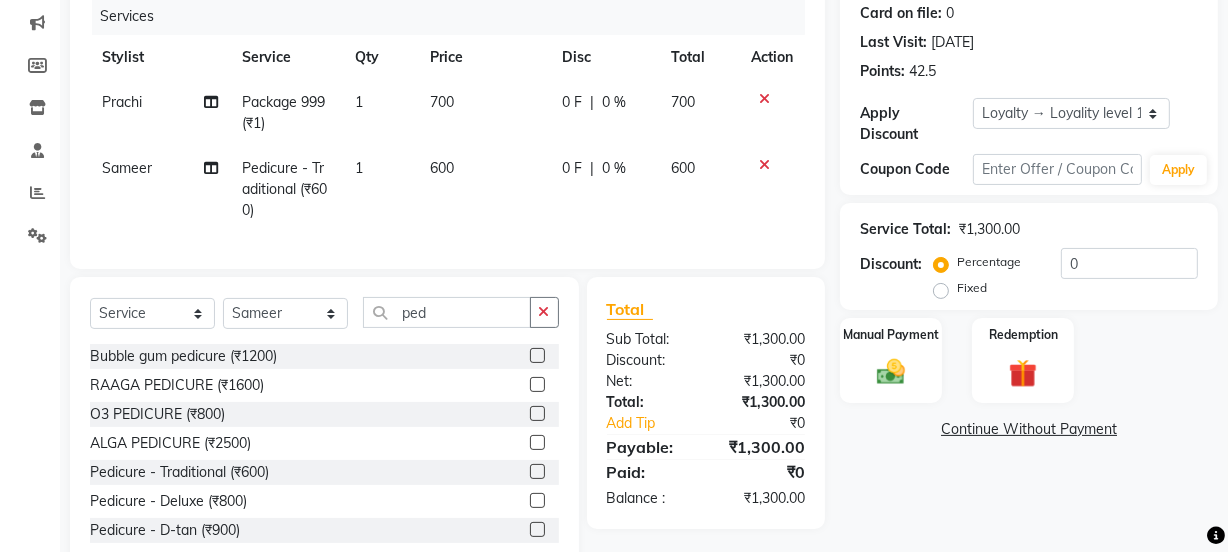 click on "600" 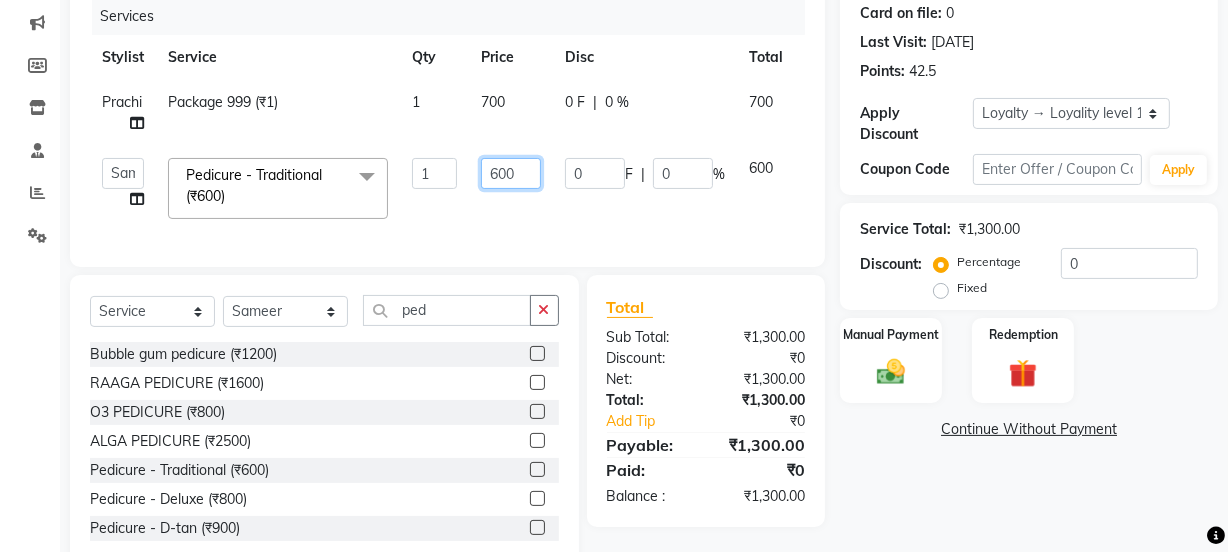 drag, startPoint x: 527, startPoint y: 169, endPoint x: 448, endPoint y: 182, distance: 80.06248 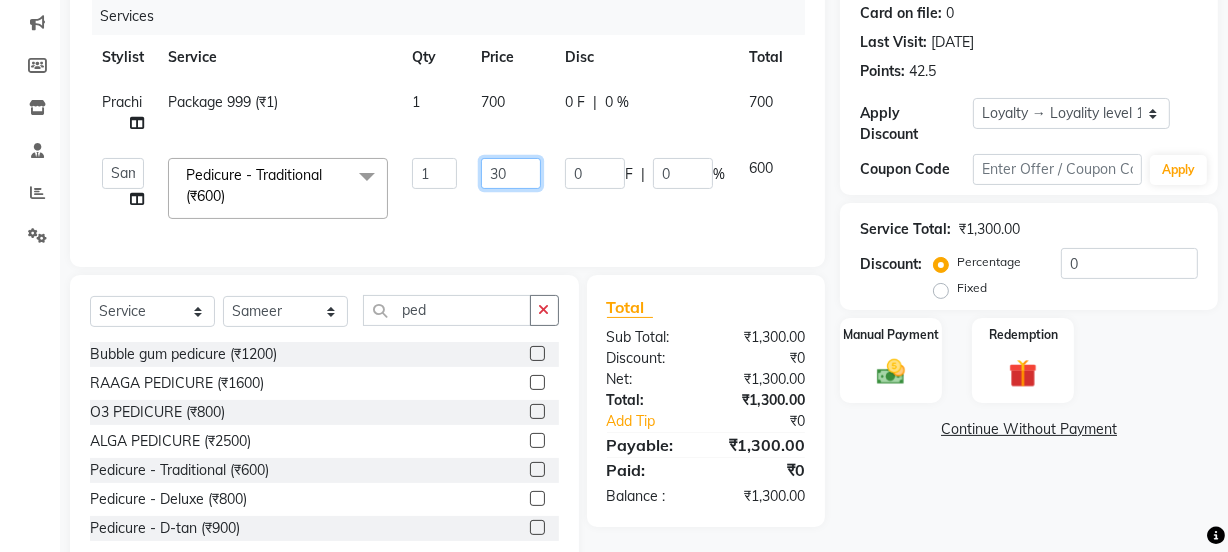 type on "300" 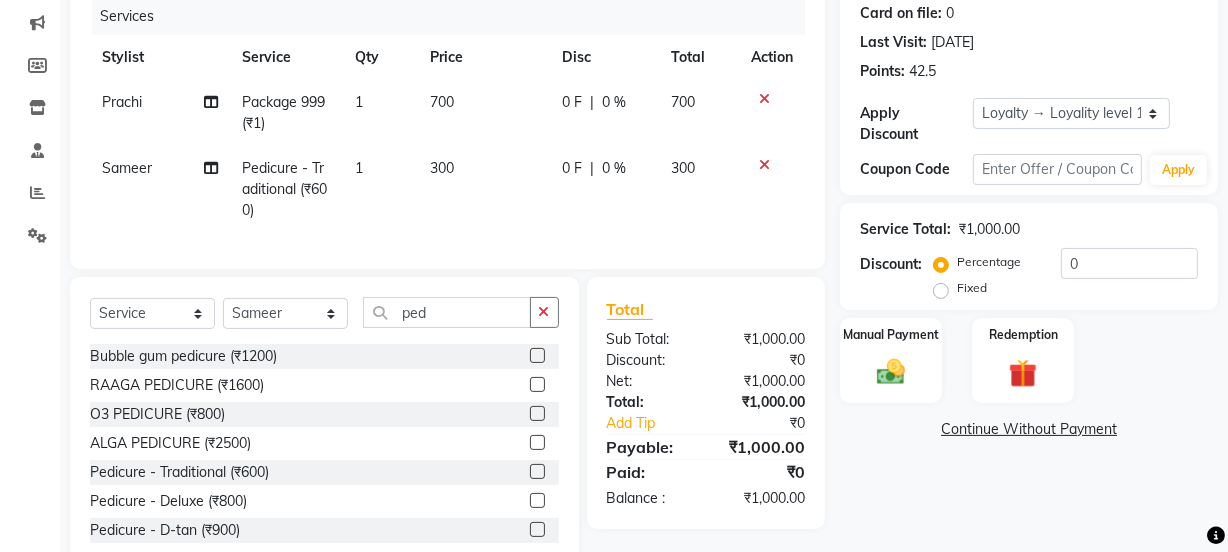 click on "300" 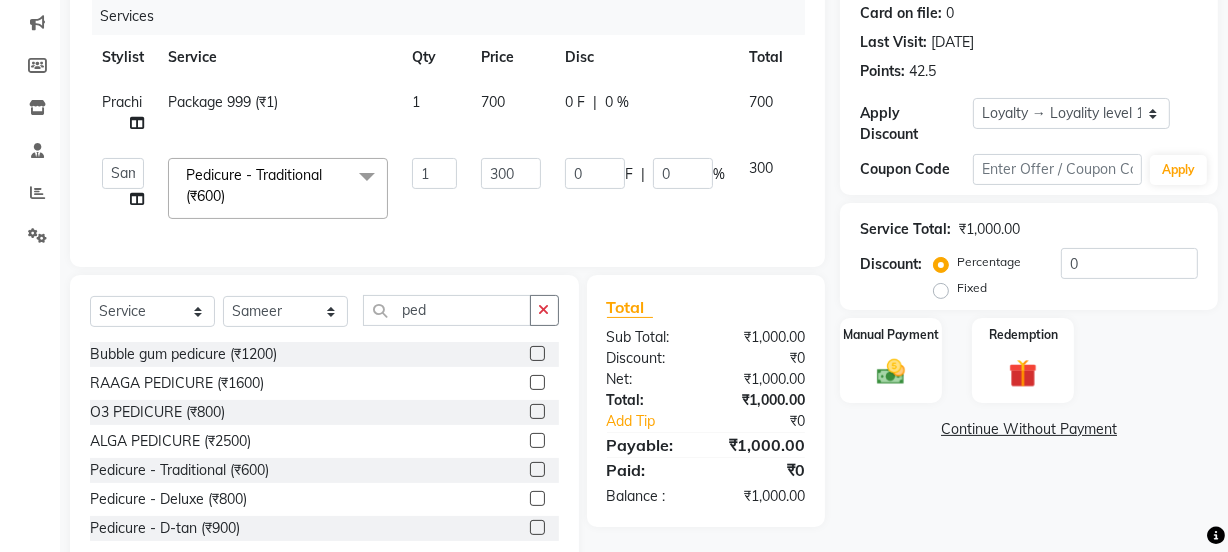 drag, startPoint x: 550, startPoint y: 324, endPoint x: 460, endPoint y: 341, distance: 91.591484 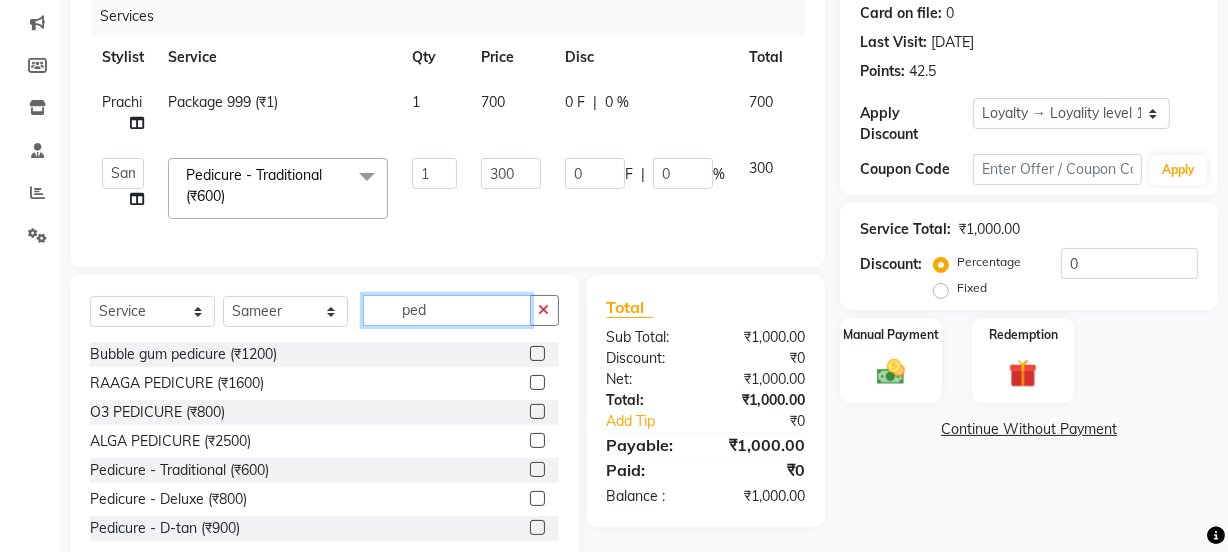 type 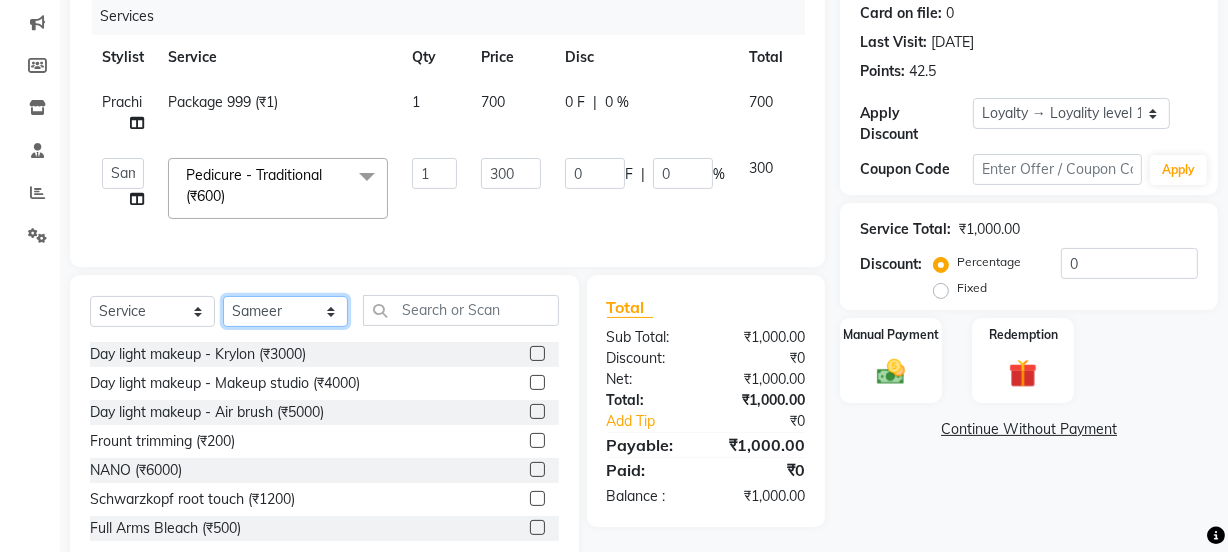click on "Select Stylist Jyoti kaif Manager Pooja Prachi Raman Raman 2 Reception RIHAN Sameer Shivam simo SUNNY yogita" 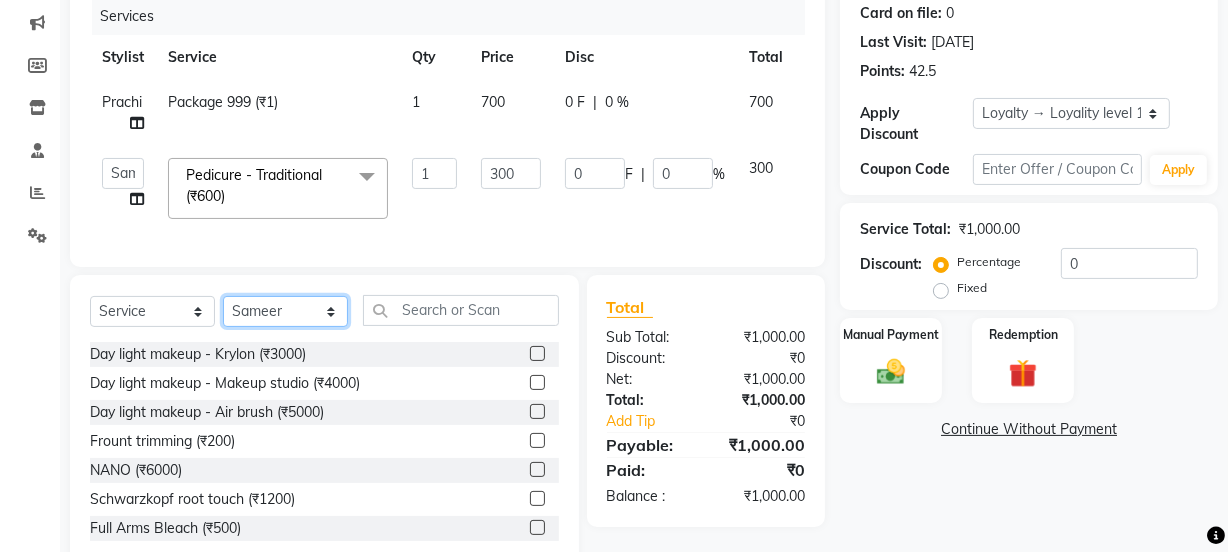 select on "83552" 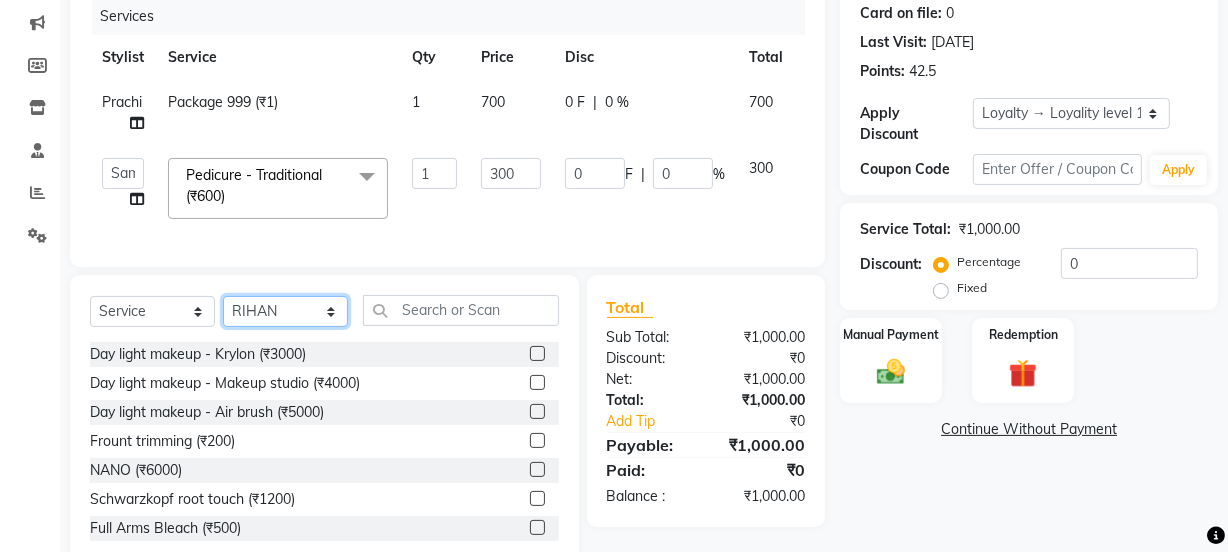 click on "Select Stylist Jyoti kaif Manager Pooja Prachi Raman Raman 2 Reception RIHAN Sameer Shivam simo SUNNY yogita" 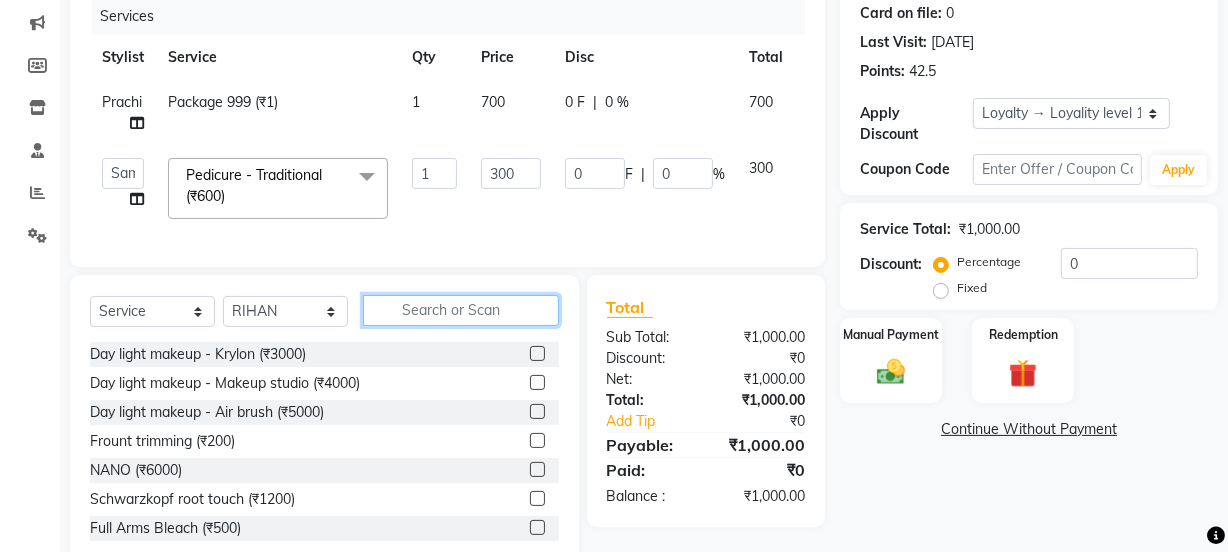 drag, startPoint x: 429, startPoint y: 314, endPoint x: 429, endPoint y: 332, distance: 18 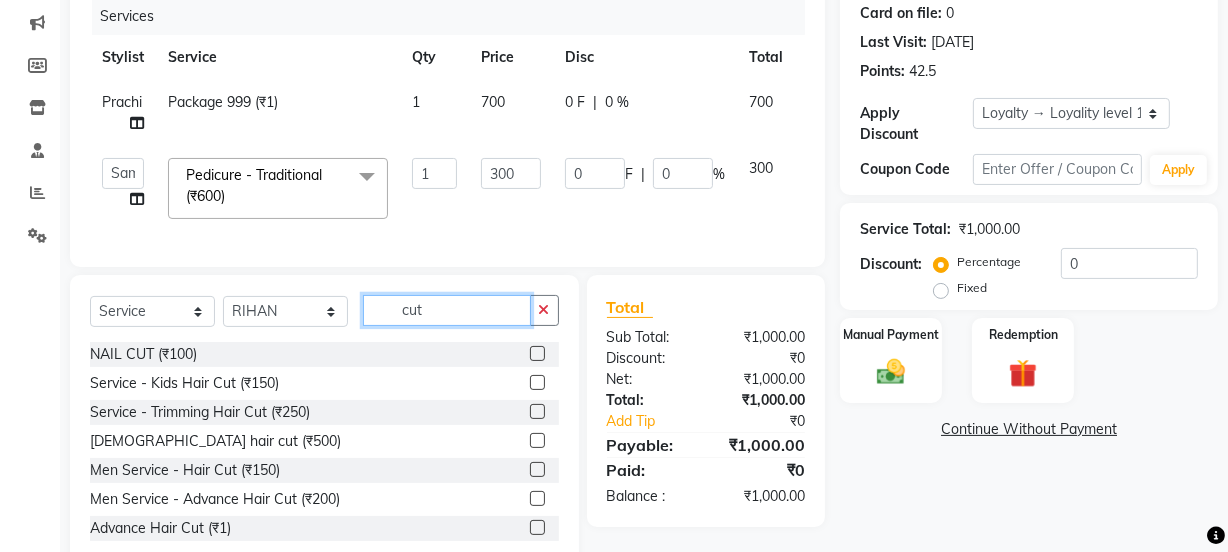 scroll, scrollTop: 311, scrollLeft: 0, axis: vertical 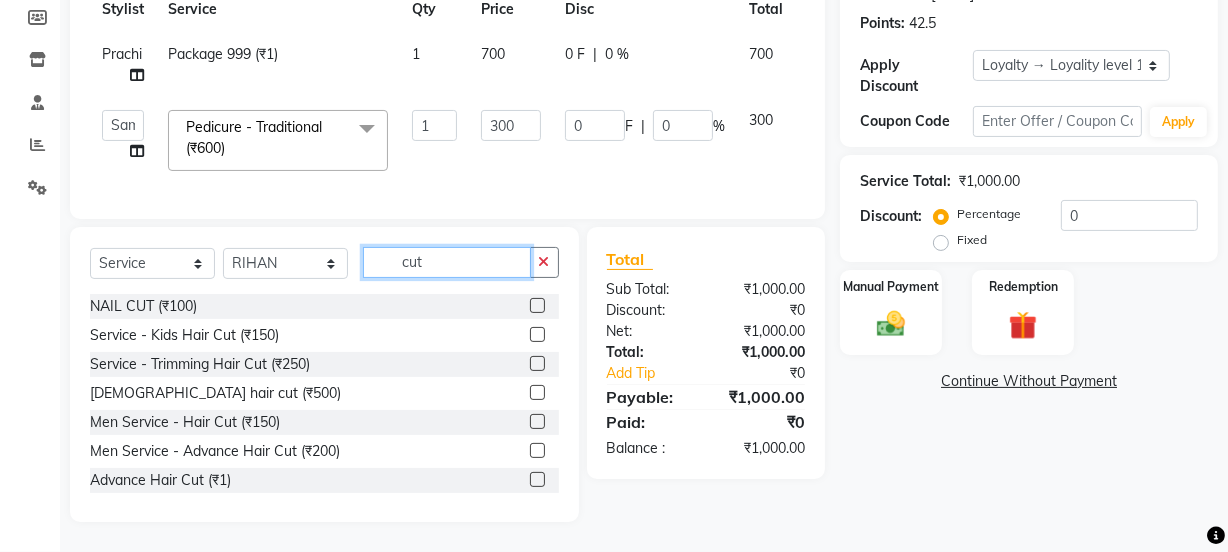 type on "cut" 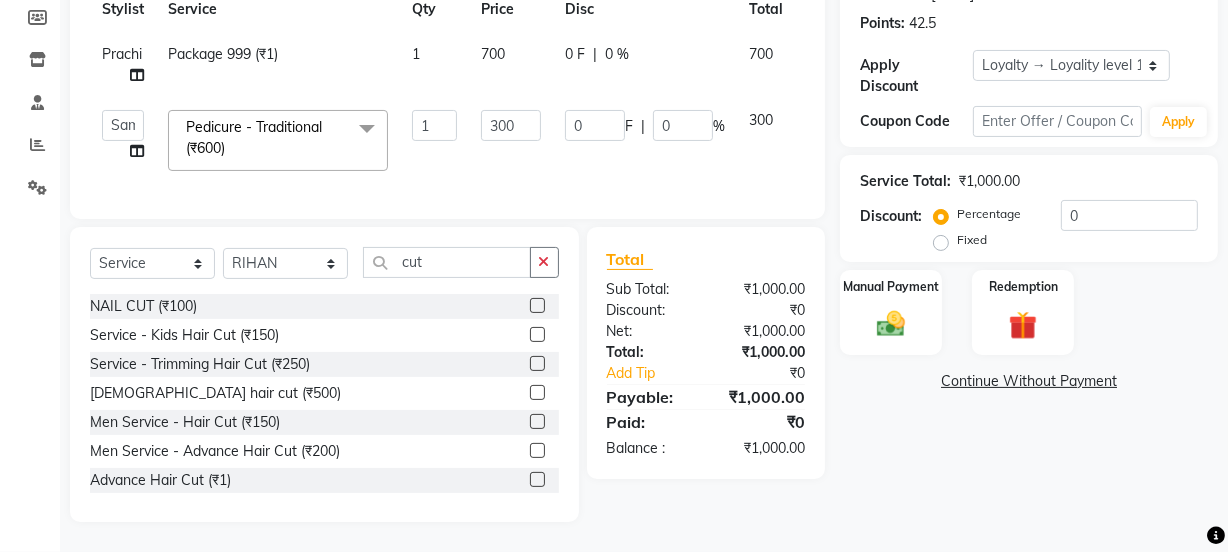 click 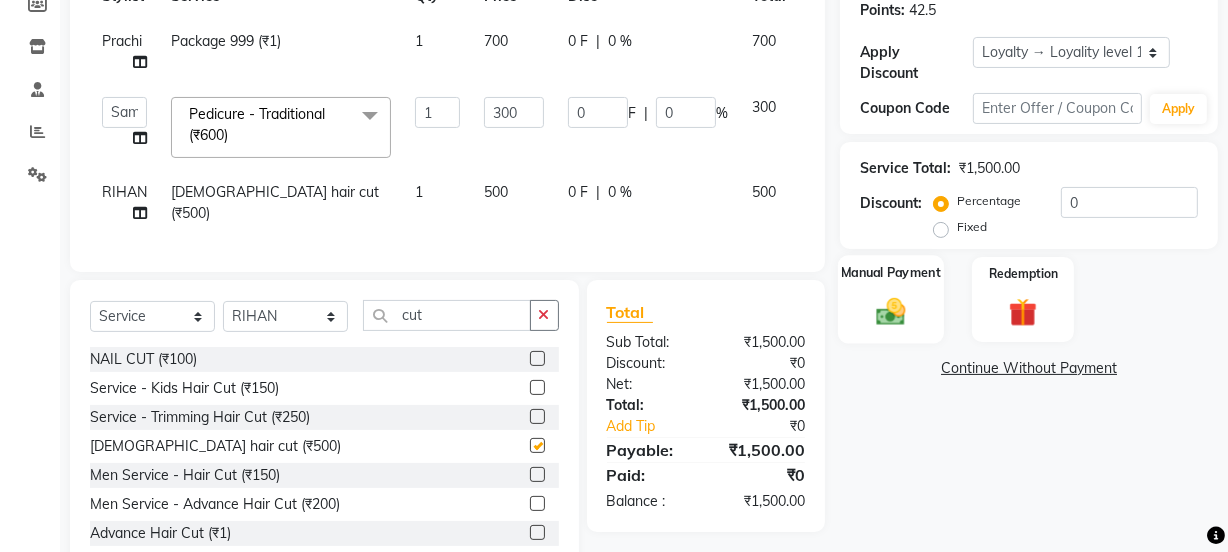 checkbox on "false" 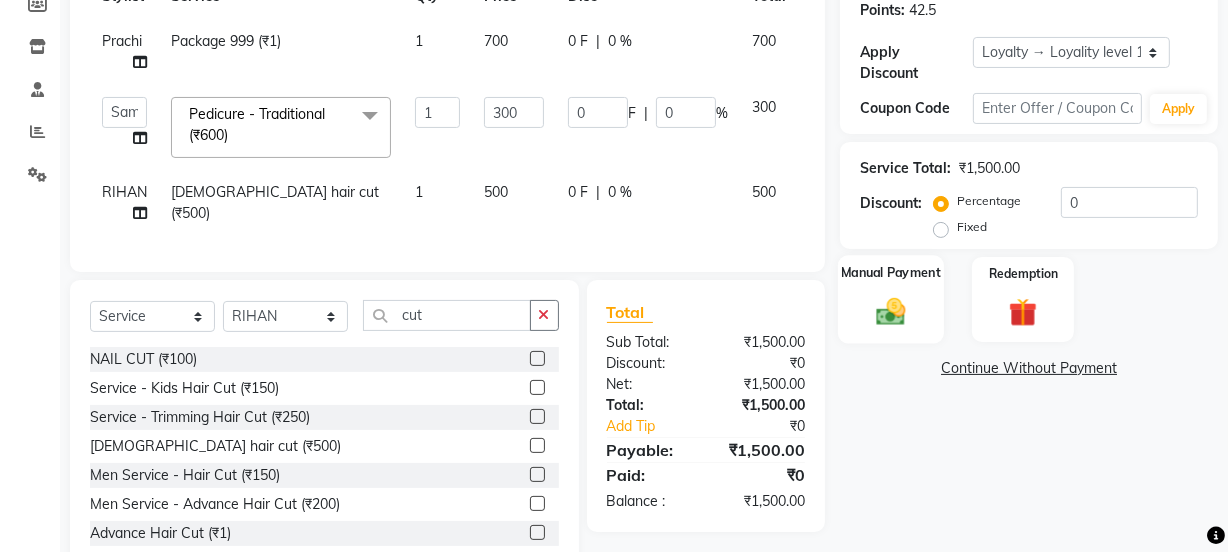 click on "Manual Payment" 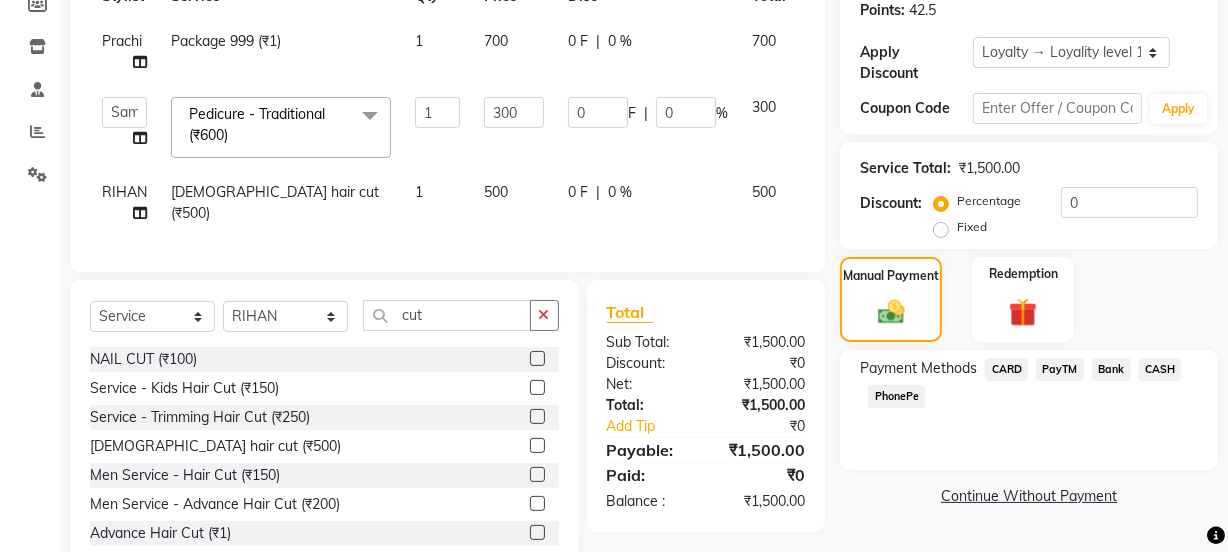 click on "PayTM" 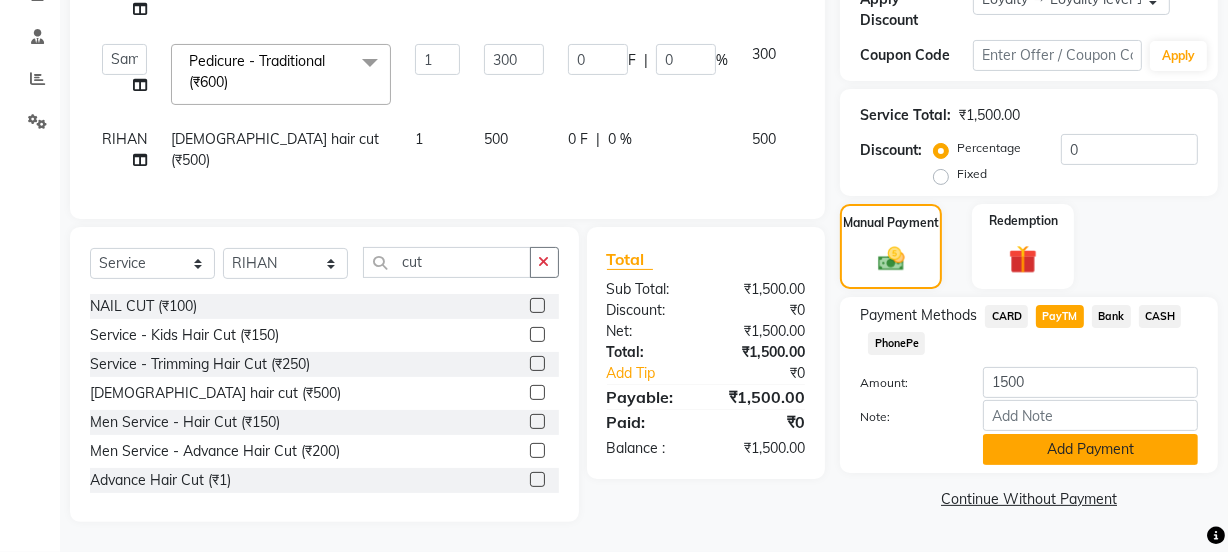 click on "Add Payment" 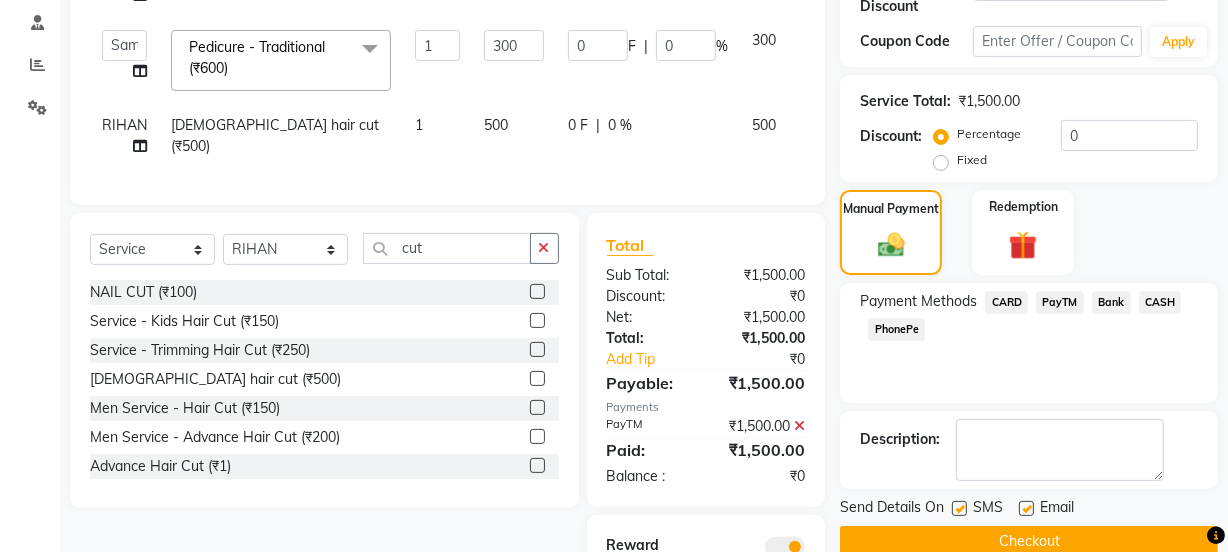 scroll, scrollTop: 516, scrollLeft: 0, axis: vertical 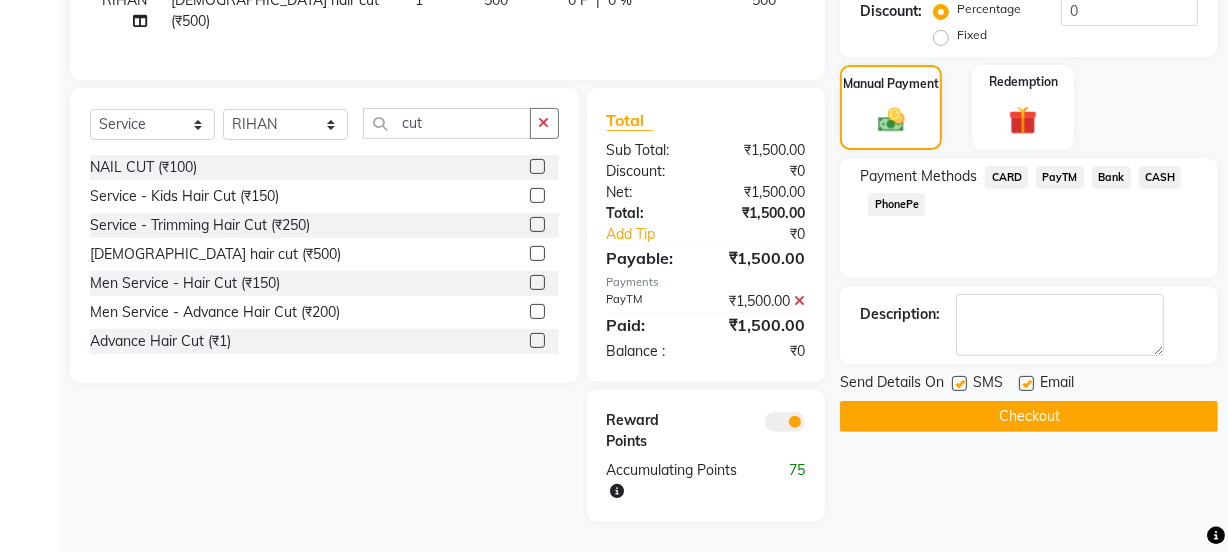 click 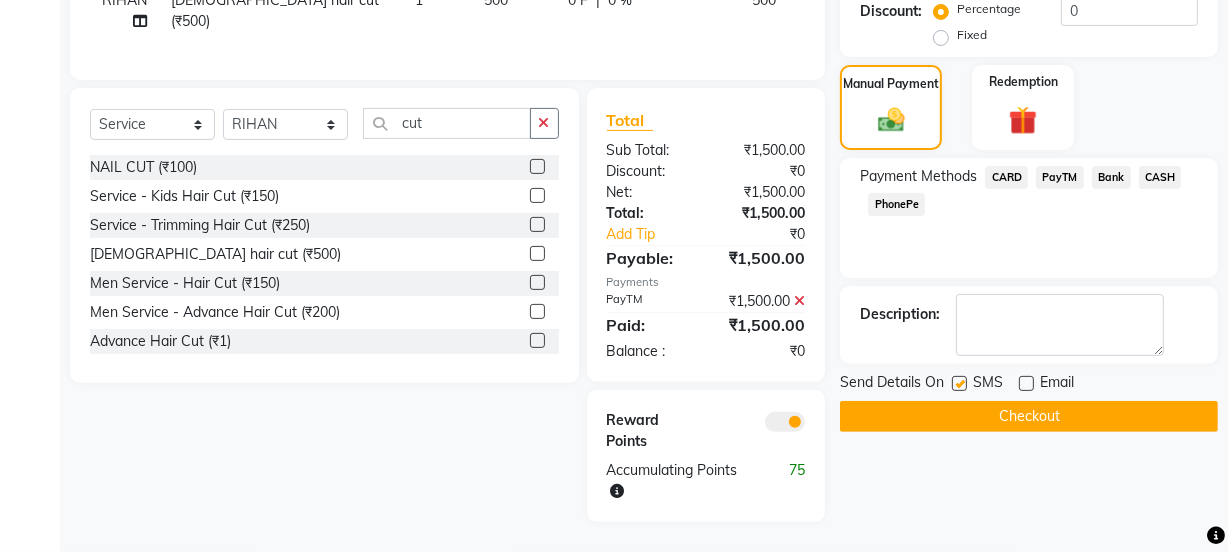 click 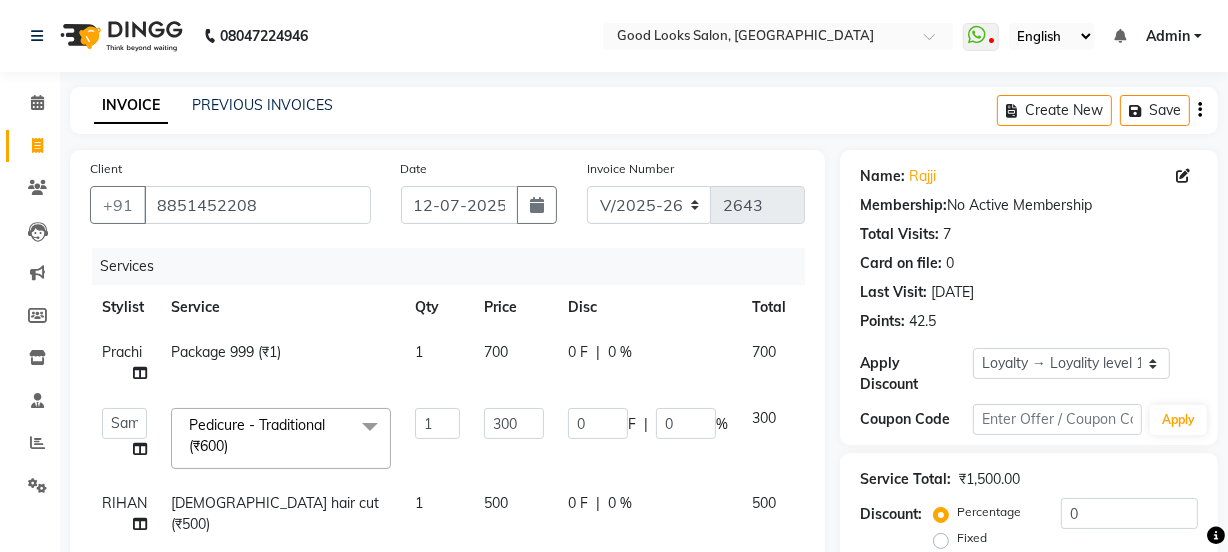 scroll, scrollTop: 516, scrollLeft: 0, axis: vertical 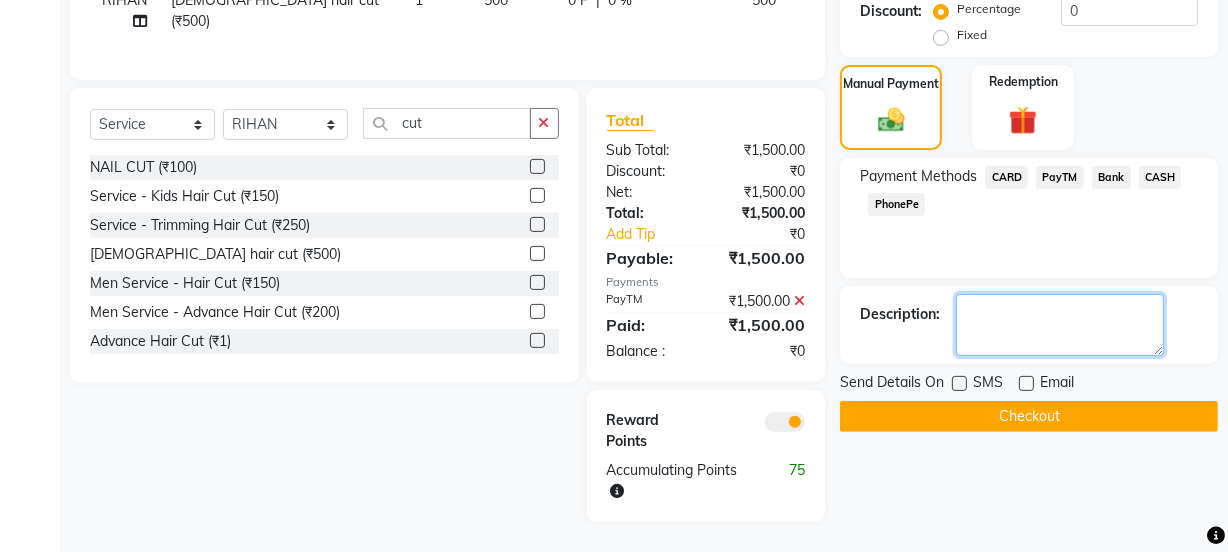 click 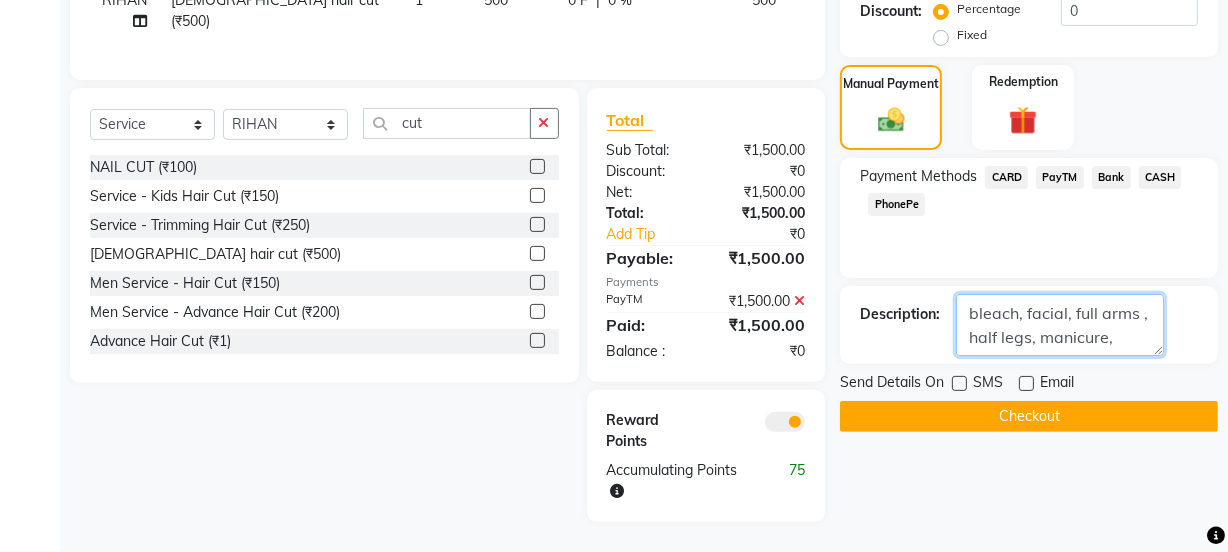 scroll, scrollTop: 16, scrollLeft: 0, axis: vertical 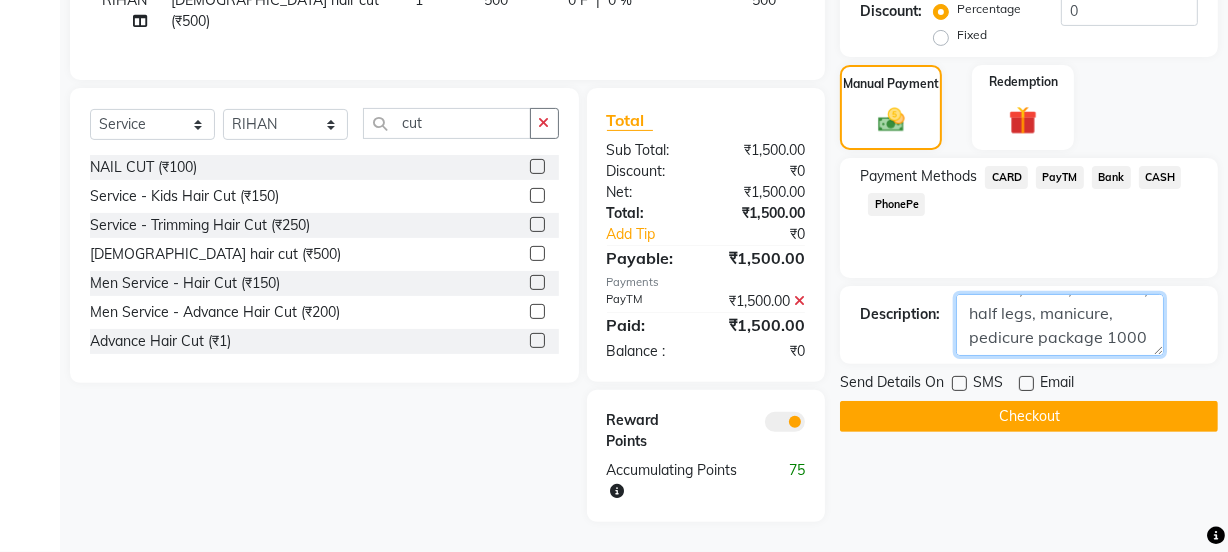 type on "bleach, facial, full arms , half legs, manicure, pedicure package 1000" 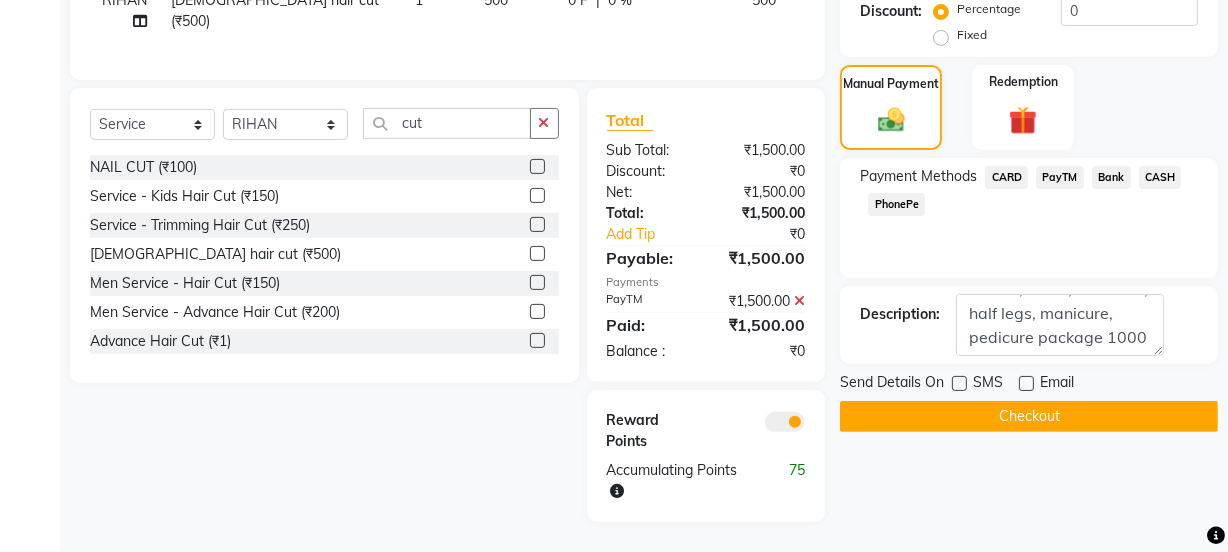 click on "Checkout" 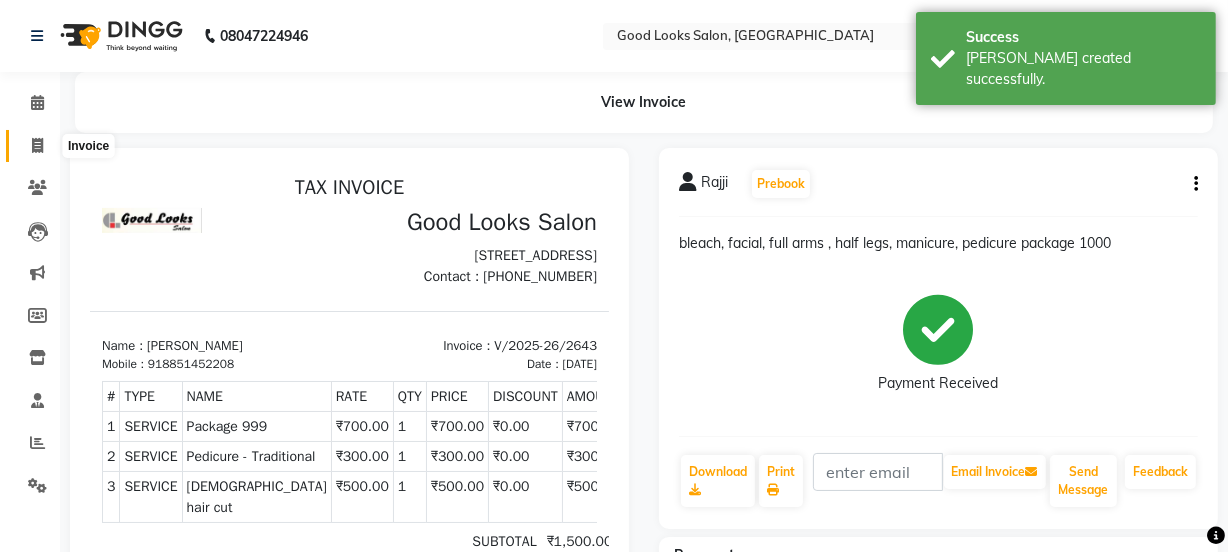 scroll, scrollTop: 0, scrollLeft: 0, axis: both 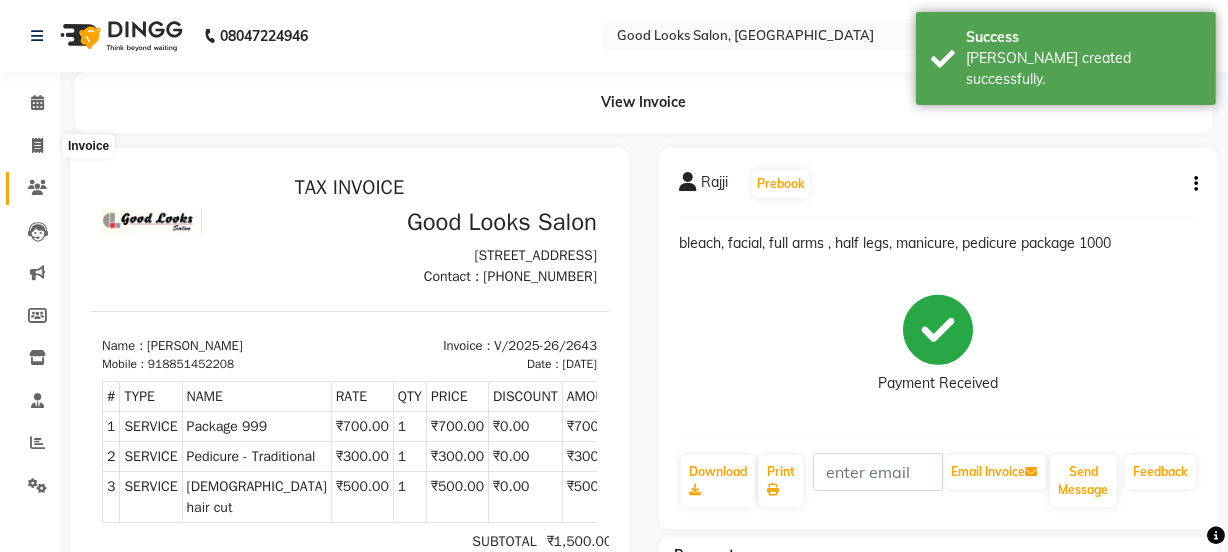 select on "4230" 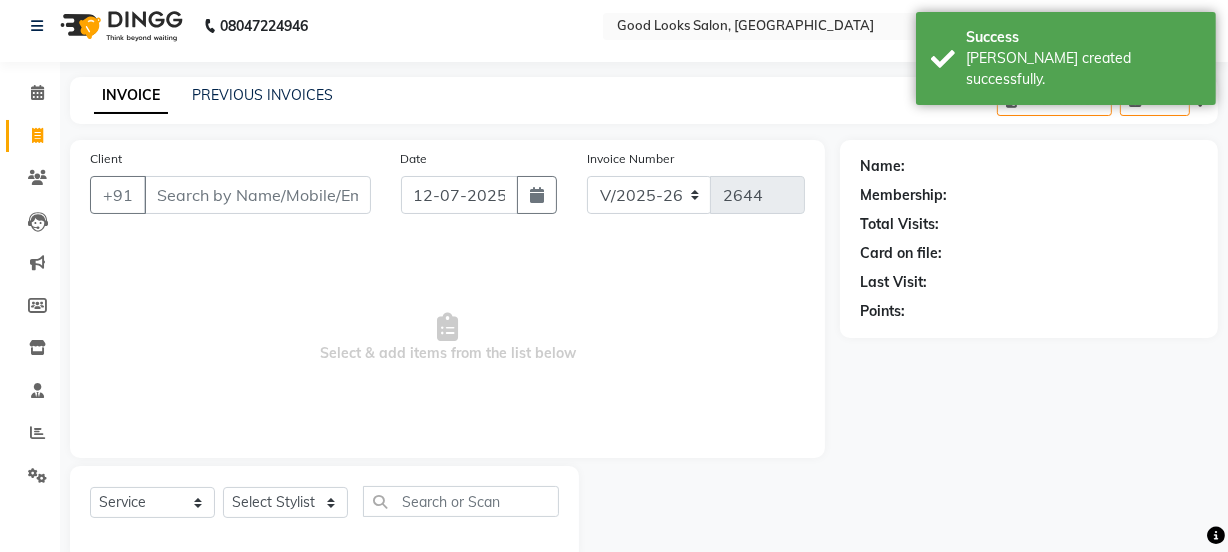 scroll, scrollTop: 0, scrollLeft: 0, axis: both 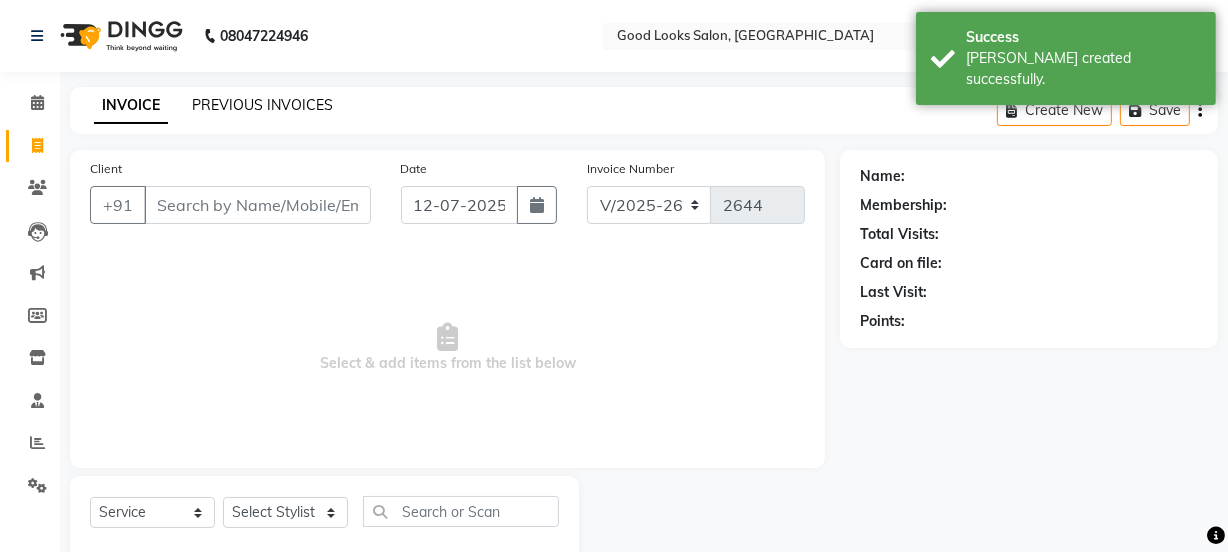 click on "PREVIOUS INVOICES" 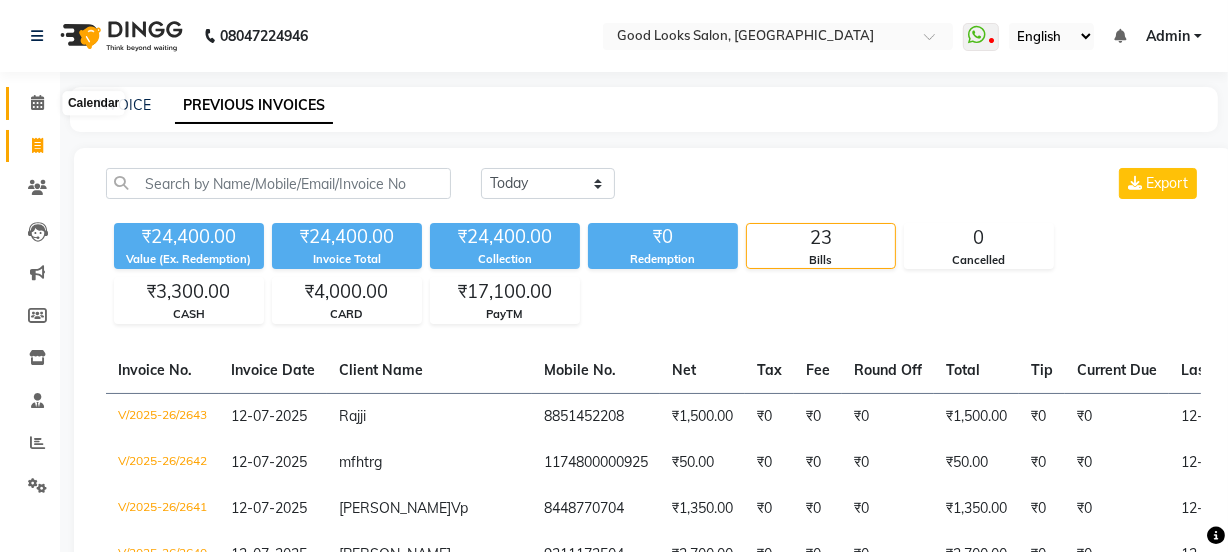 click 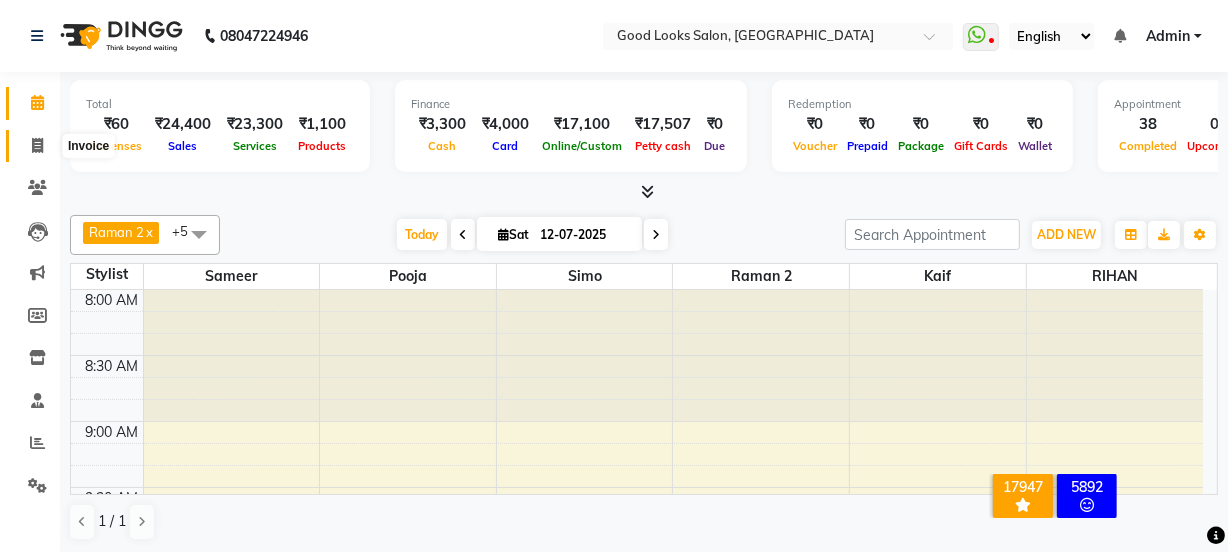 click on "Invoice" 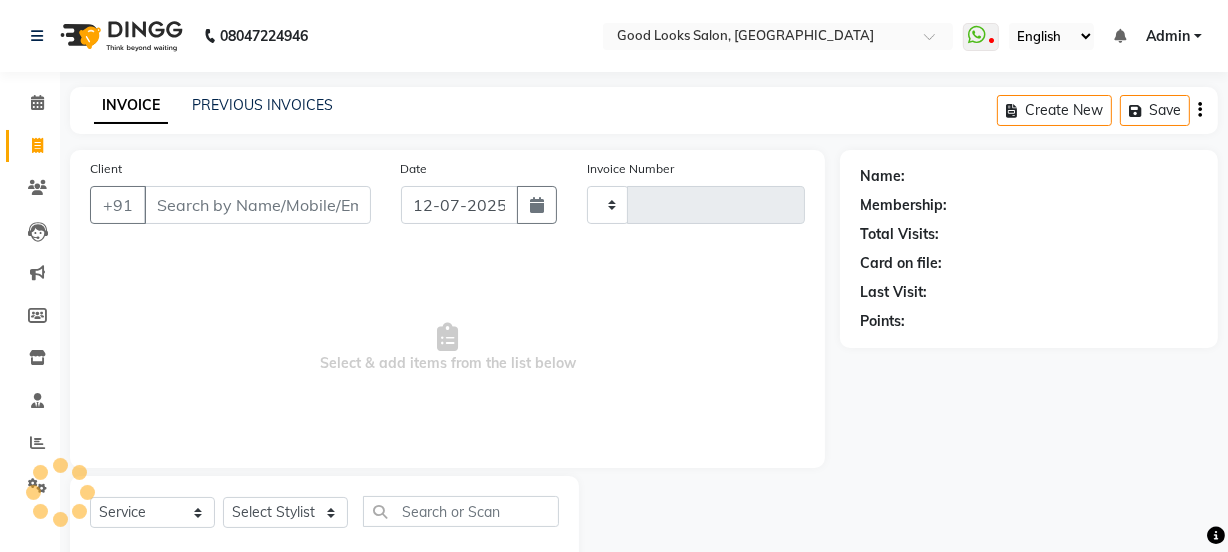 type on "2644" 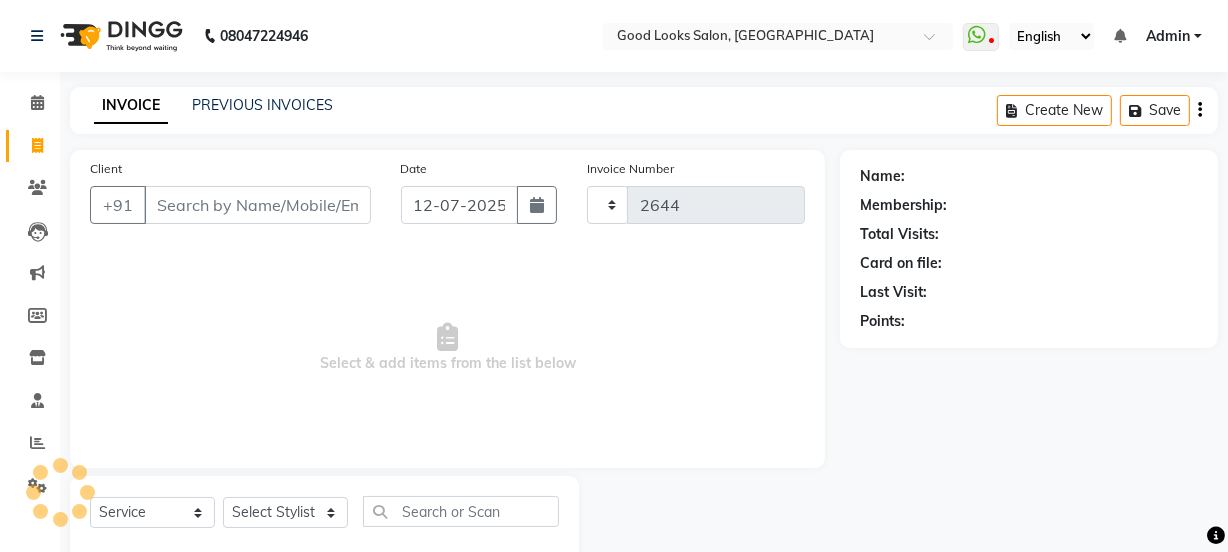 select on "4230" 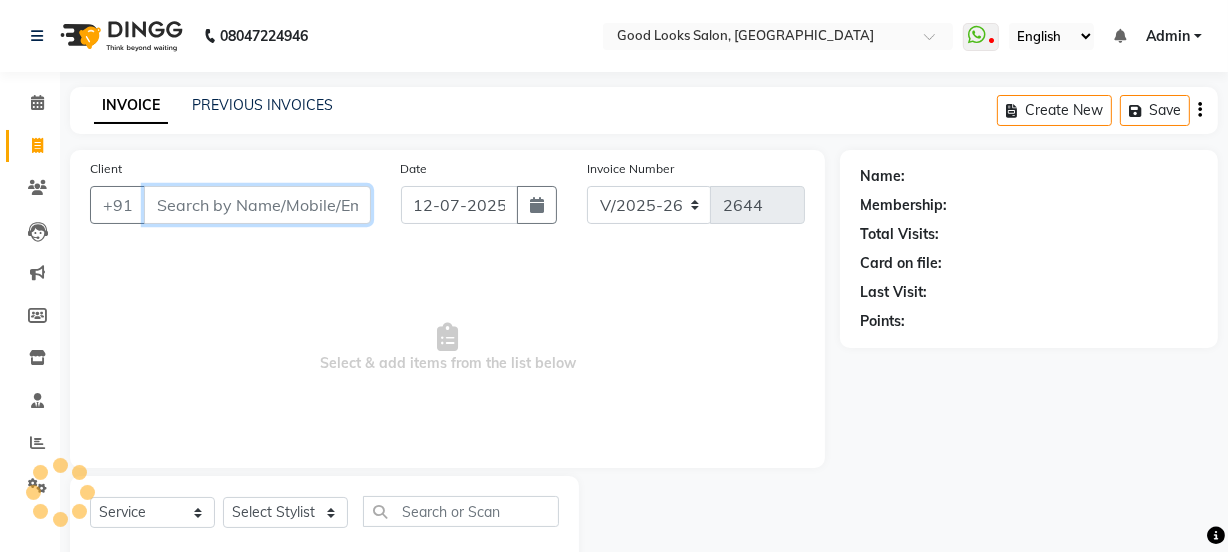 click on "Client" at bounding box center (257, 205) 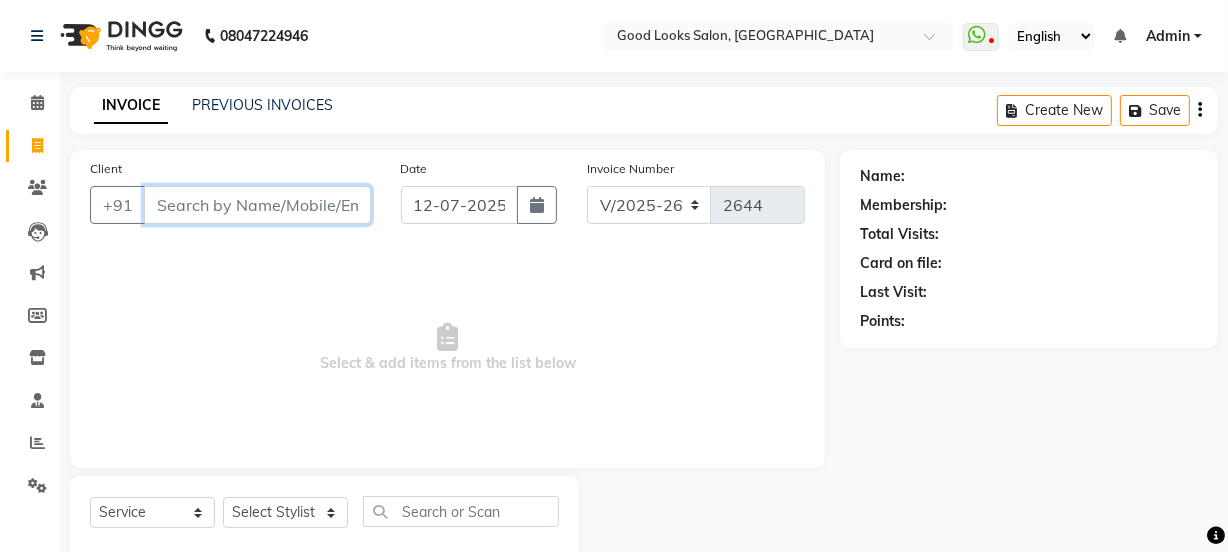 click on "Client" at bounding box center [257, 205] 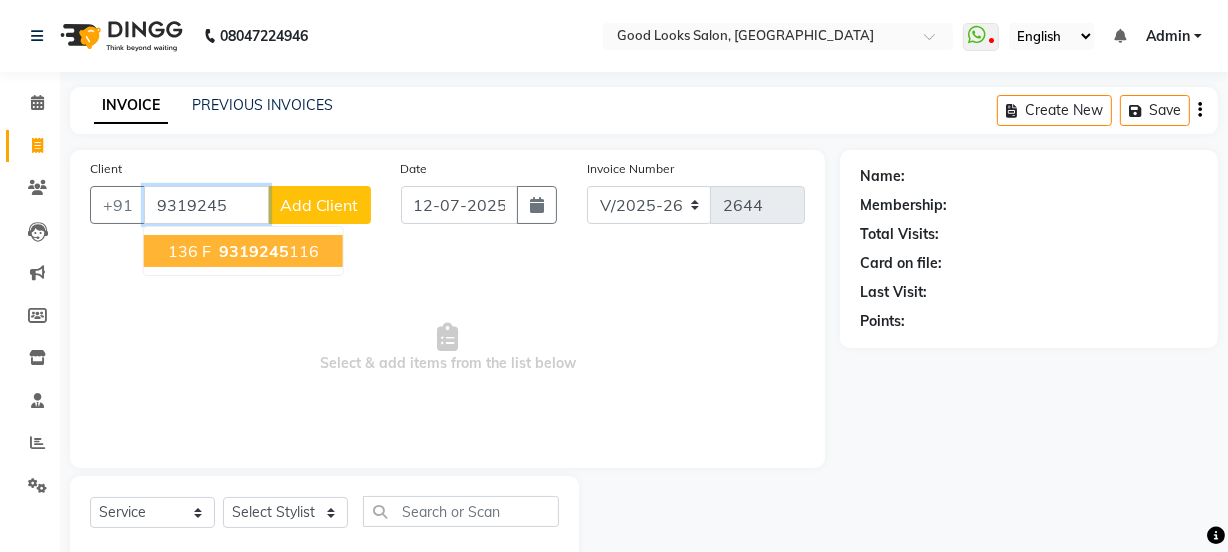 click on "136 F   9319245 116" at bounding box center (243, 251) 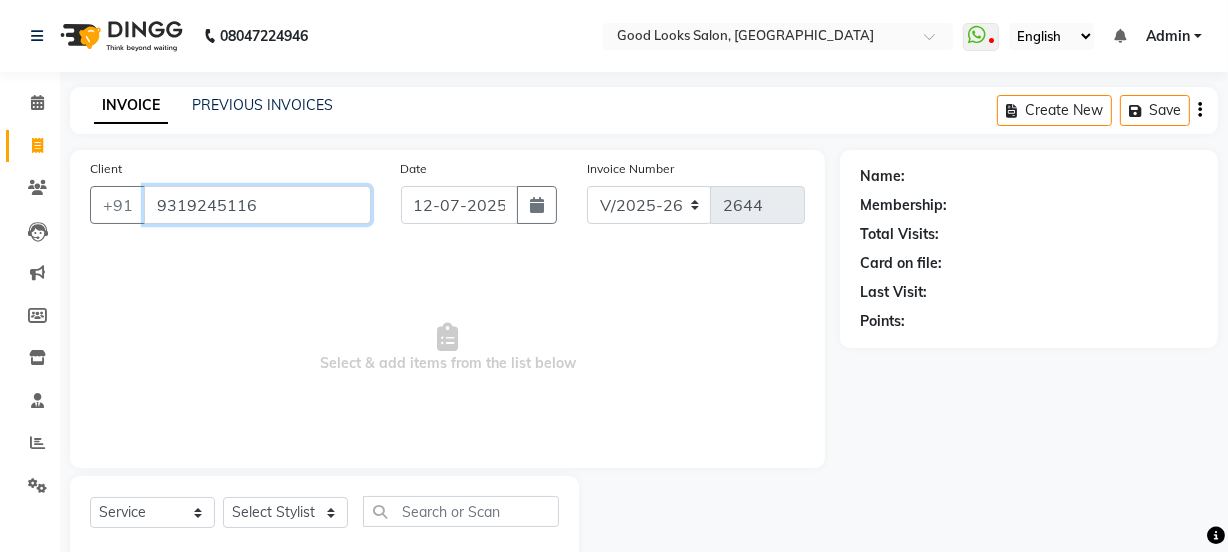 type on "9319245116" 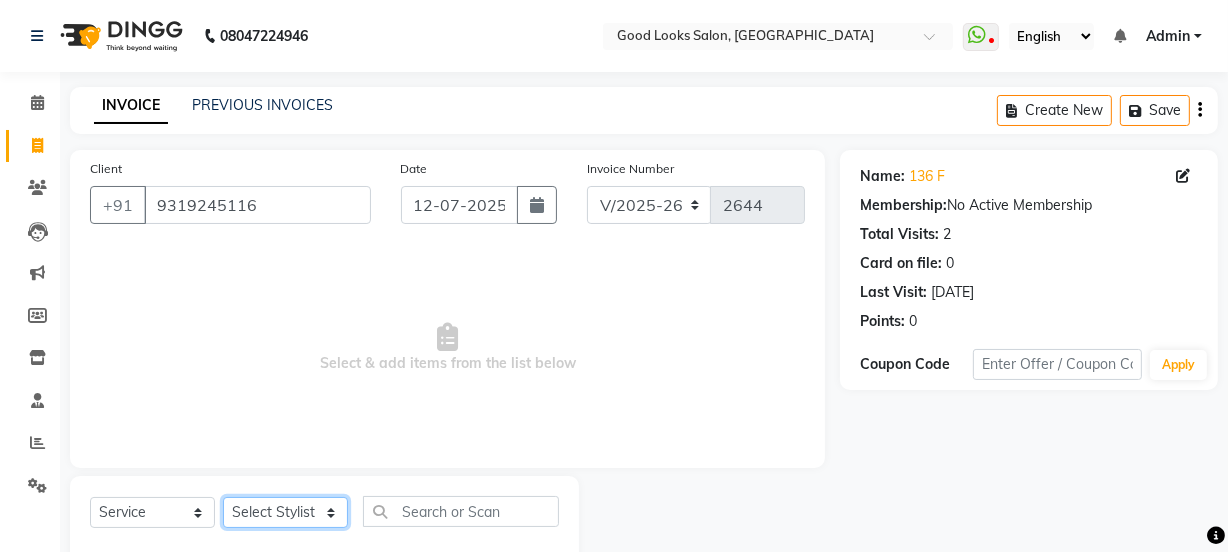 click on "Select Stylist Jyoti kaif Manager Pooja Prachi Raman Raman 2 Reception RIHAN Sameer Shivam simo SUNNY yogita" 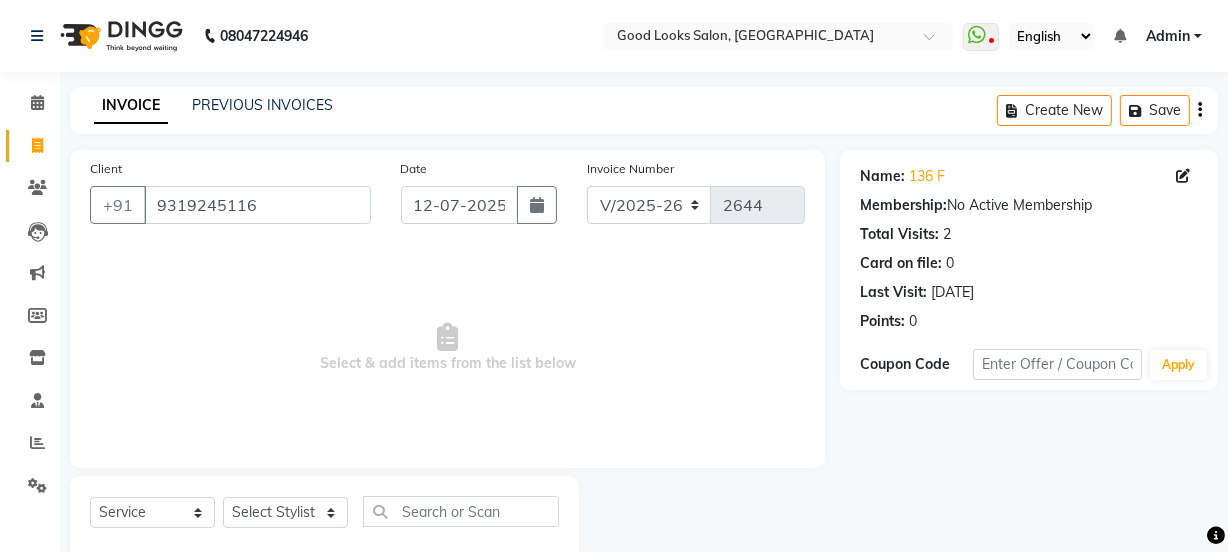 click on "Select & add items from the list below" at bounding box center (447, 348) 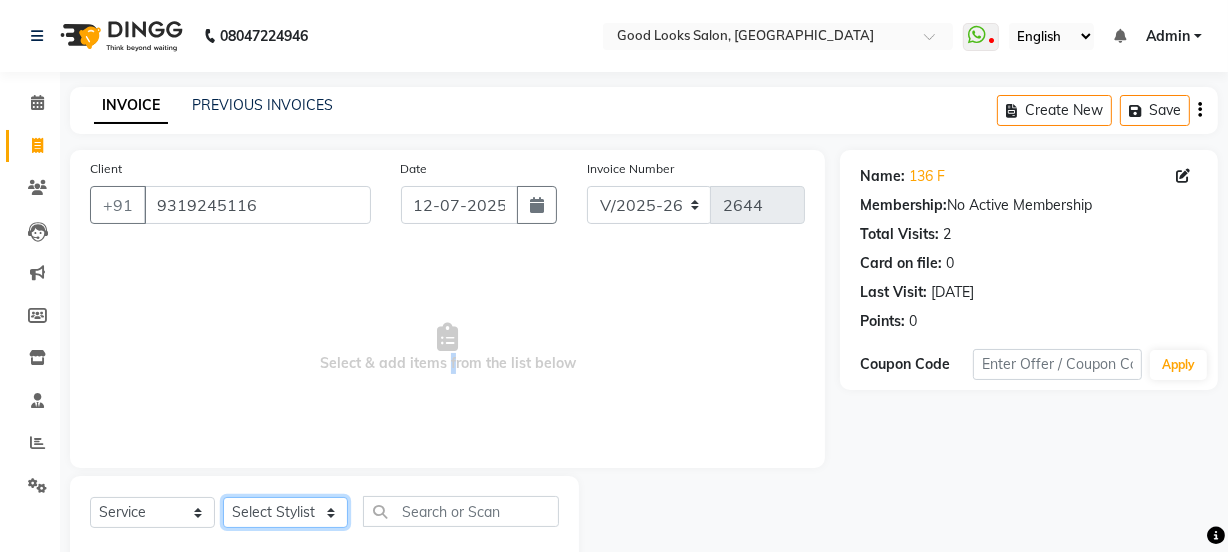 click on "Select Stylist Jyoti kaif Manager Pooja Prachi Raman Raman 2 Reception RIHAN Sameer Shivam simo SUNNY yogita" 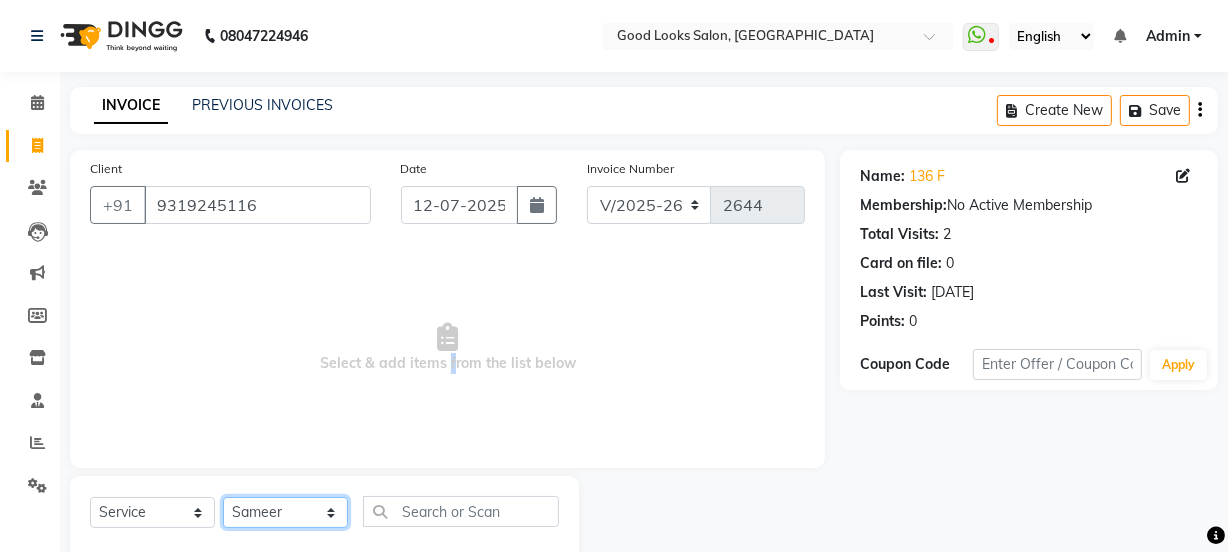 click on "Select Stylist Jyoti kaif Manager Pooja Prachi Raman Raman 2 Reception RIHAN Sameer Shivam simo SUNNY yogita" 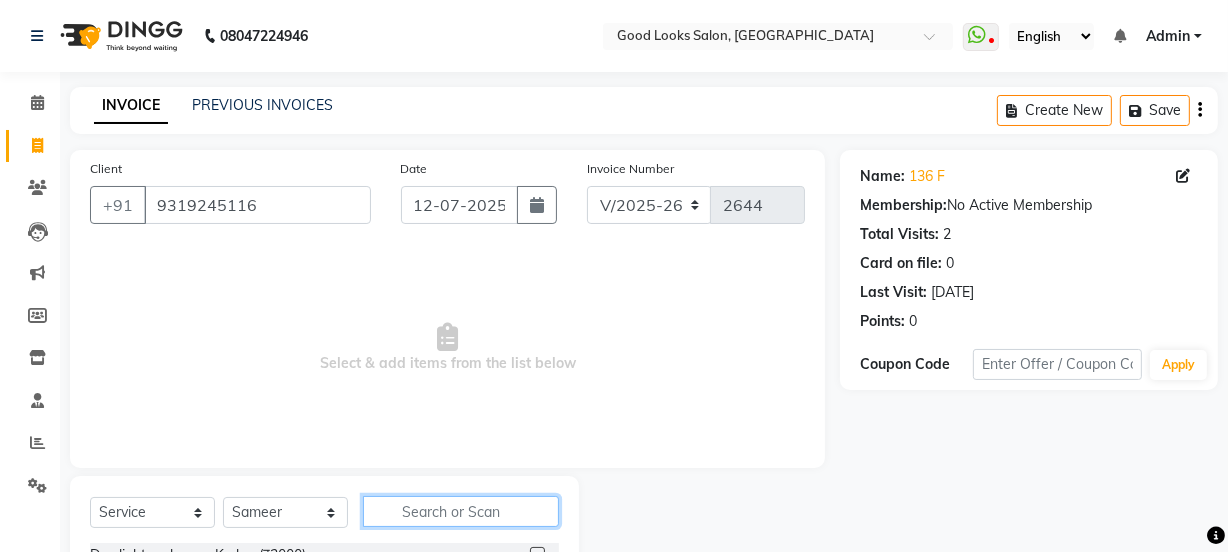 click 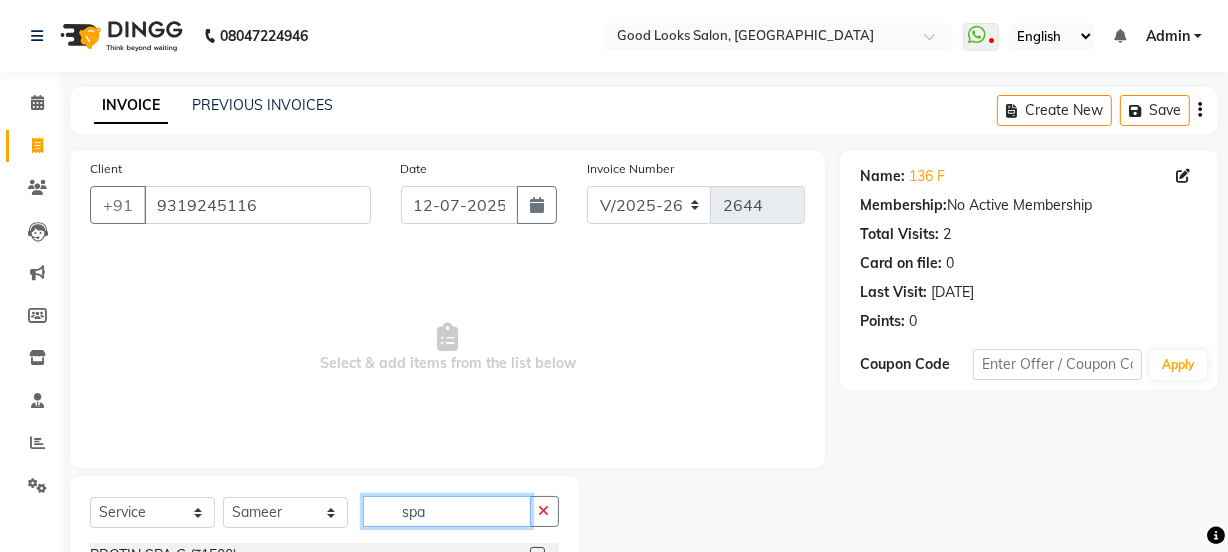 scroll, scrollTop: 250, scrollLeft: 0, axis: vertical 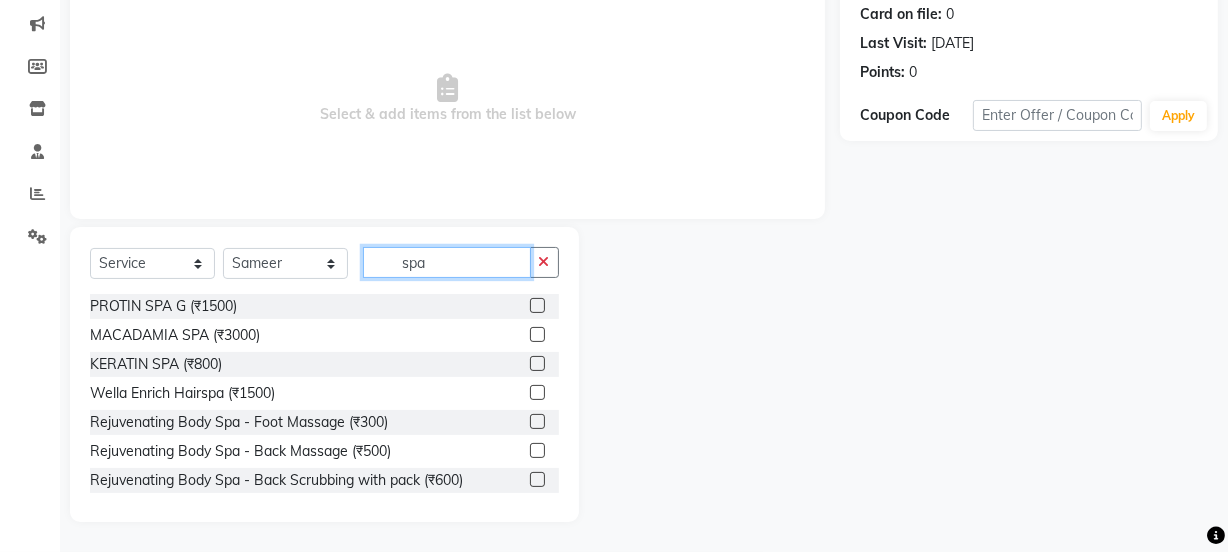 type on "spa" 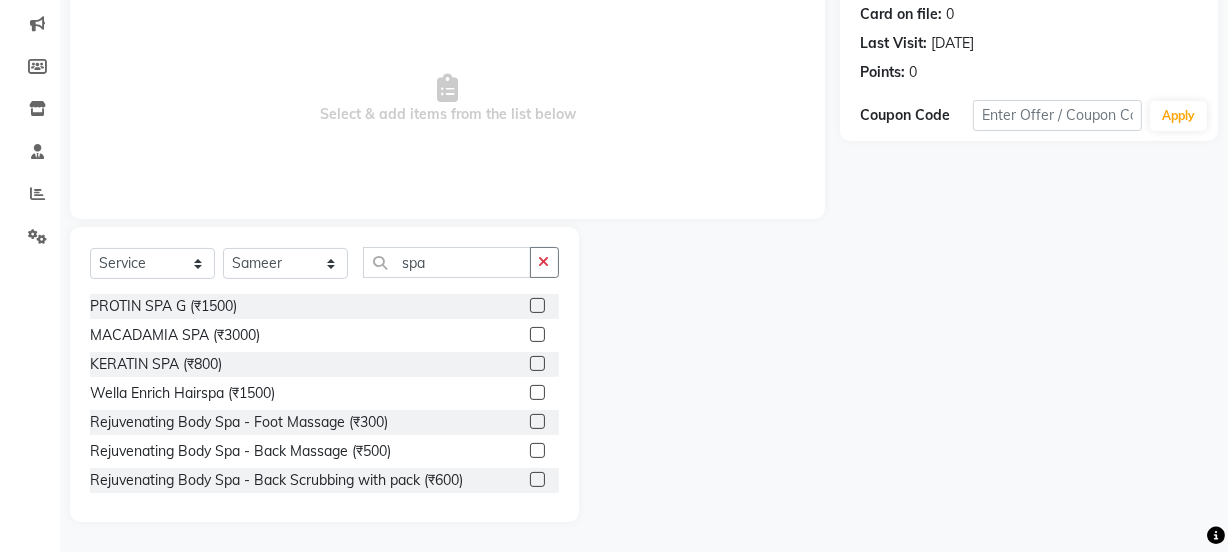 drag, startPoint x: 522, startPoint y: 364, endPoint x: 508, endPoint y: 305, distance: 60.63827 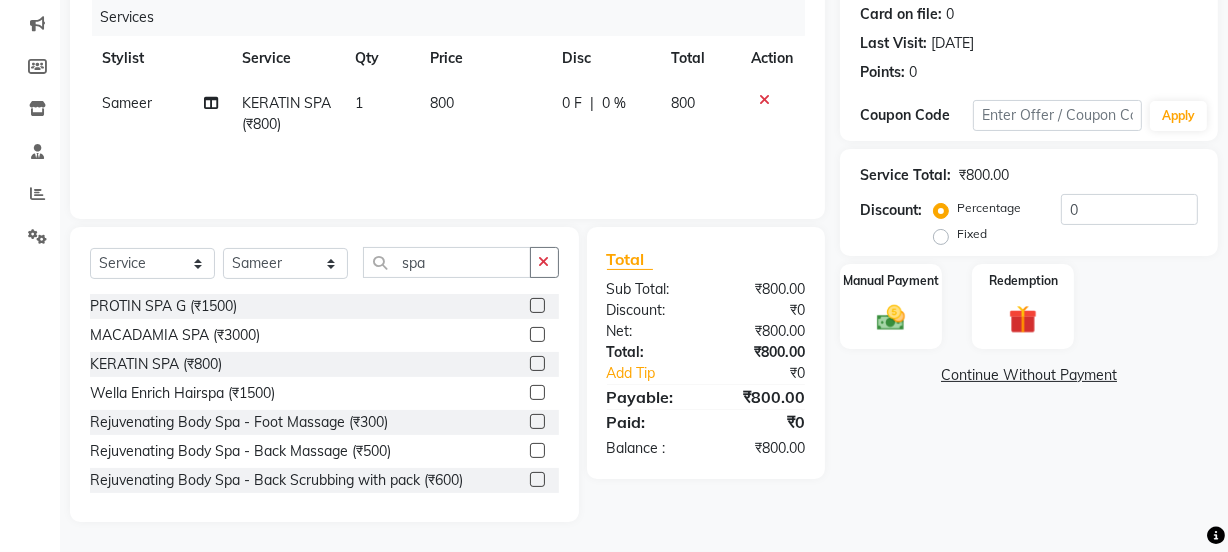 checkbox on "false" 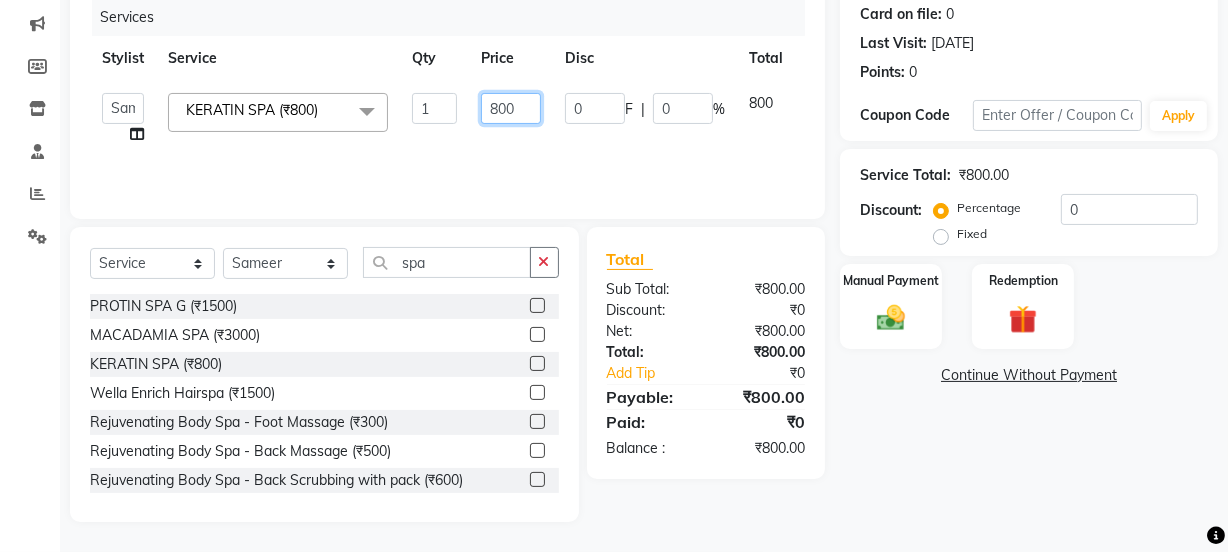 drag, startPoint x: 521, startPoint y: 120, endPoint x: 432, endPoint y: 121, distance: 89.005615 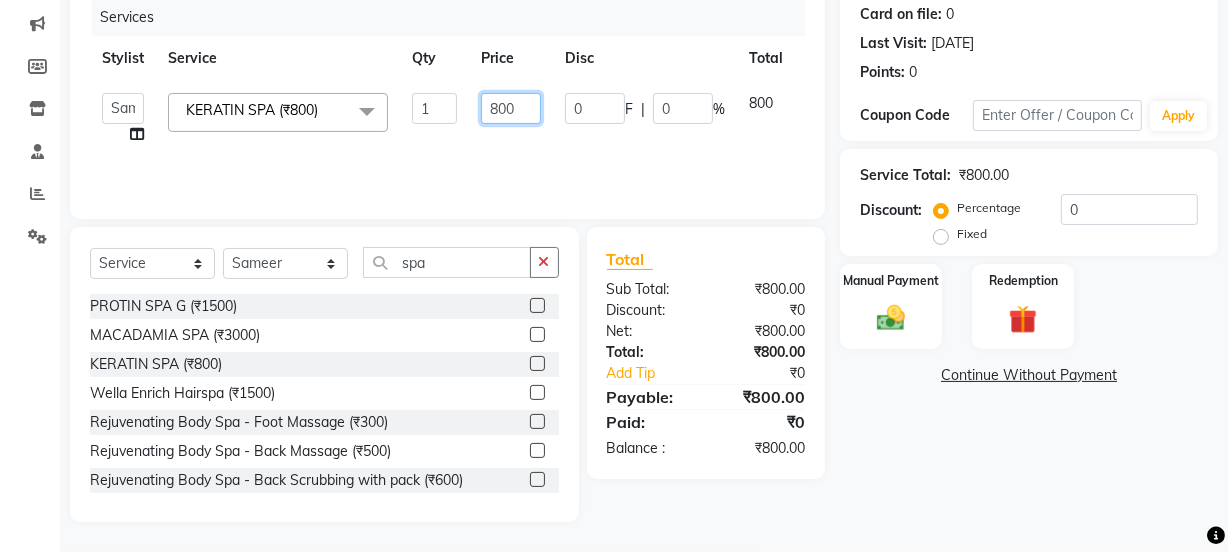 click on "Jyoti   kaif   Manager   Pooja   Prachi   Raman   Raman 2   Reception   RIHAN   Sameer   Shivam   simo   SUNNY   yogita  KERATIN SPA (₹800)  x Day light makeup  - Krylon (₹3000) Day light makeup  - Makeup studio (₹4000) Day light makeup  - Air brush (₹5000) Frount trimming (₹200) NANO (₹6000) Schwarzkopf root touch (₹1200) Full Arms Bleach (₹500) Bubble gum pedicure (₹1200) Wella bleach (₹700) FACE SCRUB (₹200) EYELESH (₹500) KANPEKI (₹3000) BUBBLE GUM MANICURE (₹1500) TMT MASK (₹8001) MOROCCO SEREM (₹1800) LOREAL GLOBLE COLOUR (₹3000) BACK RICA WAX (₹600) NAIL CUT (₹100) PROTIN SPA G (₹1500) FOOT MASSAGE (₹300) STOMACH WAX (₹200) BACK TRIMMING (₹150) TWACHA FACIAL (₹1500) MACADAMIA SPA (₹3000) FULL BODY TRIMMING (₹100) THREADING MALE (₹100) BLUETOX (₹6000) lower lips (₹30) NOSE WAX (₹50) CHIN WAX (₹50) UNDER ARMS TRIMMING (₹50) ELBOWS (₹100) MENHDI APPLICATION (₹300) FROUNT BLEACH (₹400) BACK  BLEACH (₹400) BLACKHEADS REMOVE (₹100) 1" 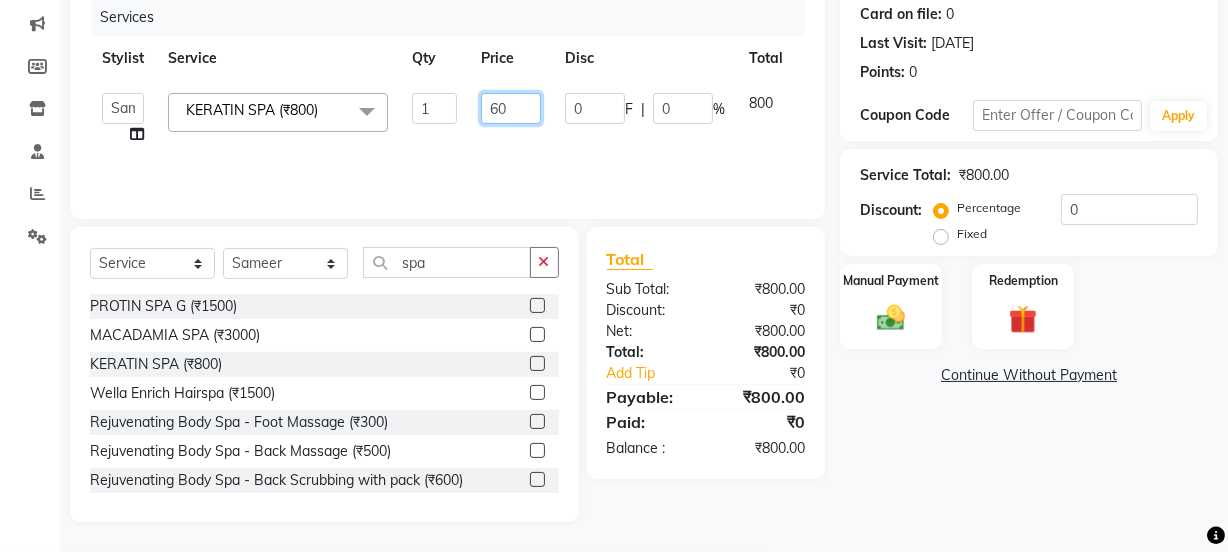 type on "600" 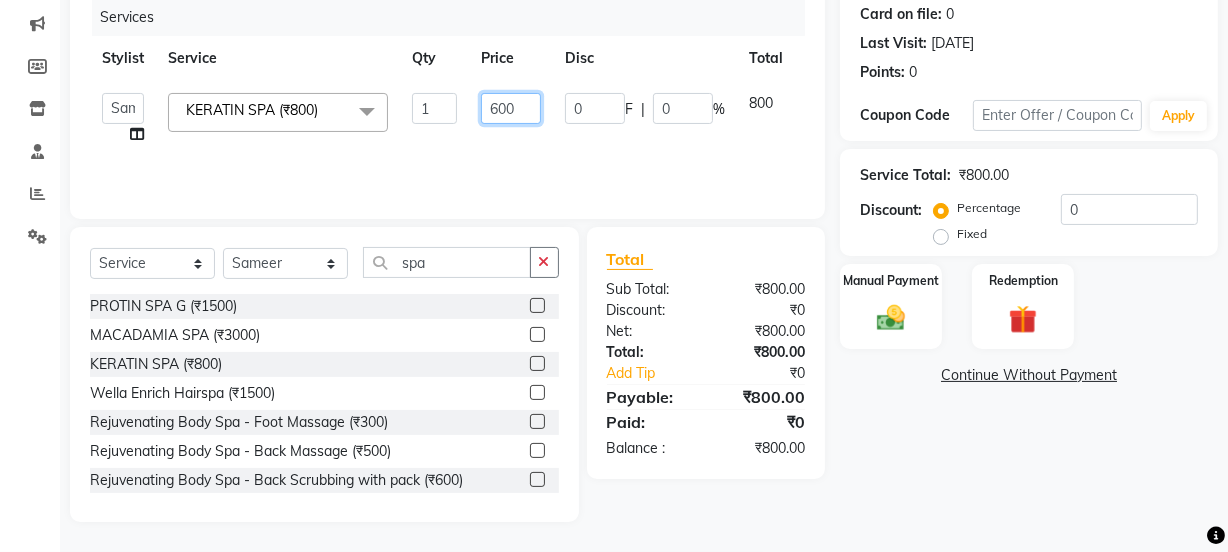 scroll, scrollTop: 0, scrollLeft: 0, axis: both 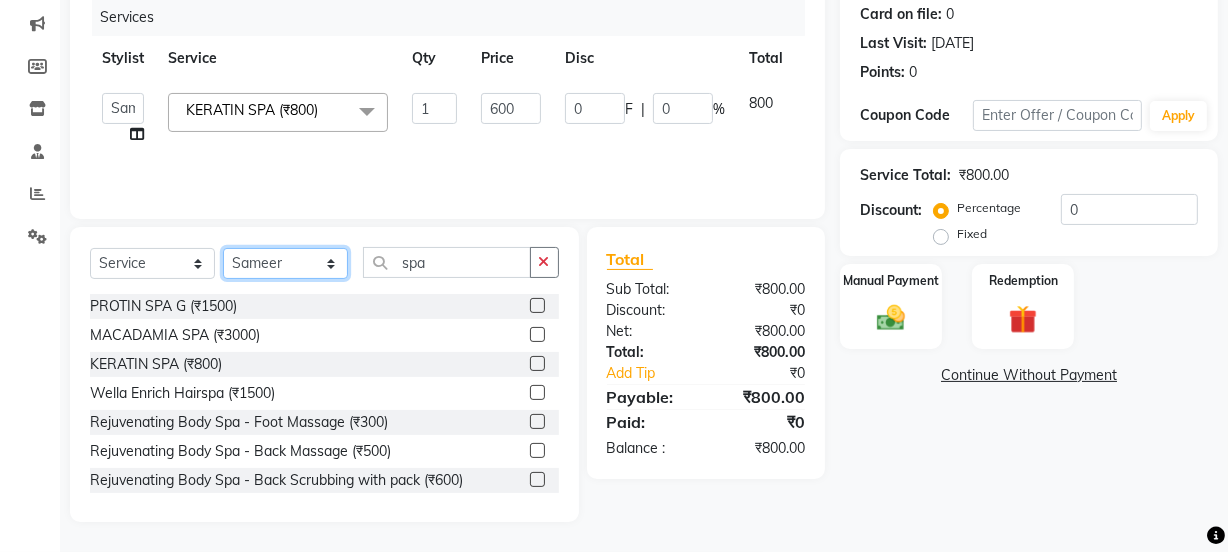 click on "Select Stylist Jyoti kaif Manager Pooja Prachi Raman Raman 2 Reception RIHAN Sameer Shivam simo SUNNY yogita" 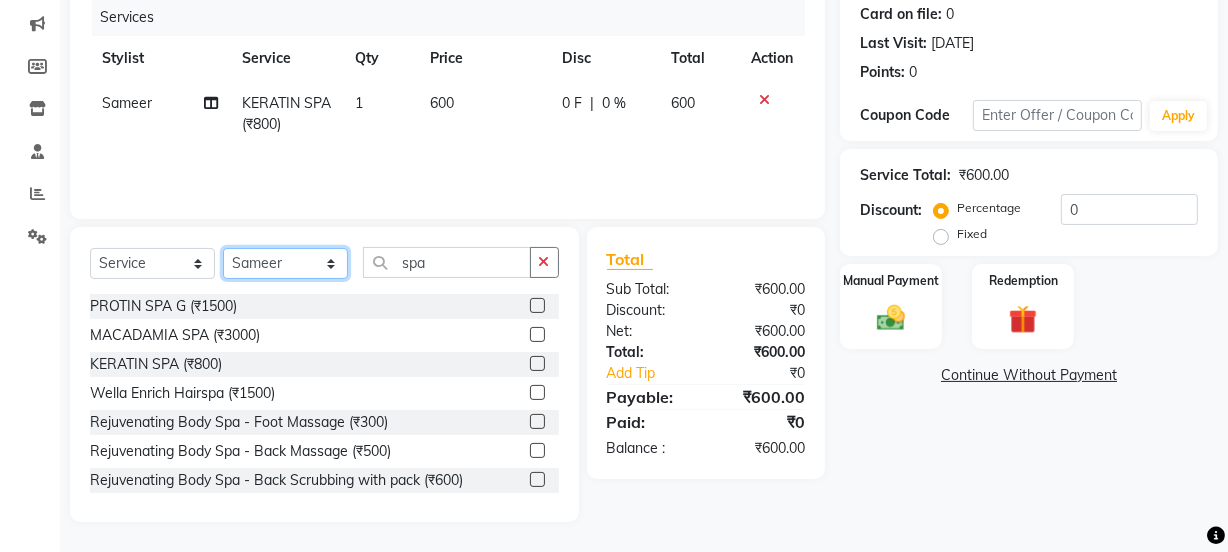 select on "22725" 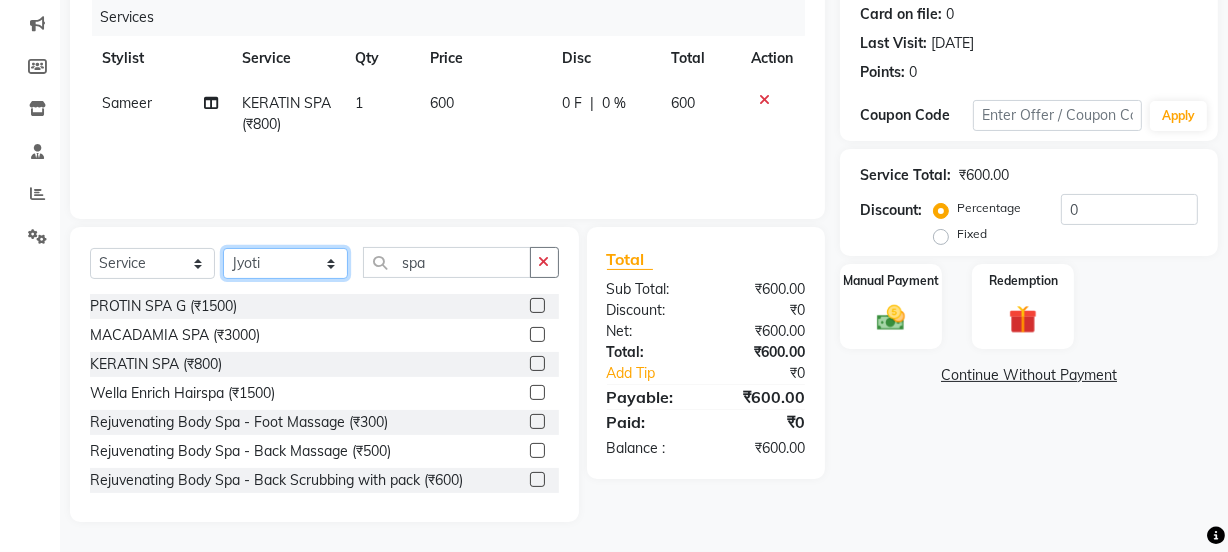 click on "Select Stylist Jyoti kaif Manager Pooja Prachi Raman Raman 2 Reception RIHAN Sameer Shivam simo SUNNY yogita" 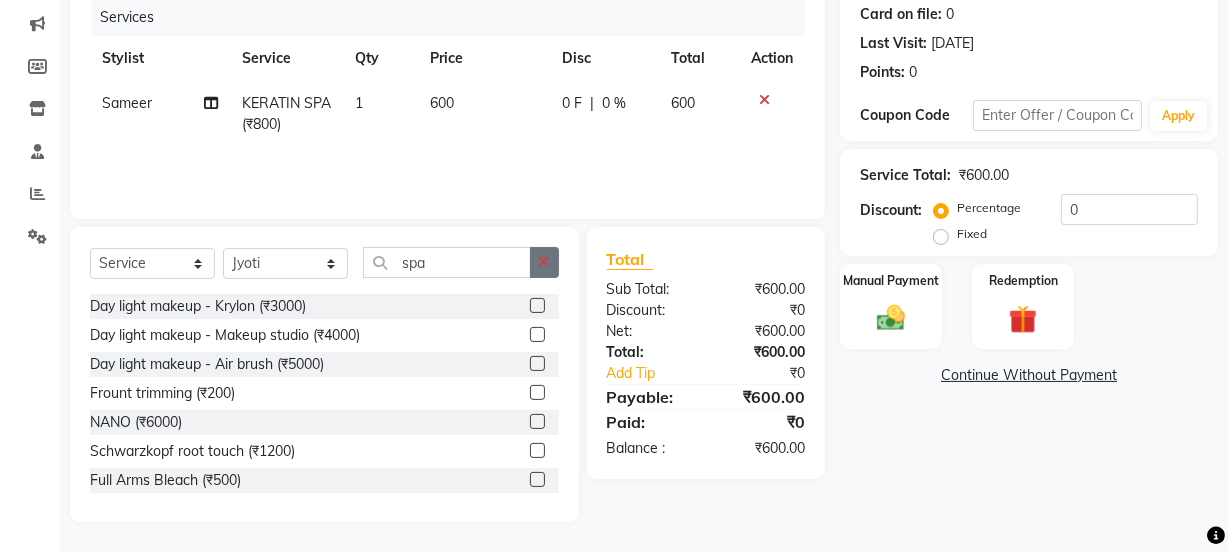 click 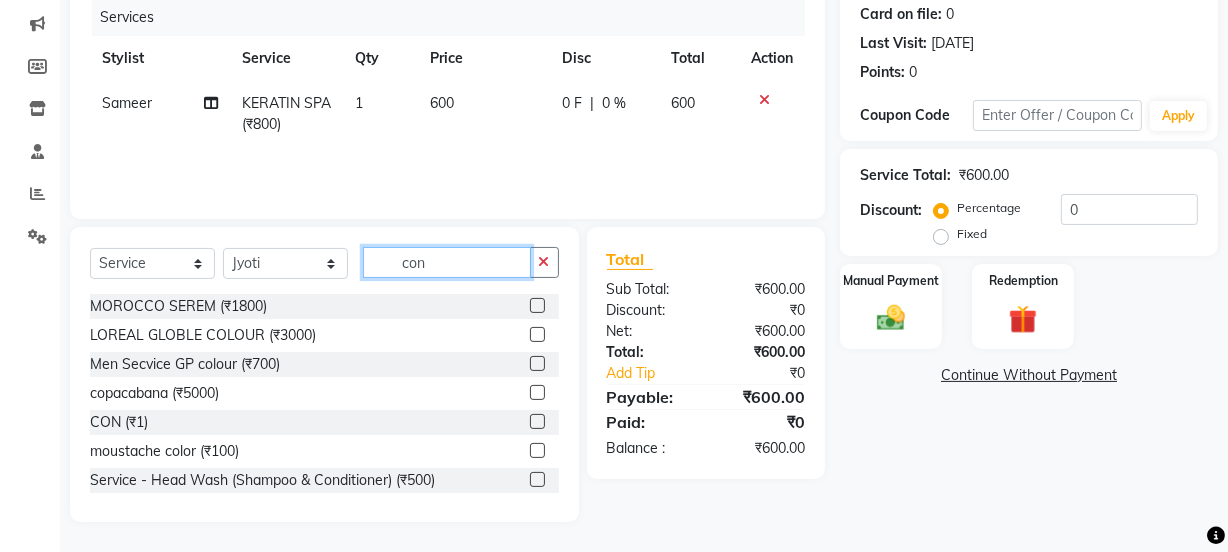 scroll, scrollTop: 206, scrollLeft: 0, axis: vertical 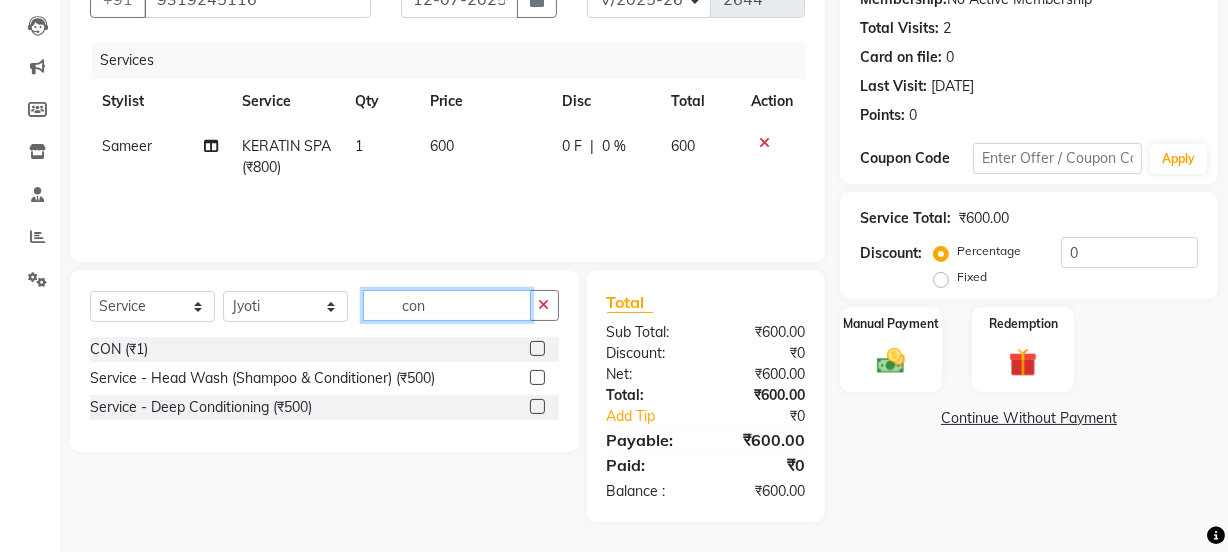 type on "con" 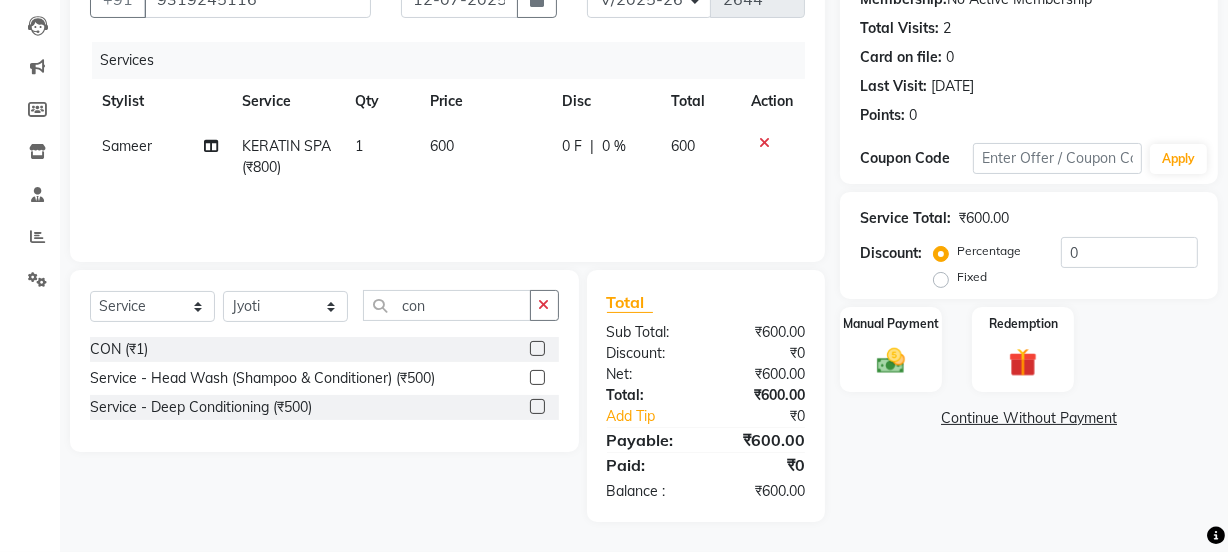 click 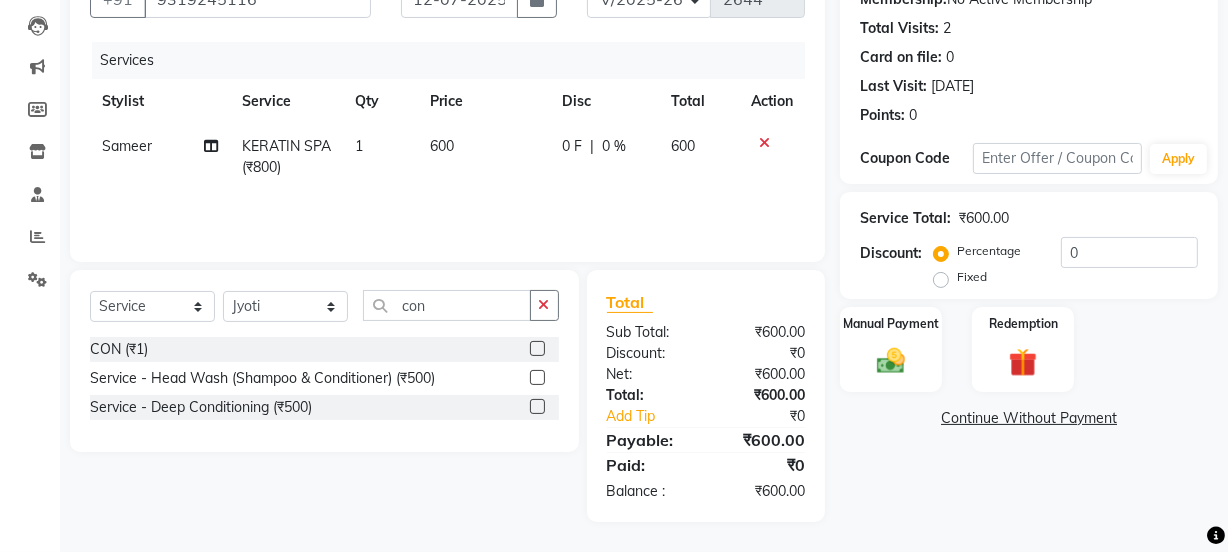 click 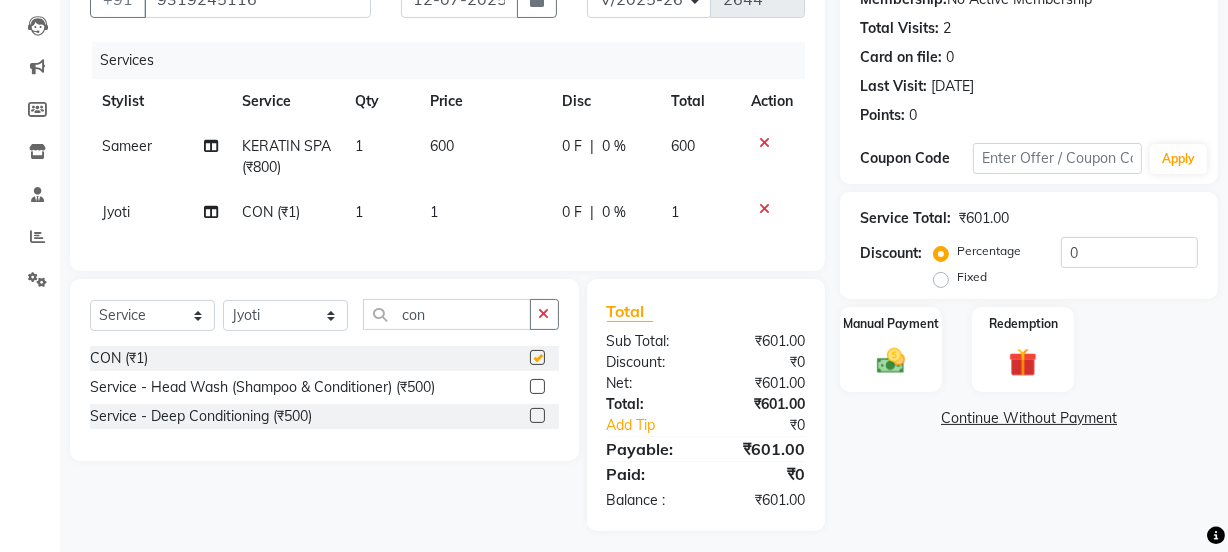 checkbox on "false" 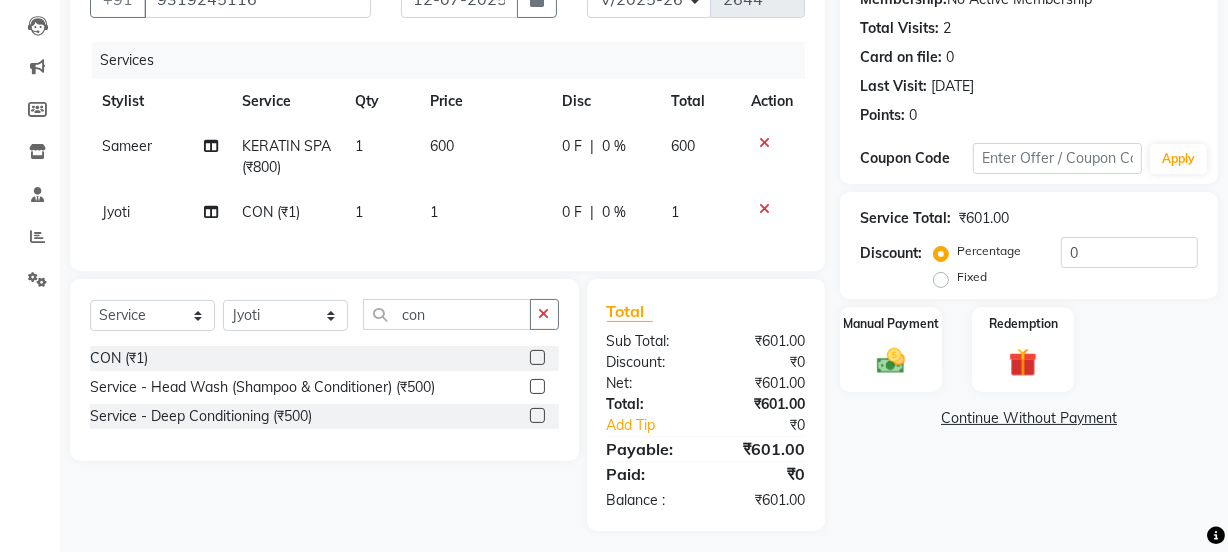 click on "1" 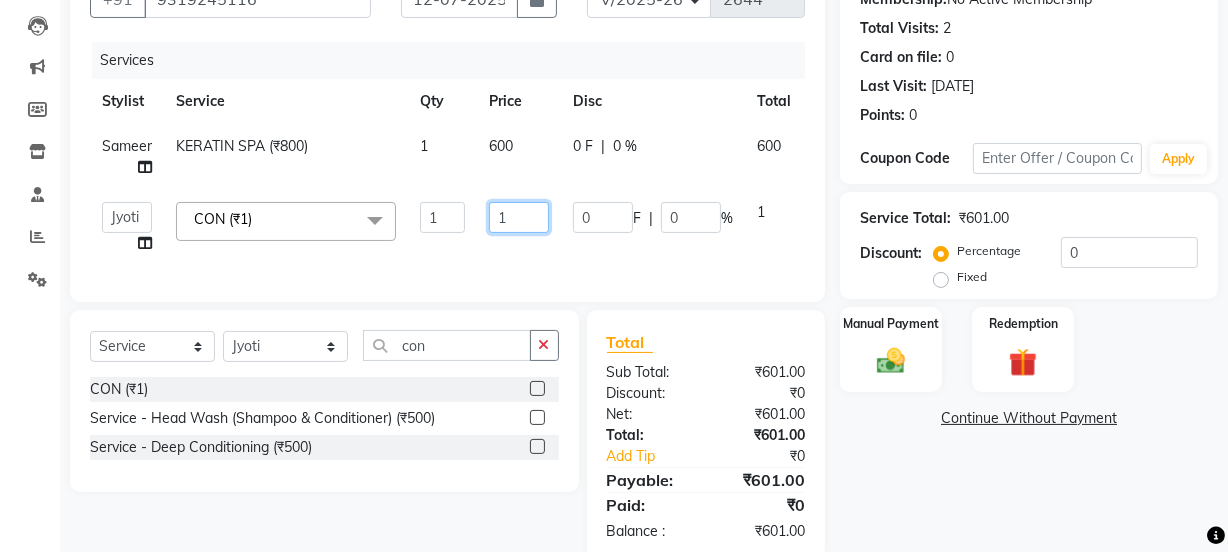 drag, startPoint x: 530, startPoint y: 209, endPoint x: 459, endPoint y: 211, distance: 71.02816 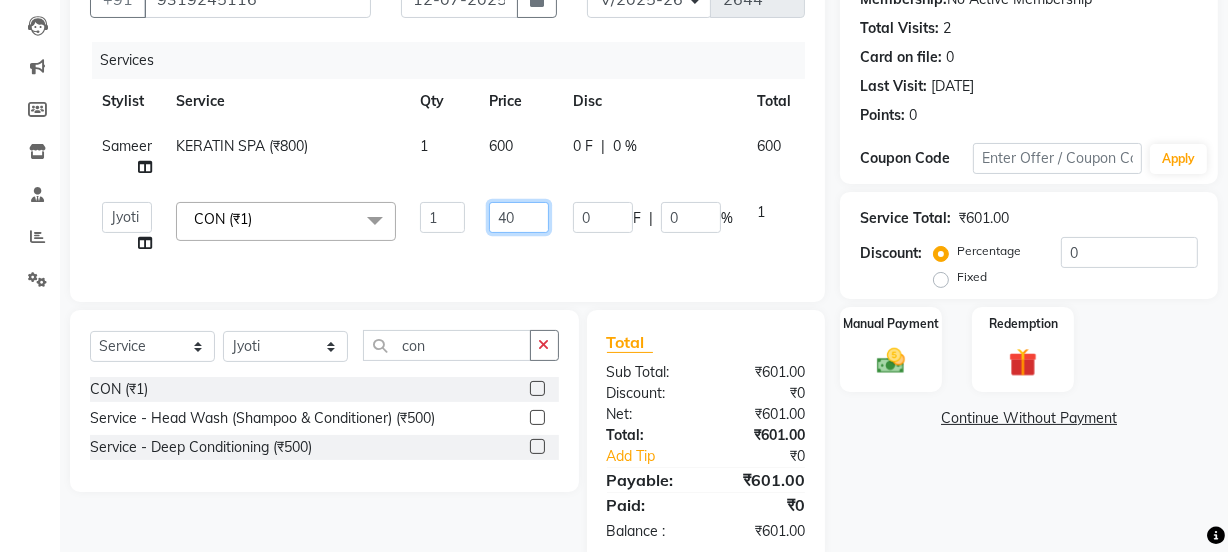 type on "400" 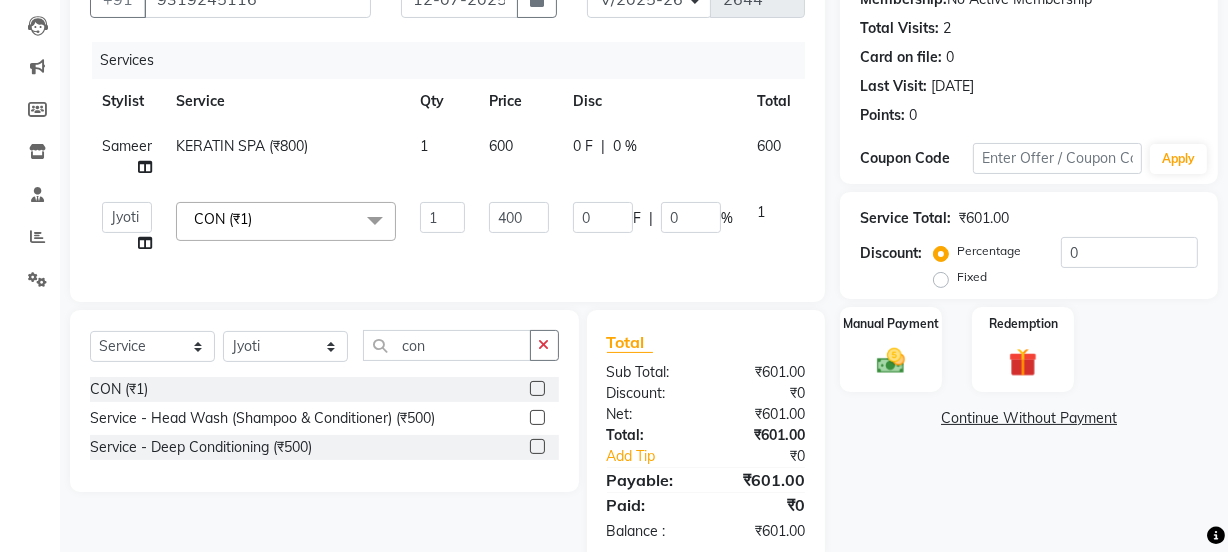 click on "Services Stylist Service Qty Price Disc Total Action Sameer KERATIN SPA (₹800) 1 600 0 F | 0 % 600  Jyoti   kaif   Manager   Pooja   Prachi   Raman   Raman 2   Reception   RIHAN   Sameer   Shivam   simo   SUNNY   yogita  CON  (₹1)  x Day light makeup  - Krylon (₹3000) Day light makeup  - Makeup studio (₹4000) Day light makeup  - Air brush (₹5000) Frount trimming (₹200) NANO (₹6000) Schwarzkopf root touch (₹1200) Full Arms Bleach (₹500) Bubble gum pedicure (₹1200) Wella bleach (₹700) FACE SCRUB (₹200) EYELESH (₹500) KANPEKI (₹3000) BUBBLE GUM MANICURE (₹1500) TMT MASK (₹8001) MOROCCO SEREM (₹1800) LOREAL GLOBLE COLOUR (₹3000) BACK RICA WAX (₹600) NAIL CUT (₹100) PROTIN SPA G (₹1500) FOOT MASSAGE (₹300) STOMACH WAX (₹200) BACK TRIMMING (₹150) TWACHA FACIAL (₹1500) MACADAMIA SPA (₹3000) FULL BODY TRIMMING (₹100) THREADING MALE (₹100) BLUETOX (₹6000) lower lips (₹30) NOSE WAX (₹50) CHIN WAX (₹50) UNDER ARMS TRIMMING (₹50) ELBOWS (₹100) 1 400 0 F" 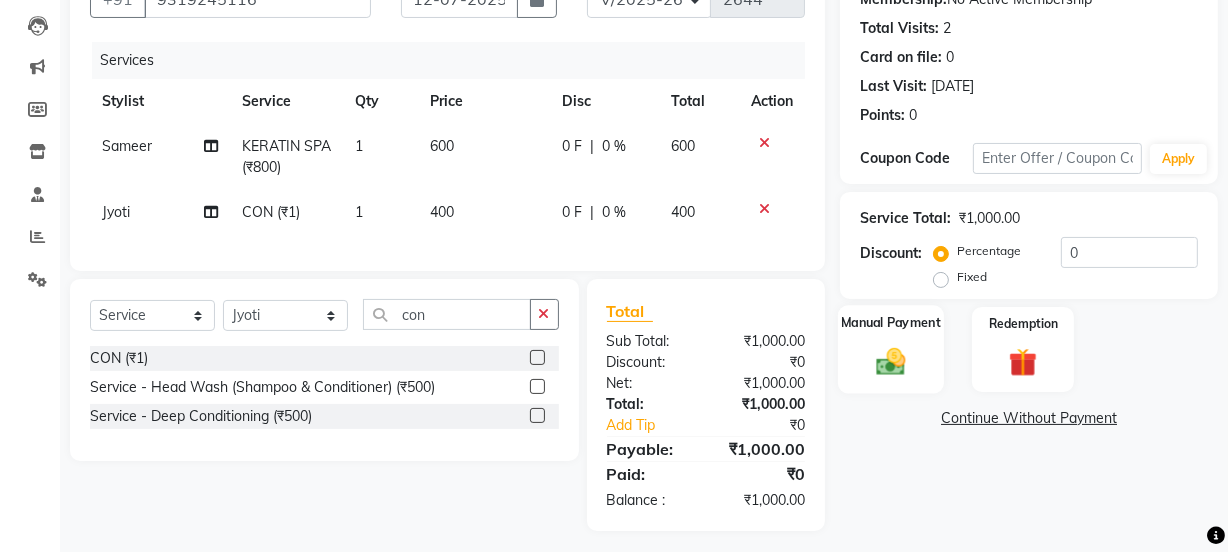 click on "Manual Payment" 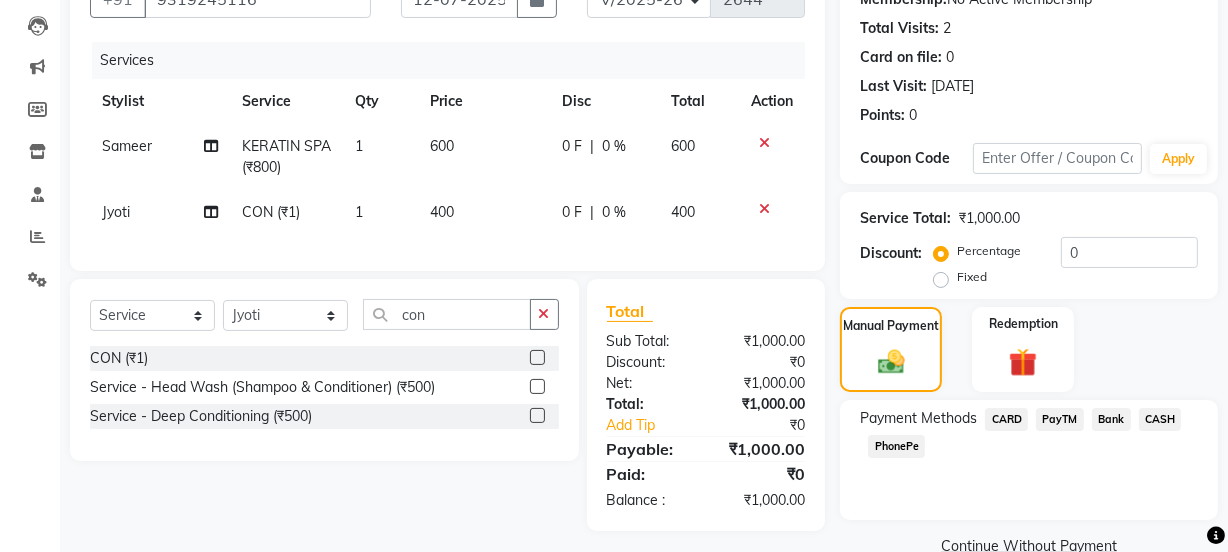 click on "CARD" 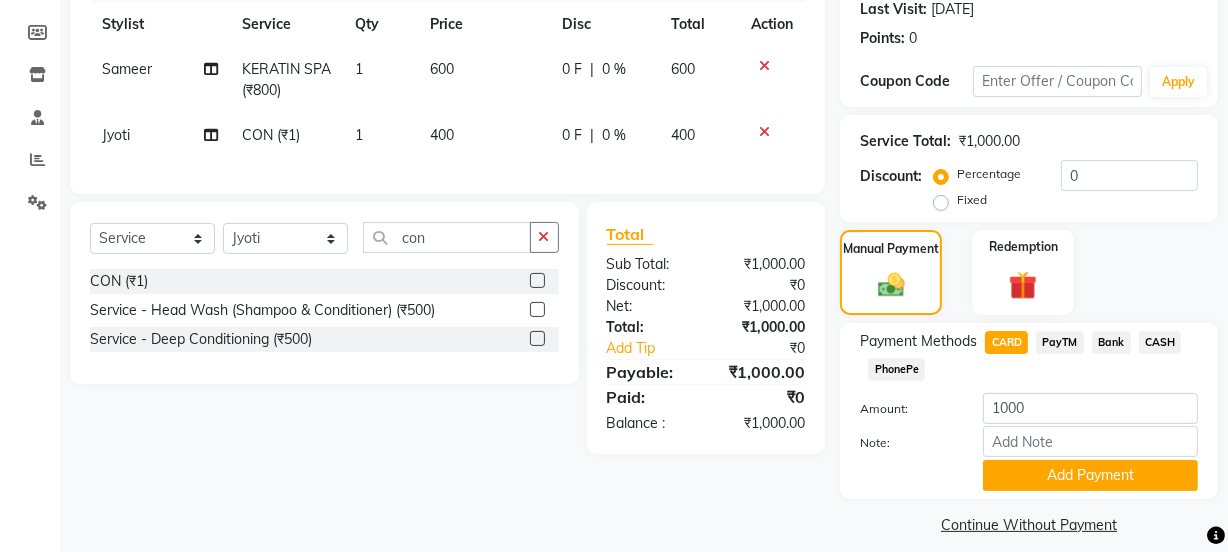 scroll, scrollTop: 300, scrollLeft: 0, axis: vertical 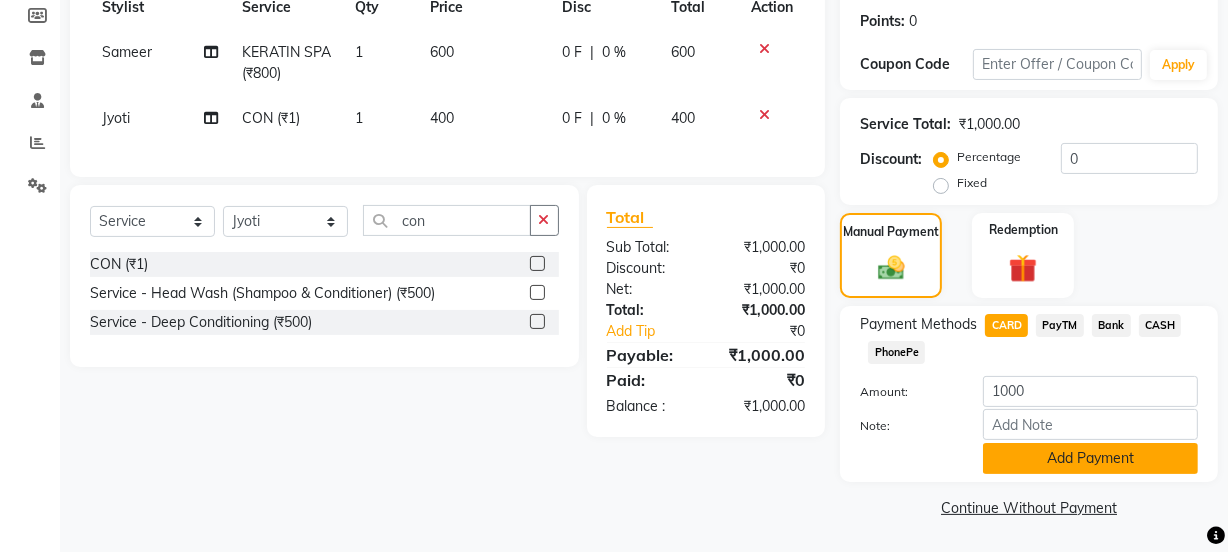 click on "Add Payment" 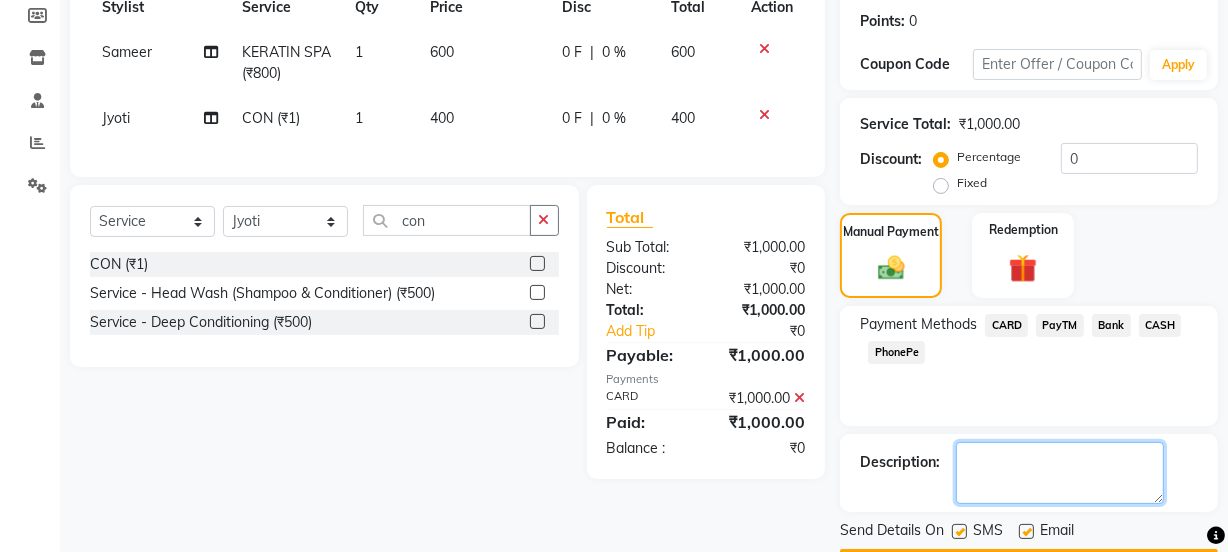 click 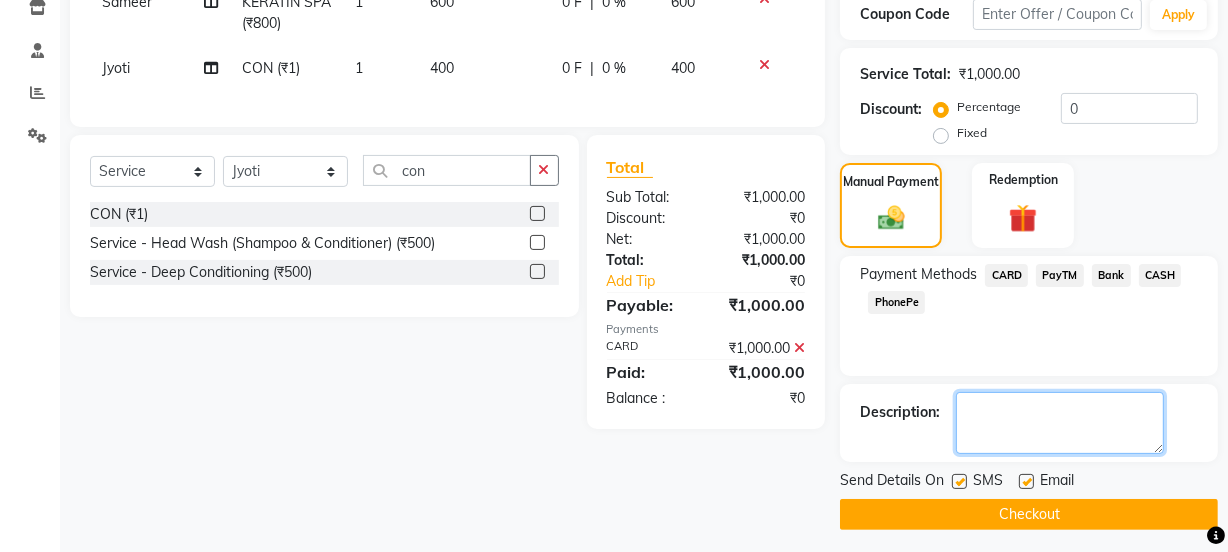 scroll, scrollTop: 357, scrollLeft: 0, axis: vertical 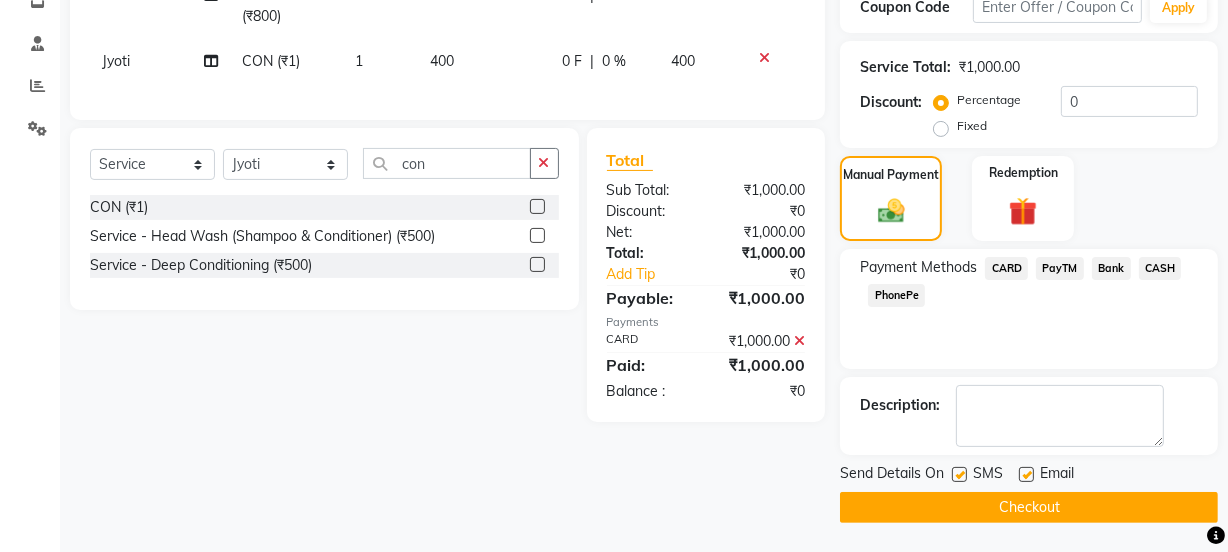 click 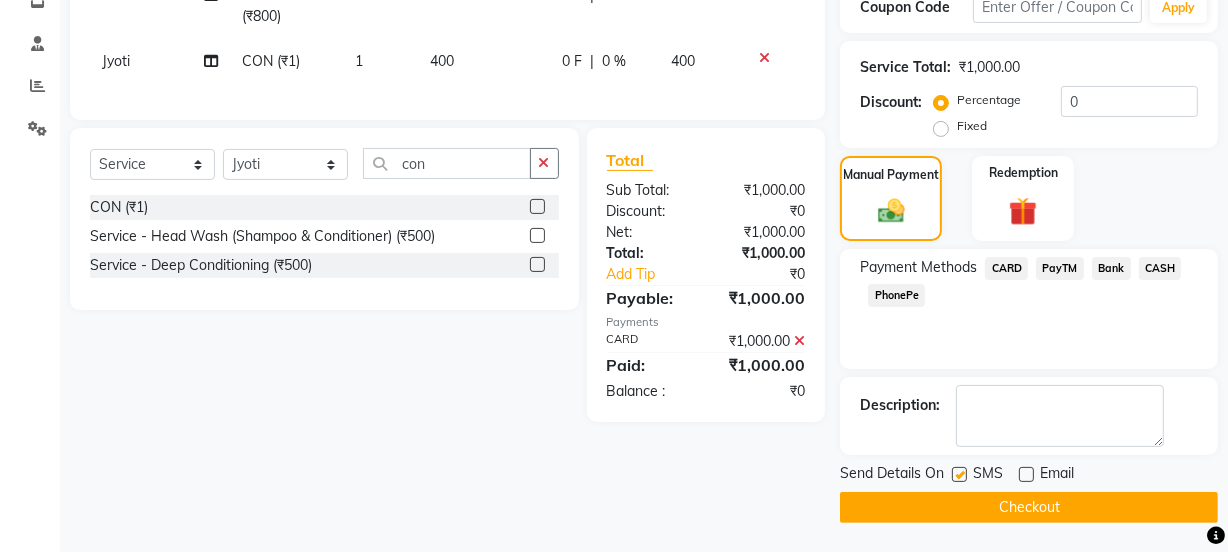 click 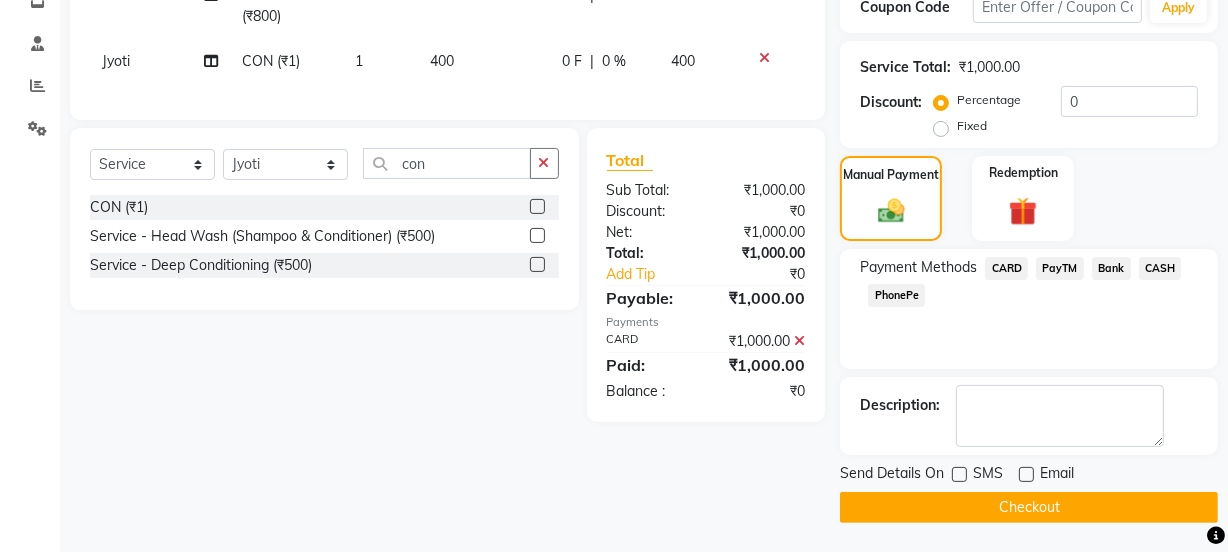 click on "INVOICE PREVIOUS INVOICES Create New   Save  Client +91 9319245116 Date 12-07-2025 Invoice Number V/2025 V/2025-26 2644 Services Stylist Service Qty Price Disc Total Action Sameer KERATIN SPA (₹800) 1 600 0 F | 0 % 600 Jyoti CON  (₹1) 1 400 0 F | 0 % 400 Select  Service  Product  Membership  Package Voucher Prepaid Gift Card  Select Stylist Jyoti kaif Manager Pooja Prachi Raman Raman 2 Reception RIHAN Sameer Shivam simo SUNNY yogita con CON  (₹1)  Service - Head Wash (Shampoo & Conditioner) (₹500)  Service - Deep Conditioning (₹500)  Total Sub Total: ₹1,000.00 Discount: ₹0 Net: ₹1,000.00 Total: ₹1,000.00 Add Tip ₹0 Payable: ₹1,000.00 Payments CARD ₹1,000.00  Paid: ₹1,000.00 Balance   : ₹0 Name: 136 F Membership:  No Active Membership  Total Visits:  2 Card on file:  0 Last Visit:   18-01-2025 Points:   0  Coupon Code Apply Service Total:  ₹1,000.00  Discount:  Percentage   Fixed  0 Manual Payment Redemption Payment Methods  CARD   PayTM   Bank   CASH   PhonePe  Description: SMS" 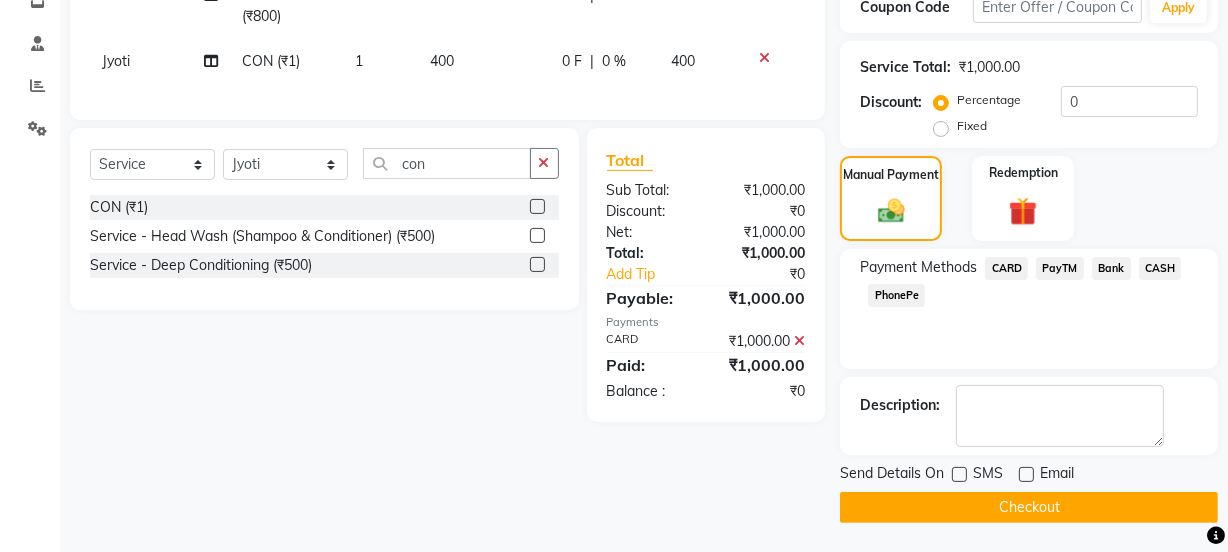 click on "Checkout" 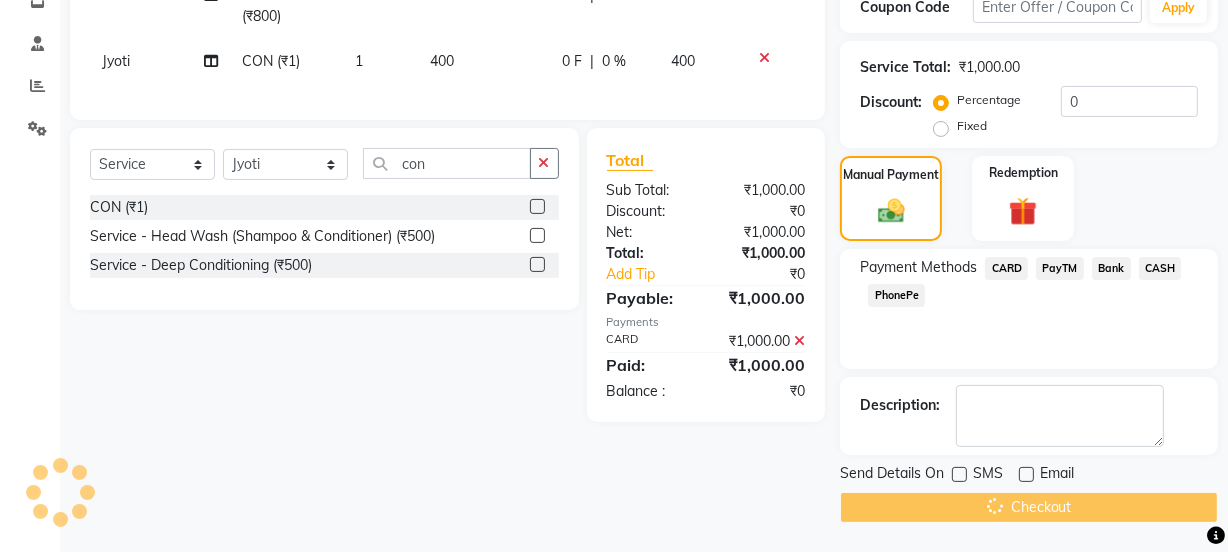 scroll, scrollTop: 0, scrollLeft: 0, axis: both 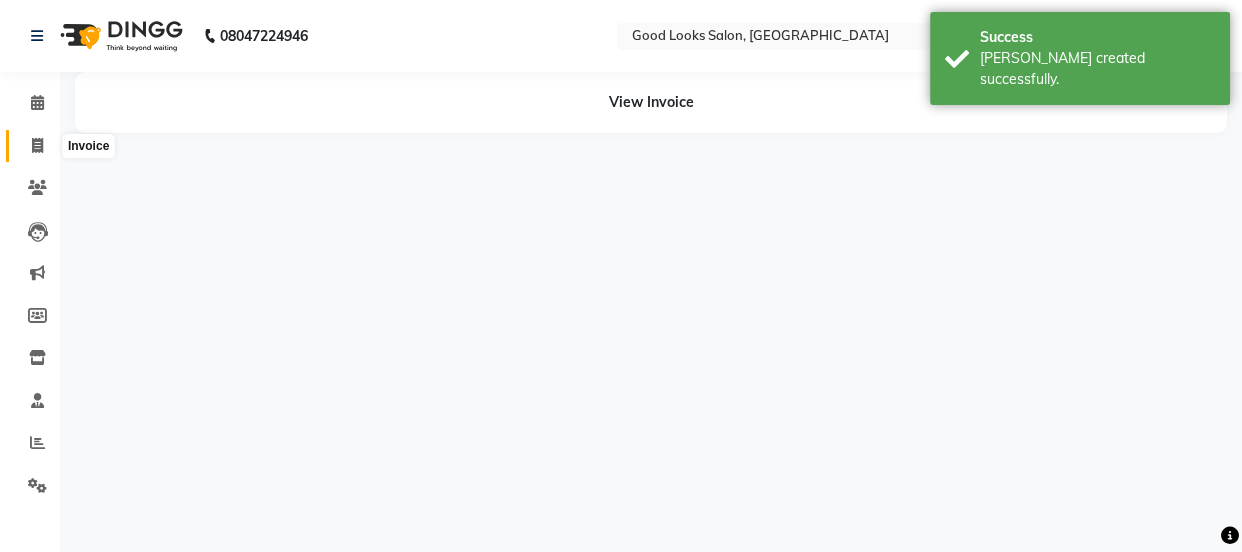 click 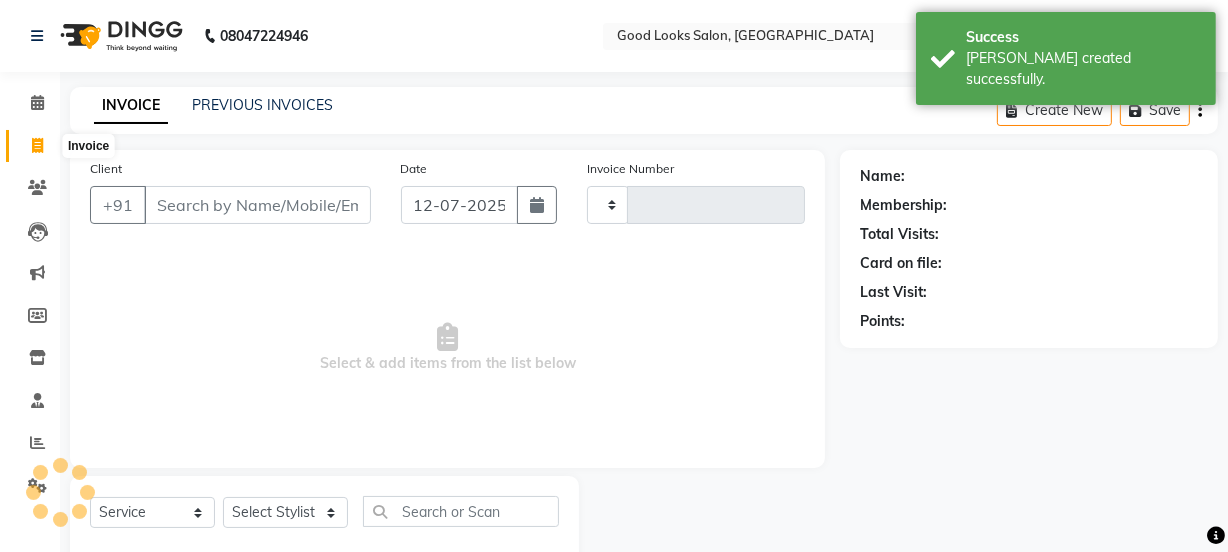 type on "2645" 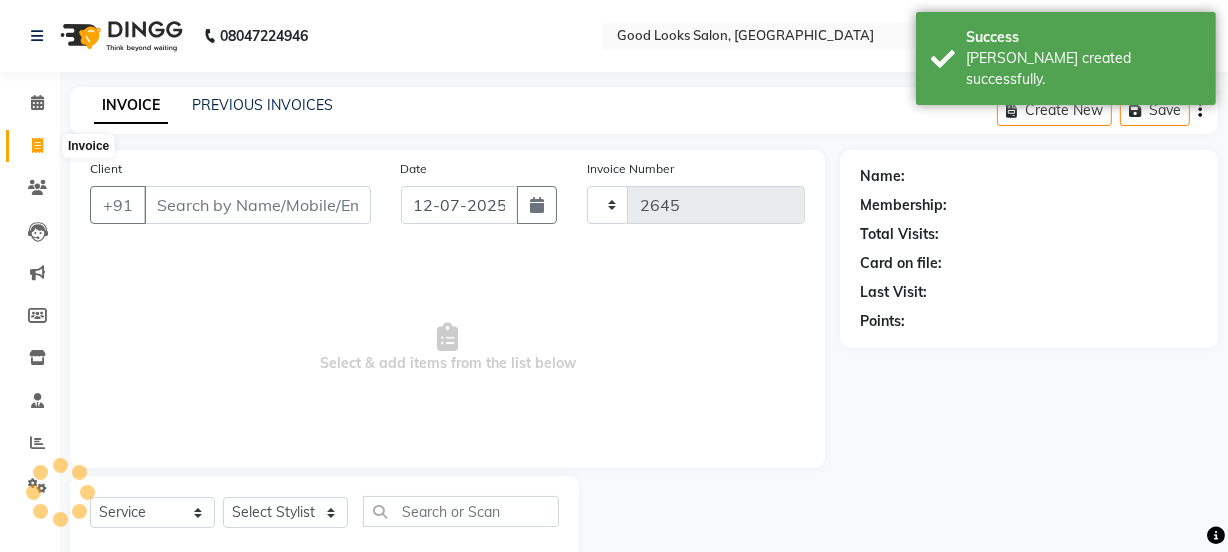 select on "4230" 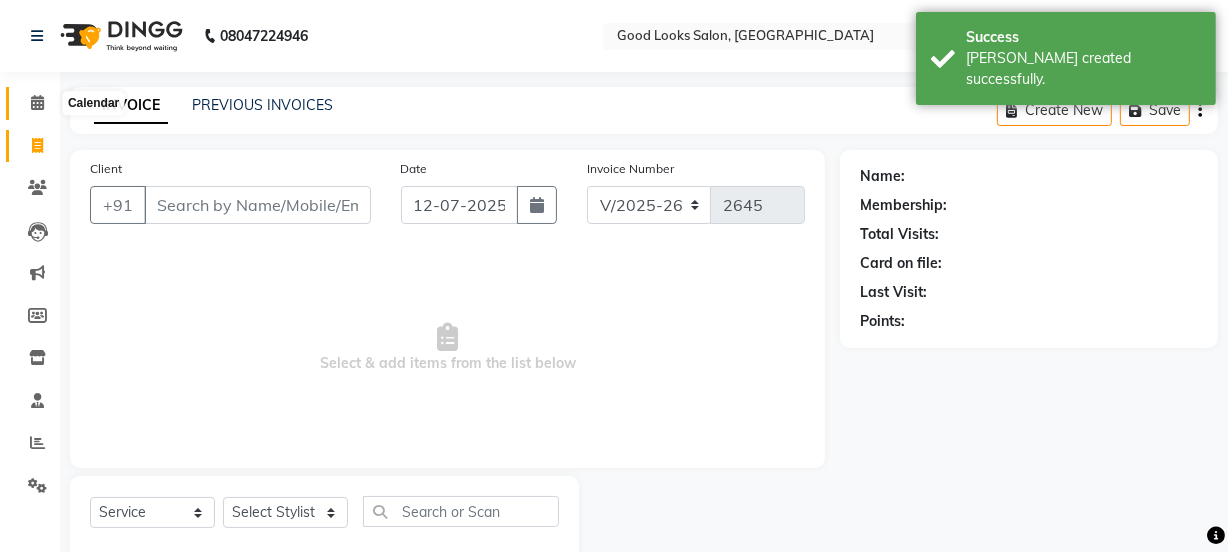 click 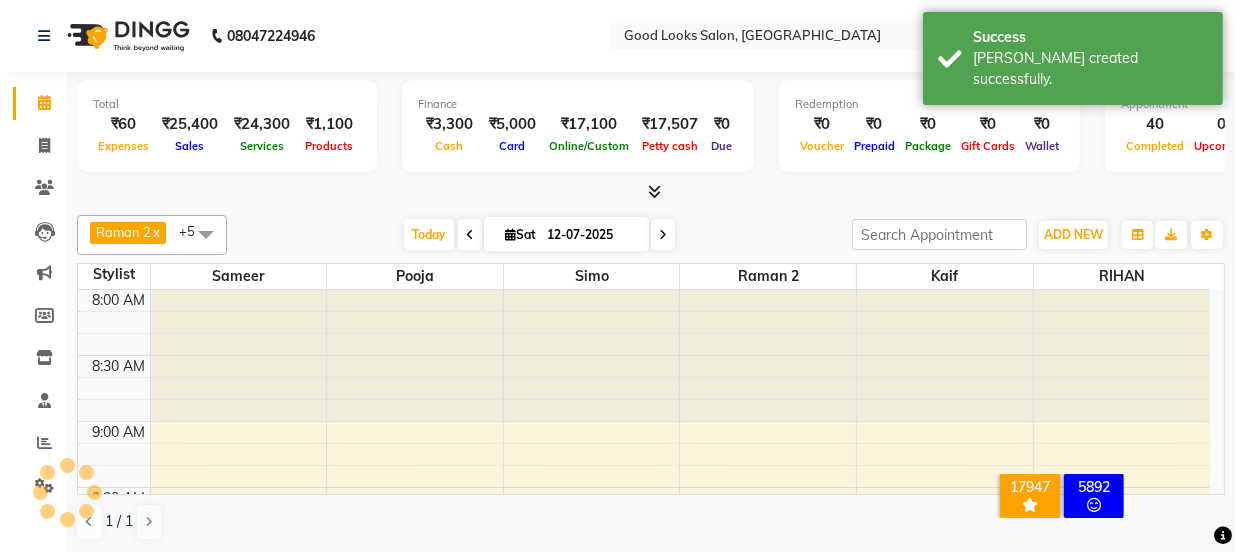 scroll, scrollTop: 1466, scrollLeft: 0, axis: vertical 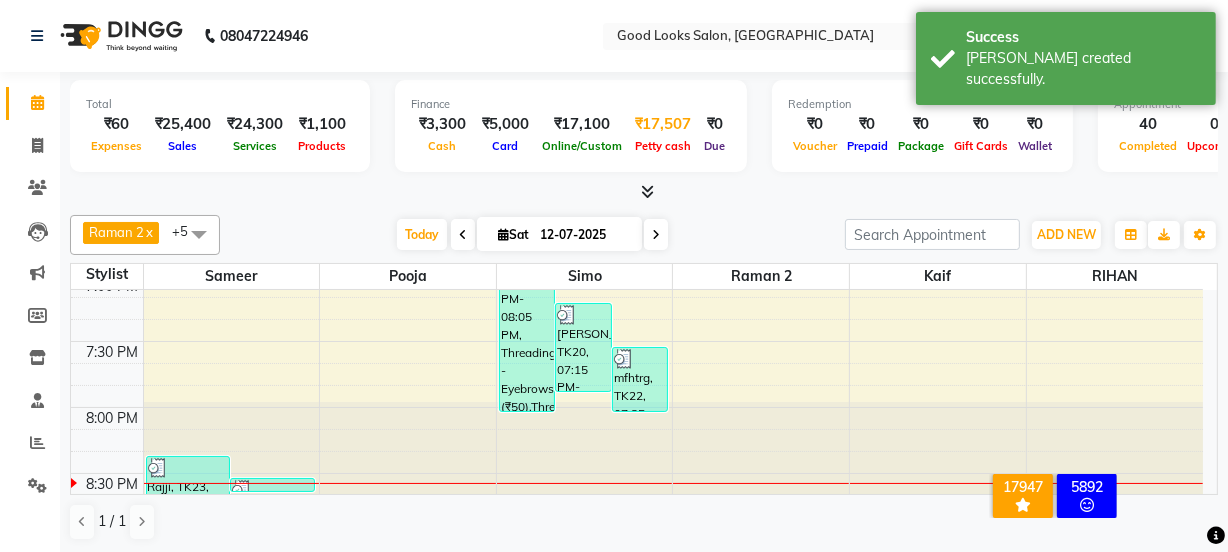 click on "₹17,507" at bounding box center (663, 124) 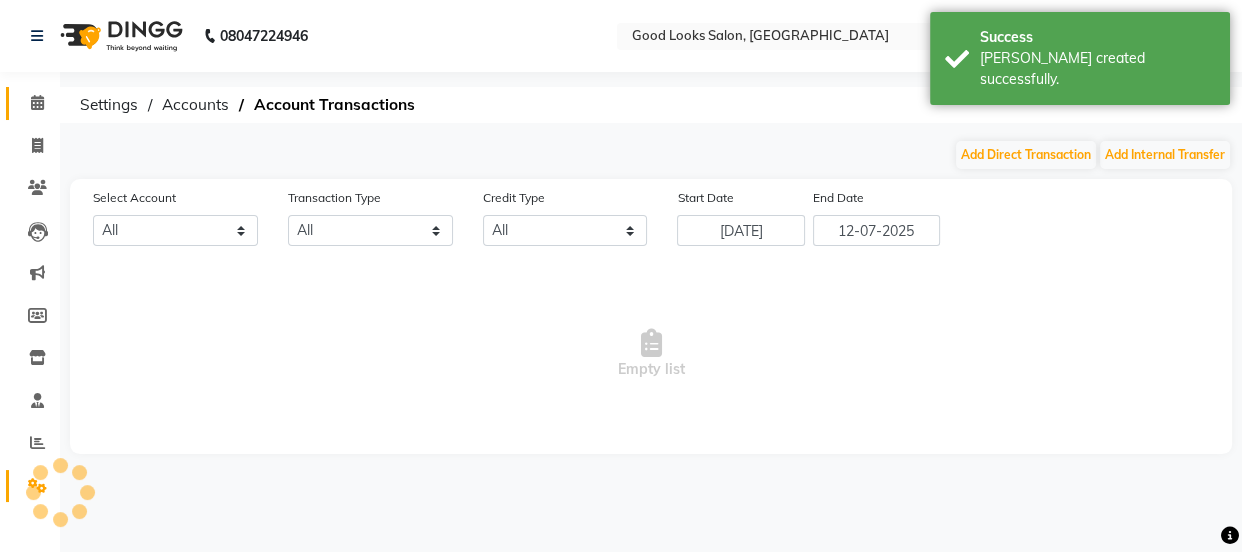 select on "3043" 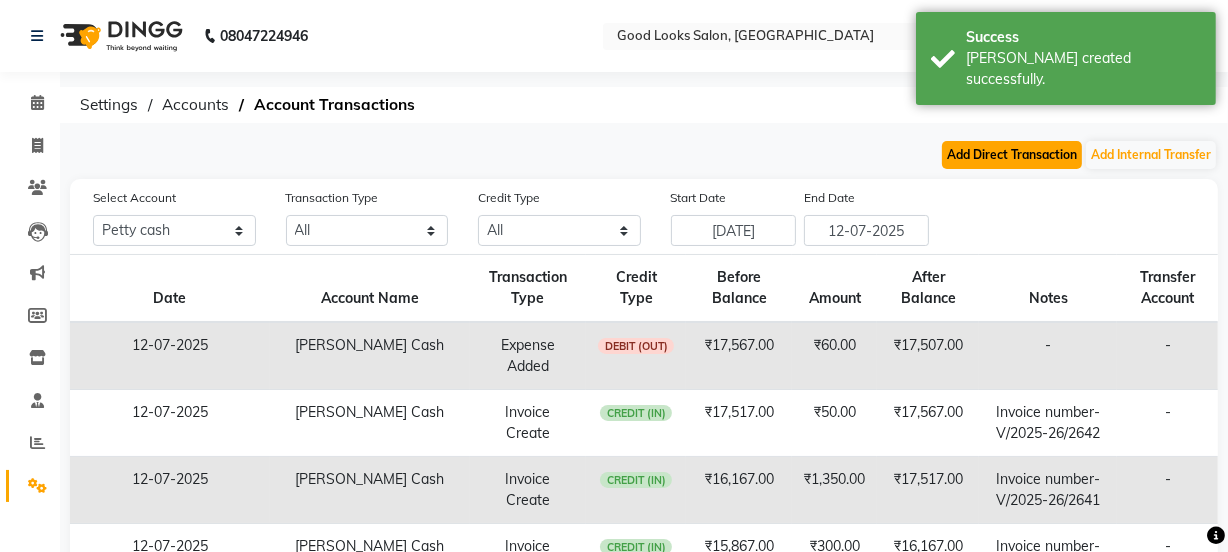 click on "Add Direct Transaction" 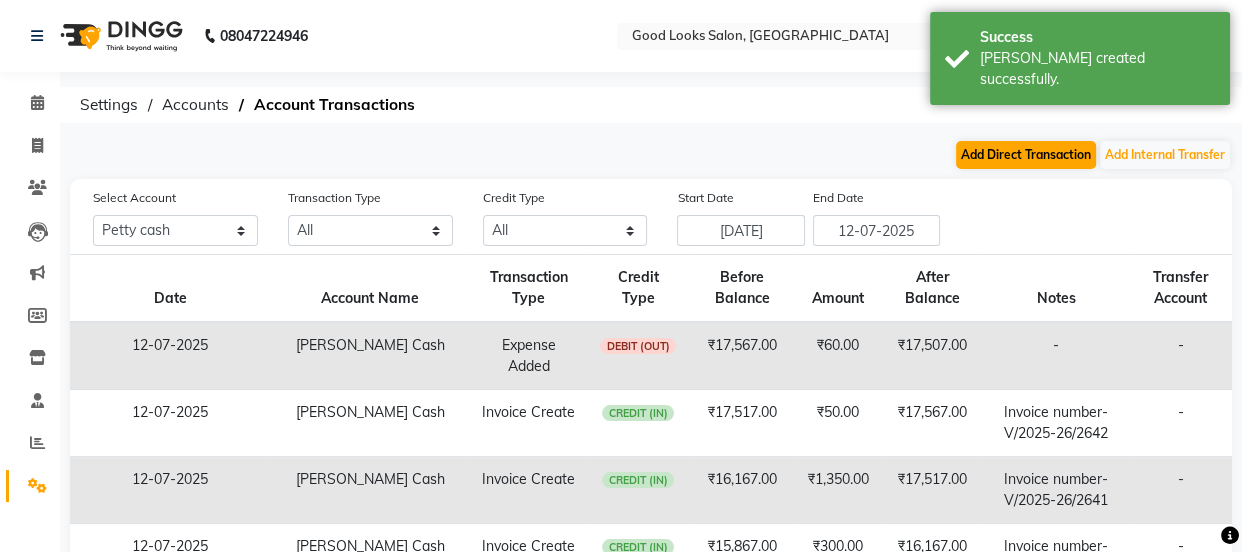 select on "direct" 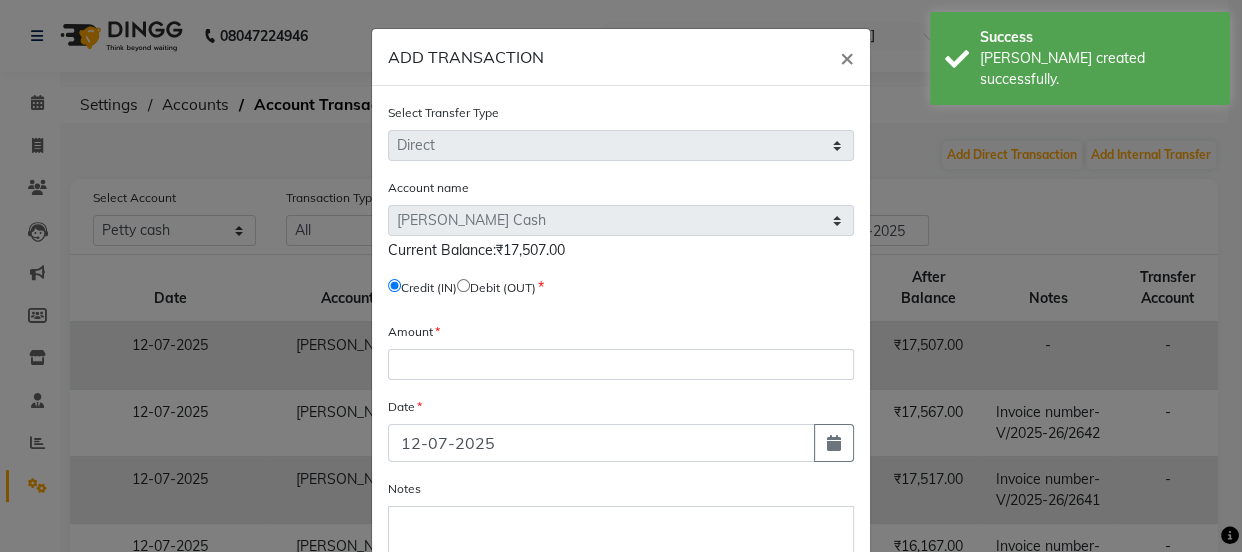 click 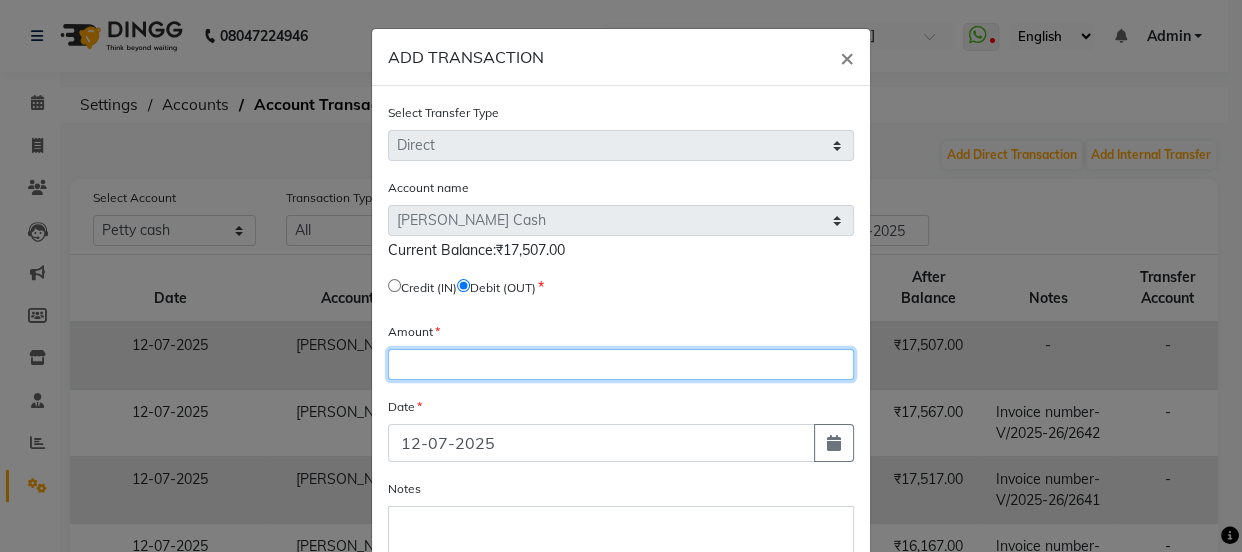 click 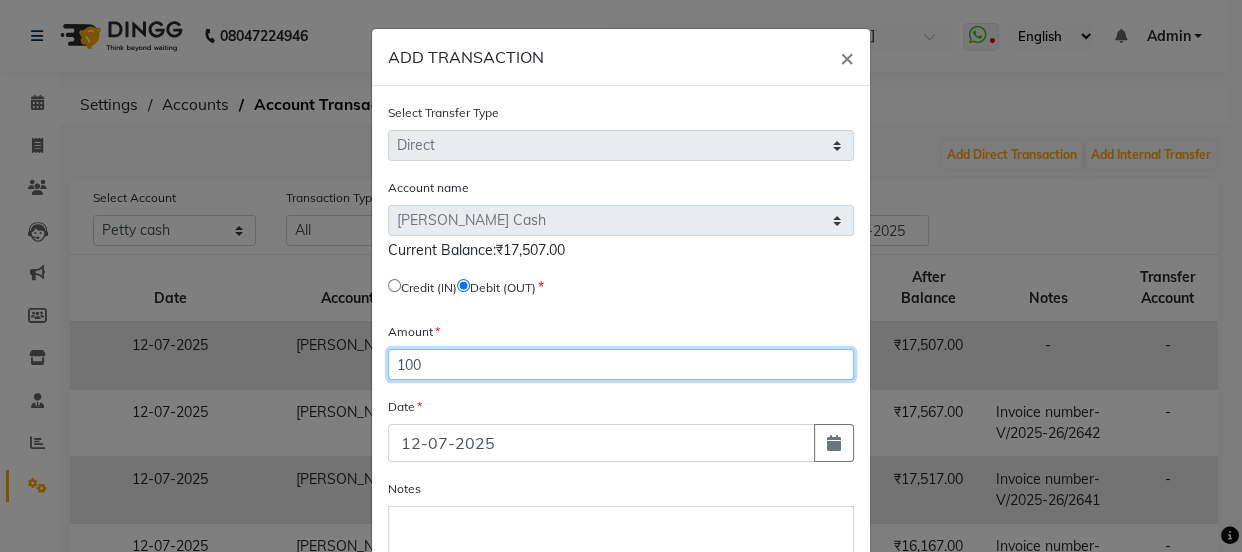 scroll, scrollTop: 159, scrollLeft: 0, axis: vertical 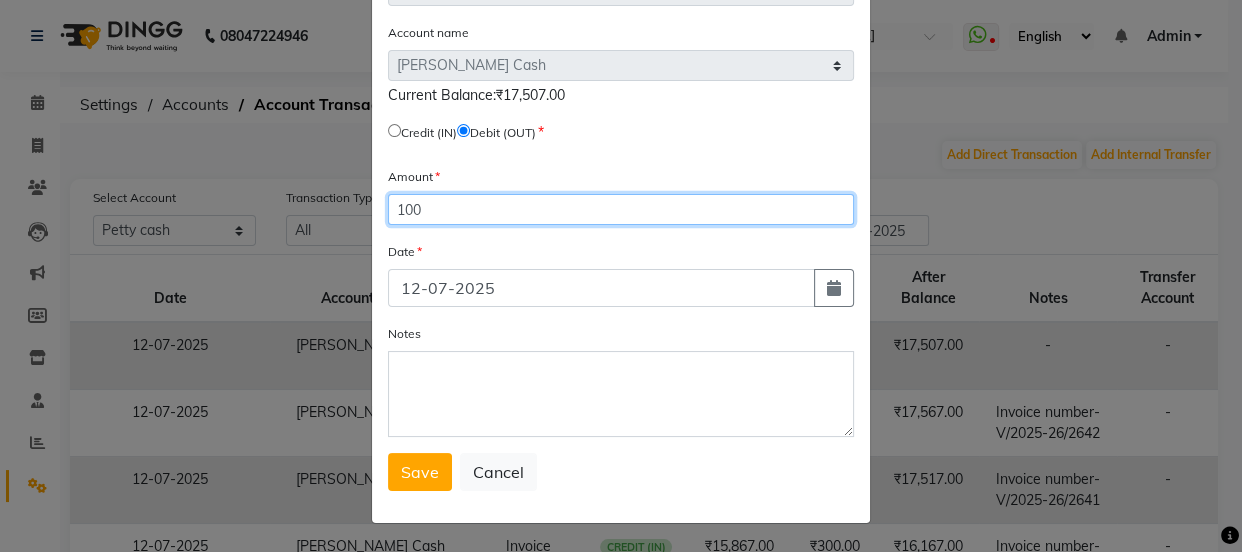 type on "100" 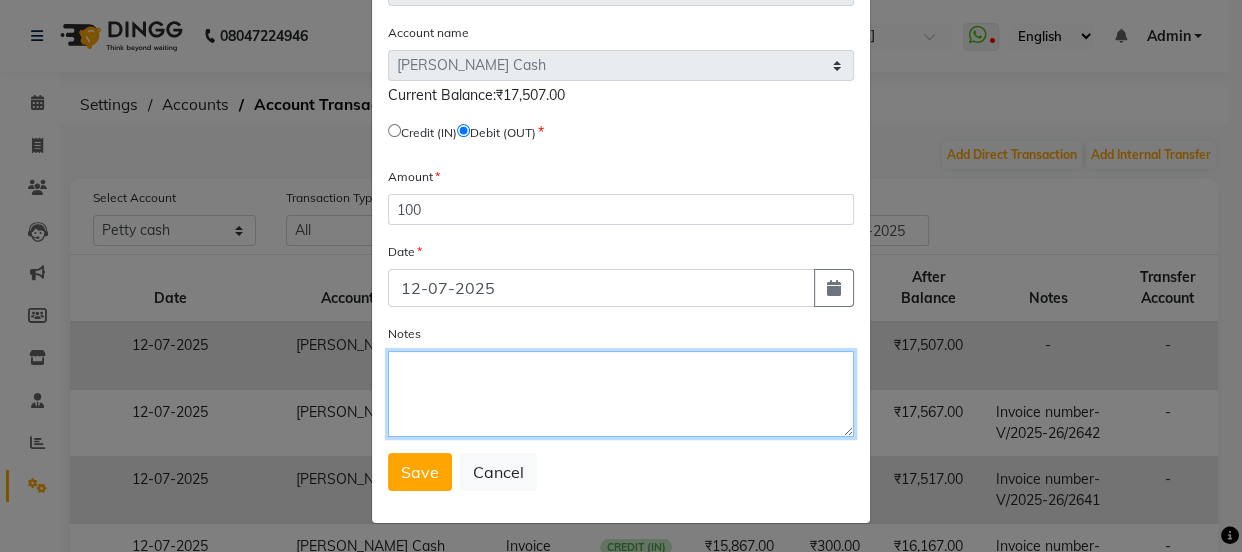 click on "Notes" at bounding box center (621, 394) 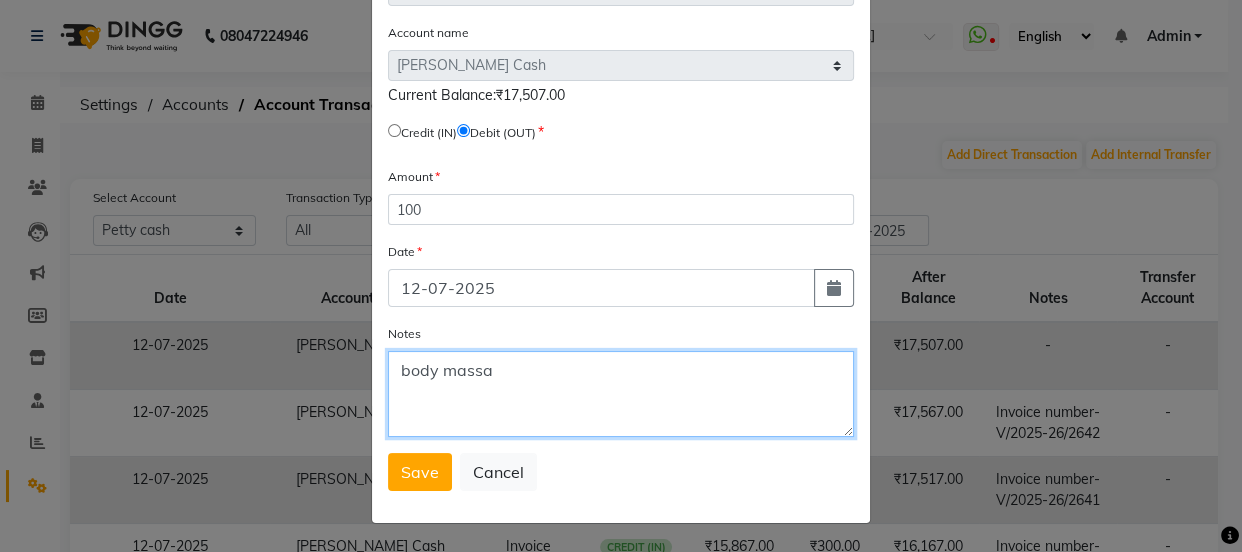 type on "body massa" 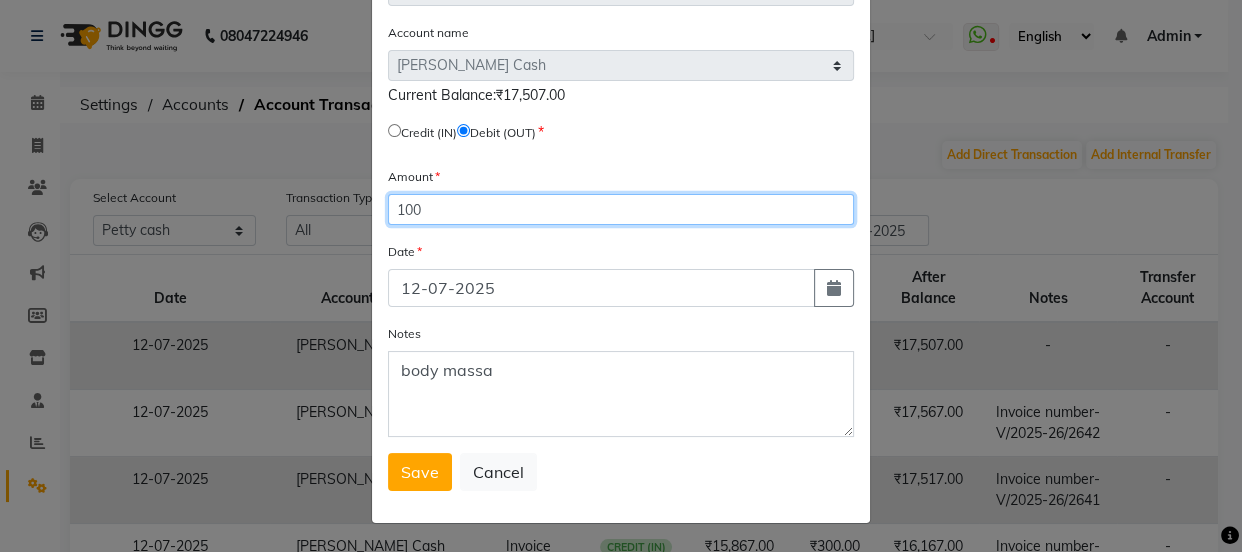 click on "100" 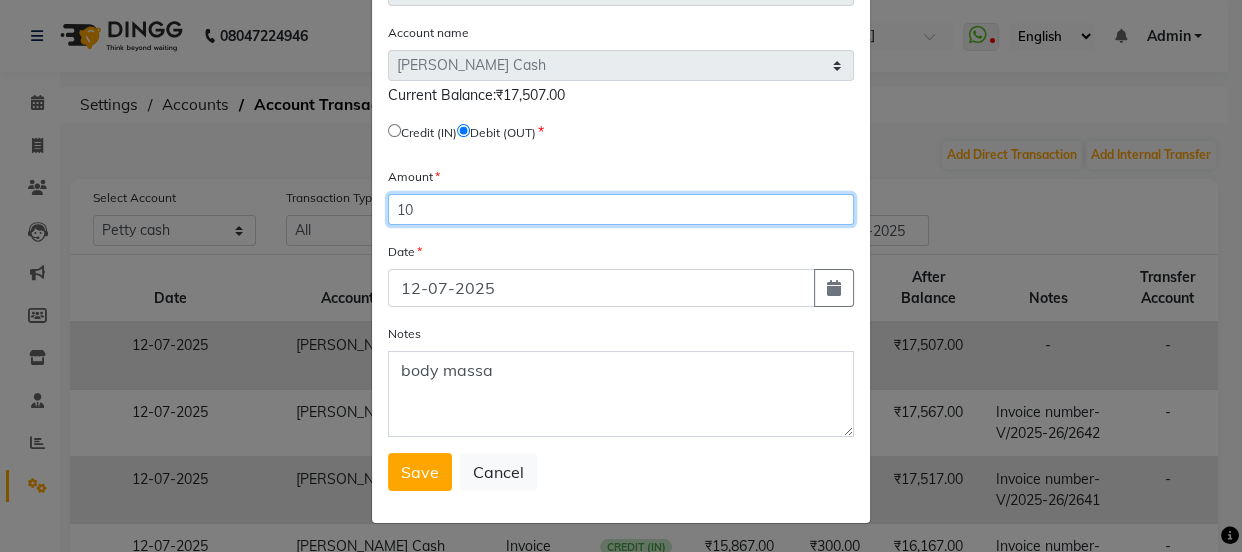 type on "1" 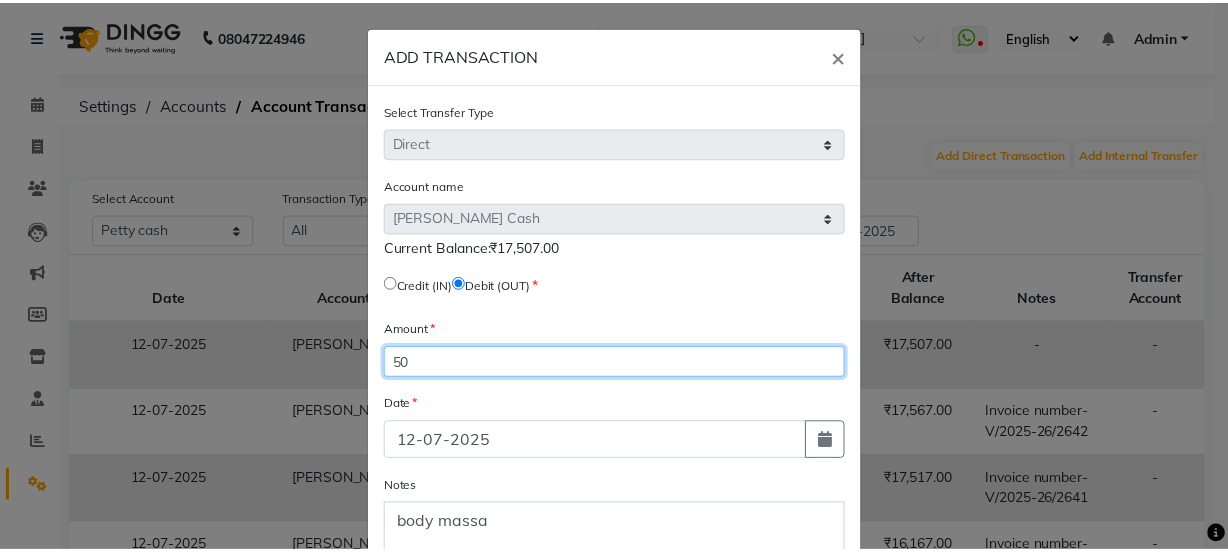 scroll, scrollTop: 159, scrollLeft: 0, axis: vertical 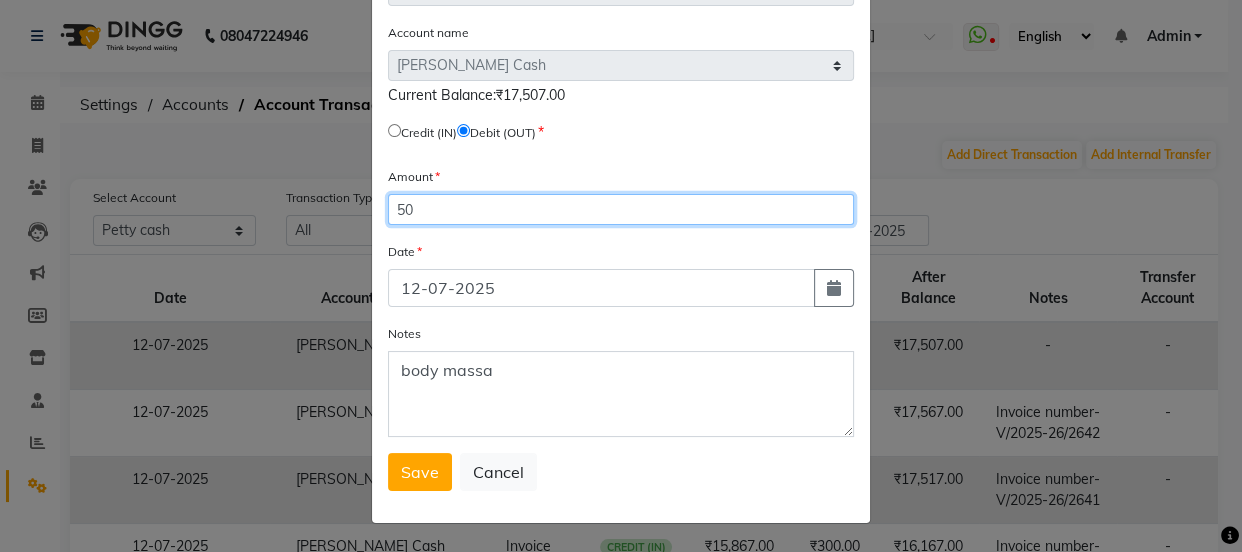 type on "50" 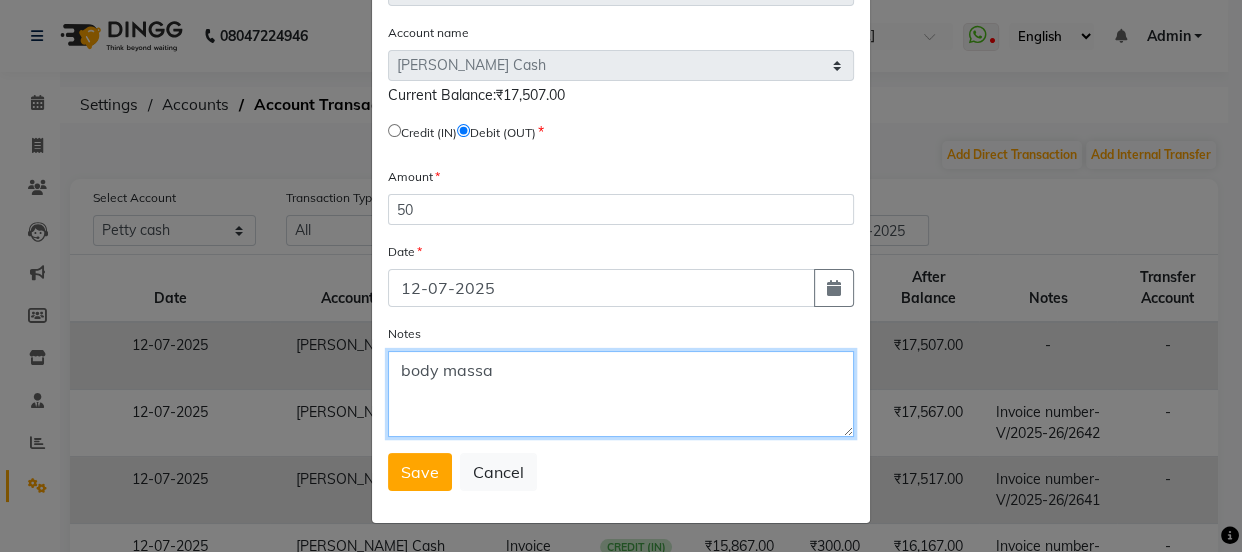click on "body massa" at bounding box center (621, 394) 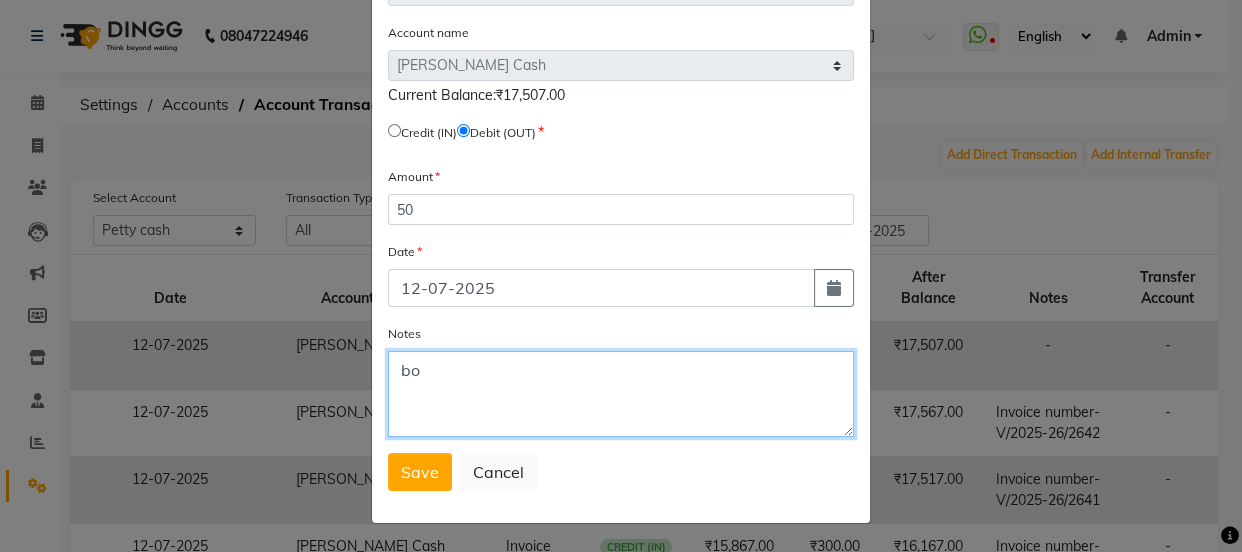 type on "b" 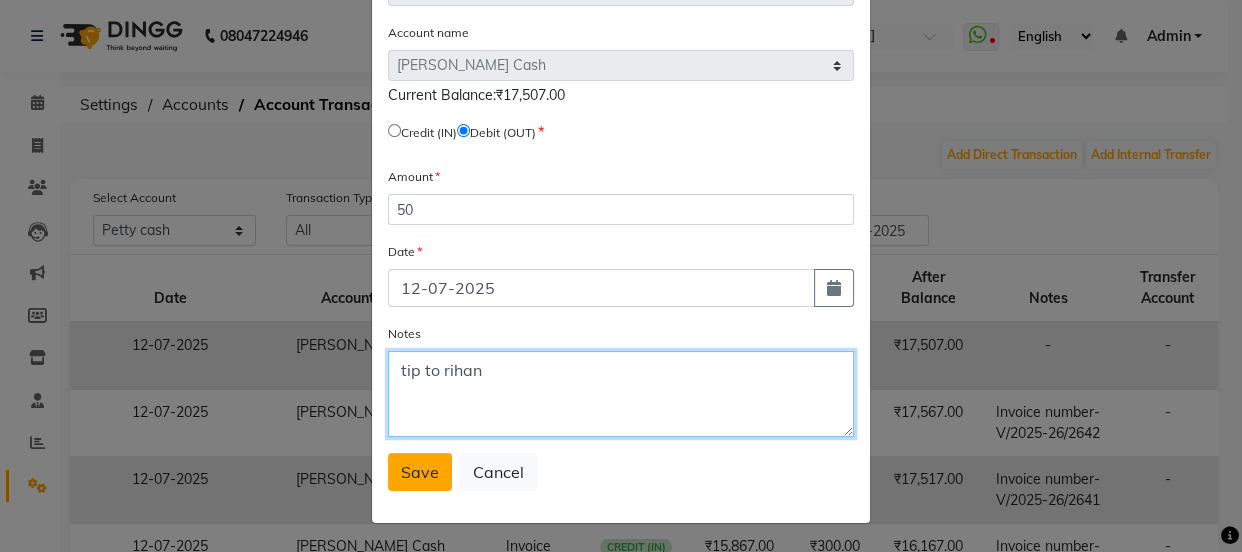 type on "tip to rihan" 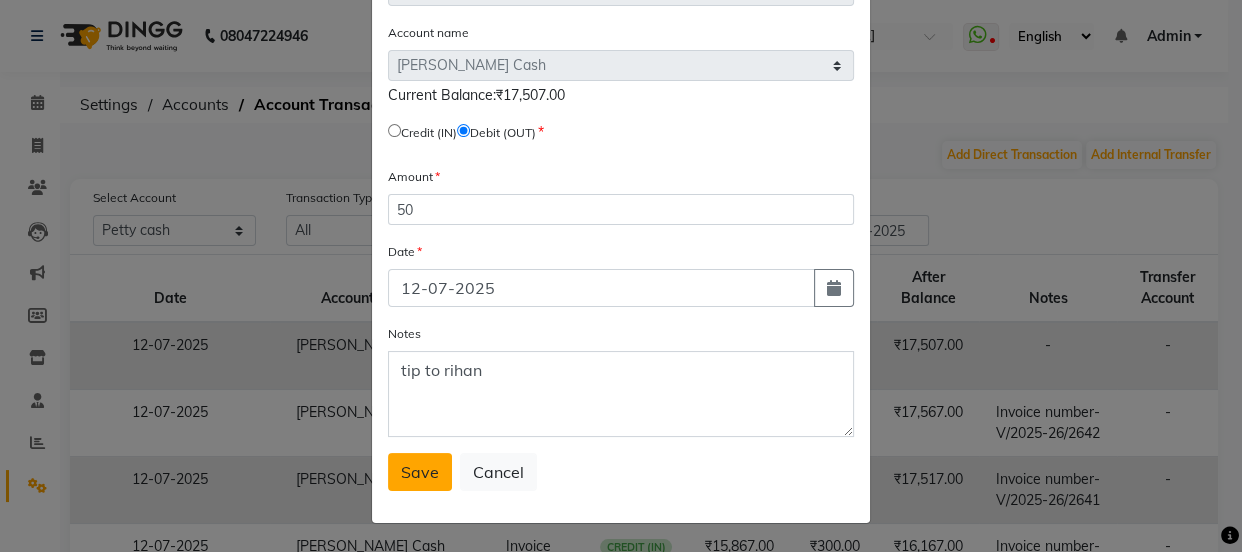 click on "Save" at bounding box center [420, 472] 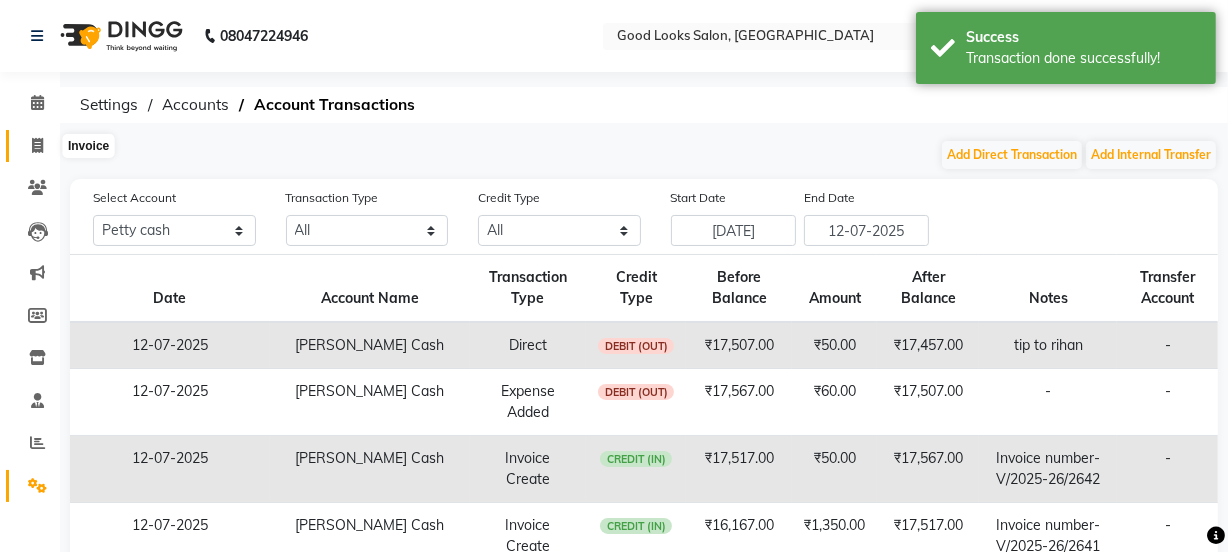 click 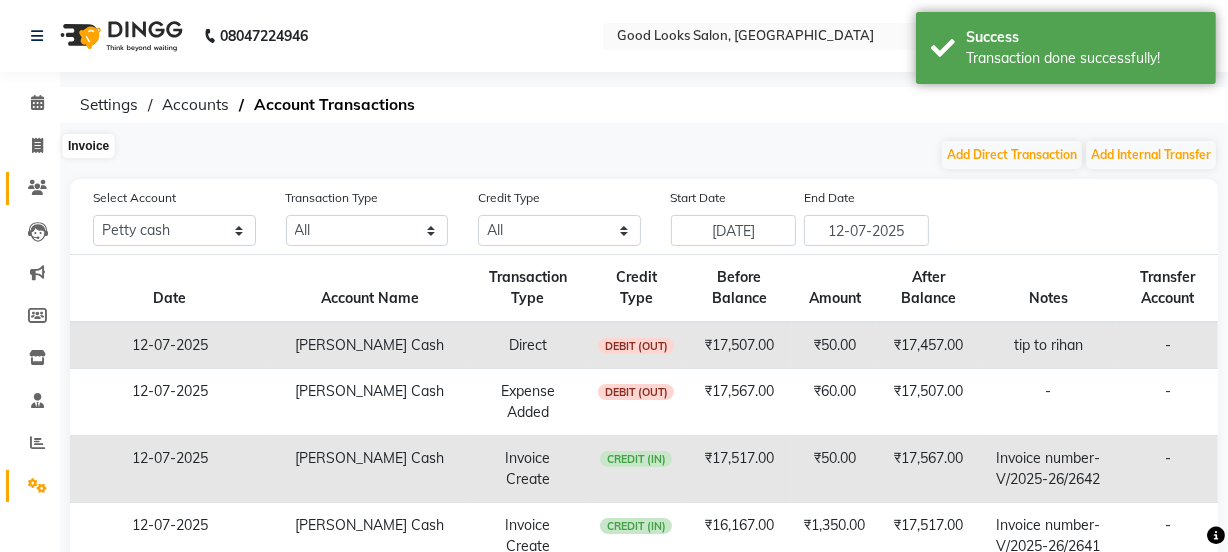 select on "4230" 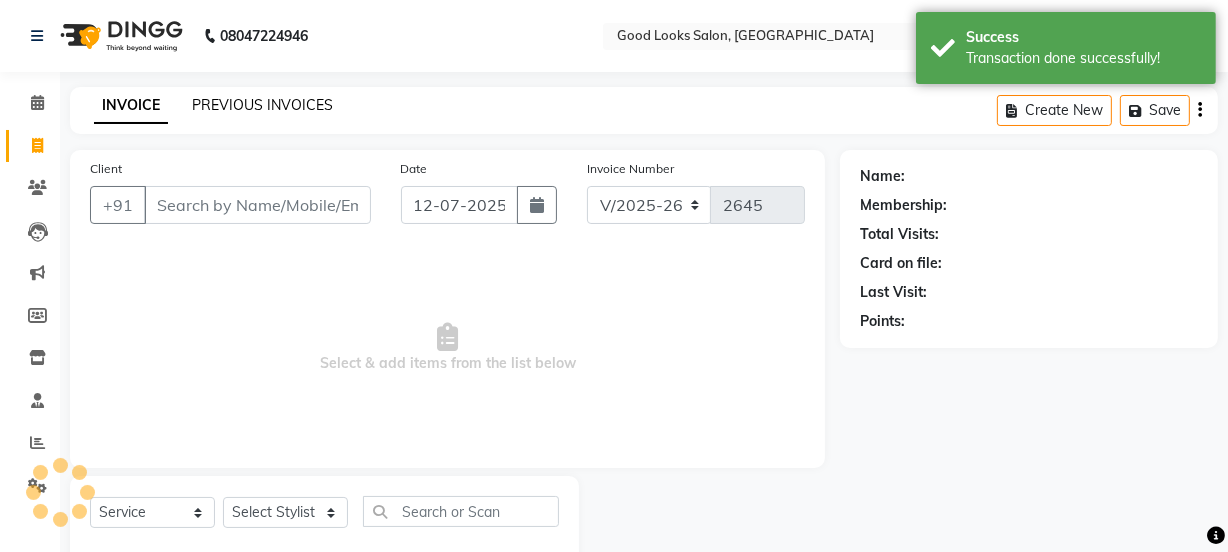 scroll, scrollTop: 50, scrollLeft: 0, axis: vertical 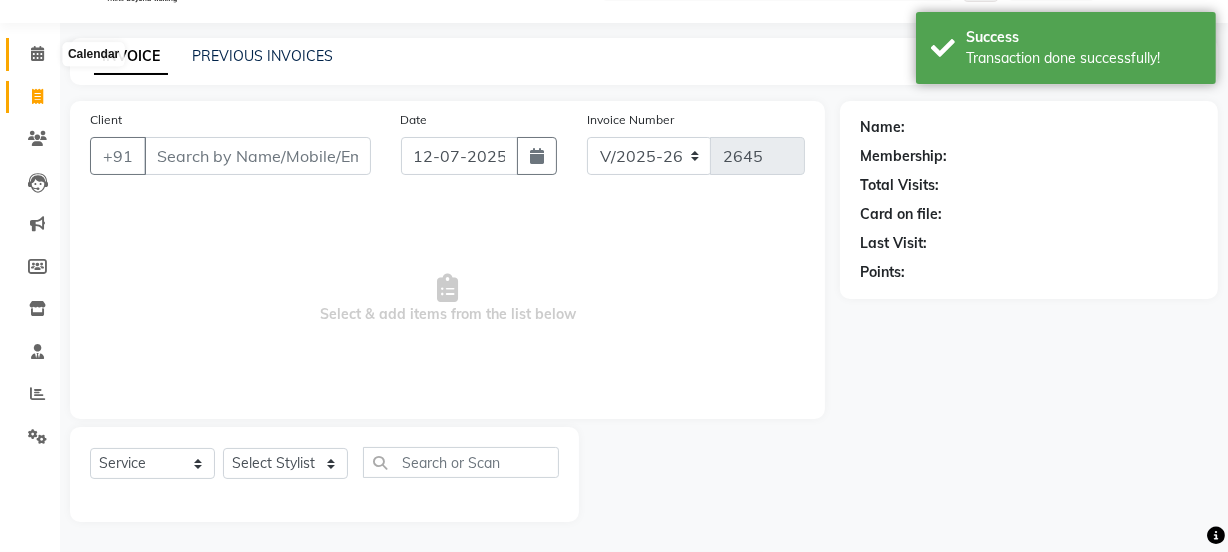 click 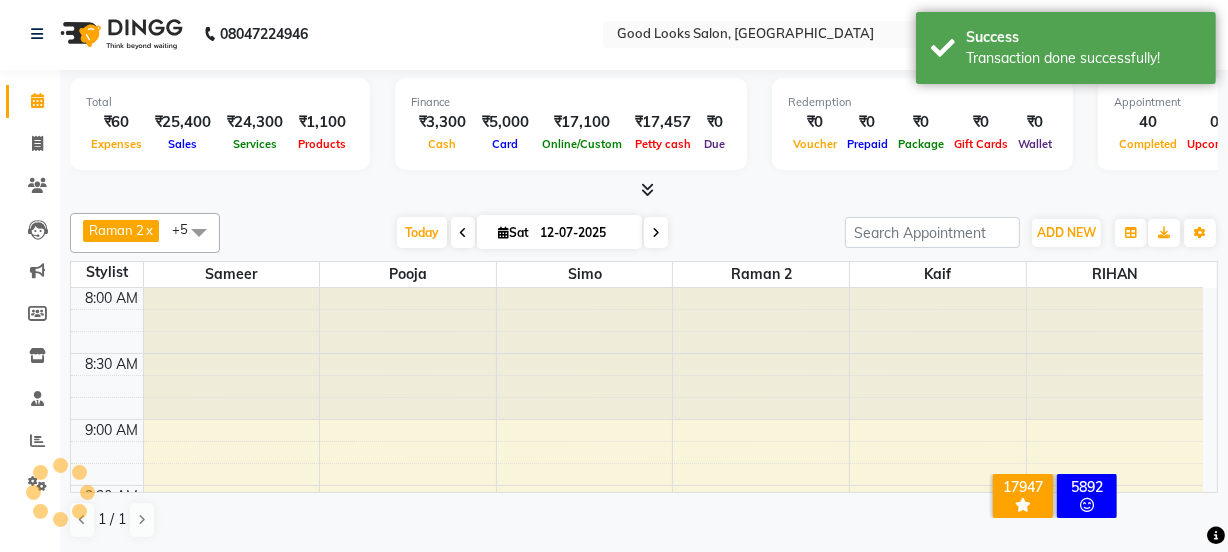 scroll, scrollTop: 0, scrollLeft: 0, axis: both 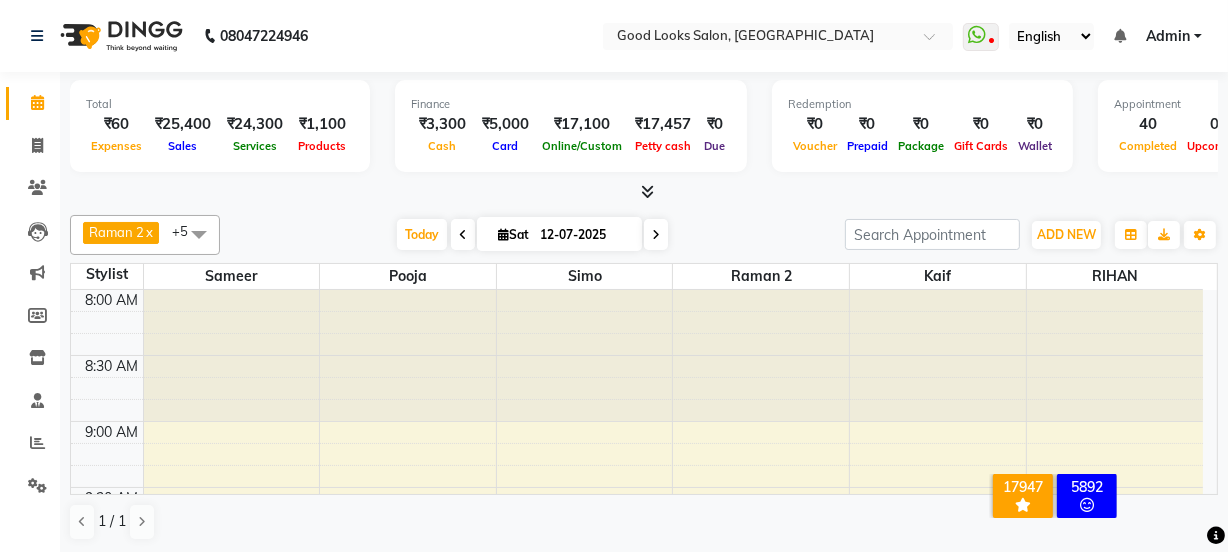 click at bounding box center [60, 492] 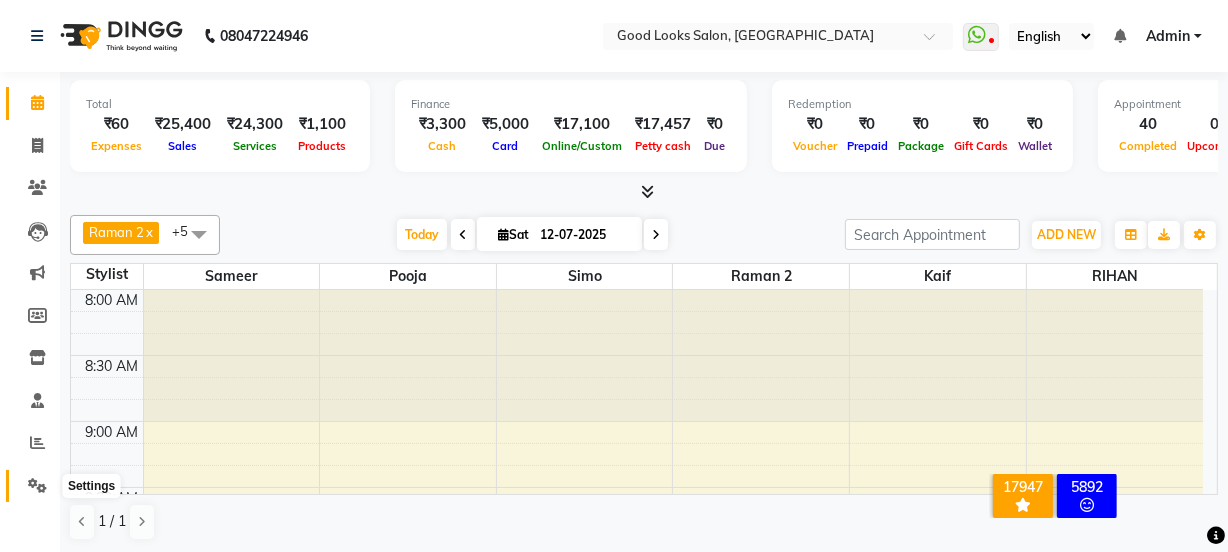 click 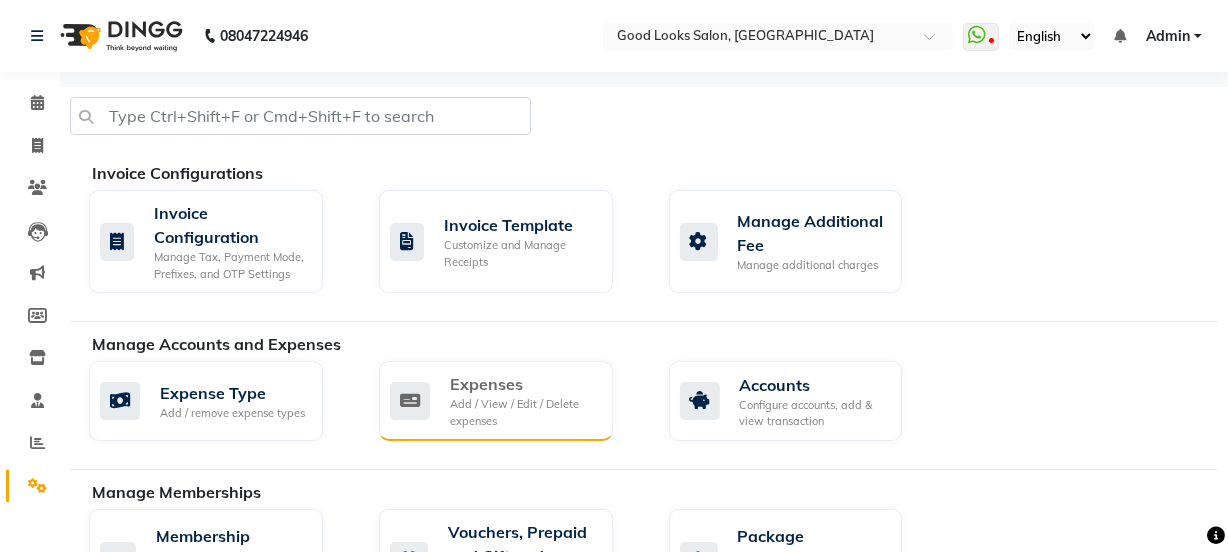 click on "Add / View / Edit / Delete expenses" 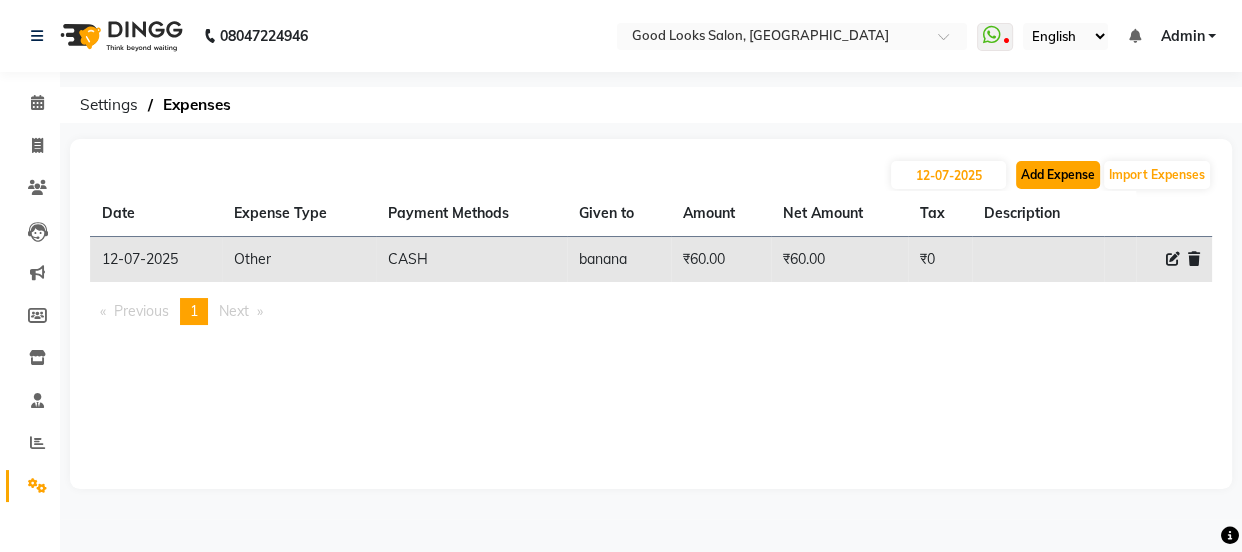 click on "Add Expense" 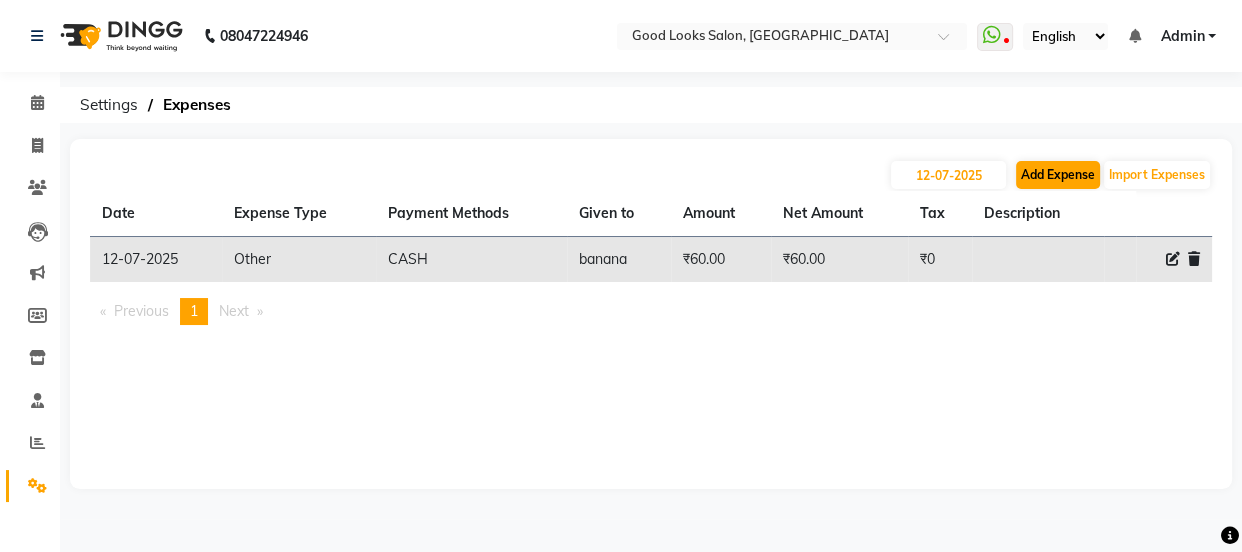 select on "1" 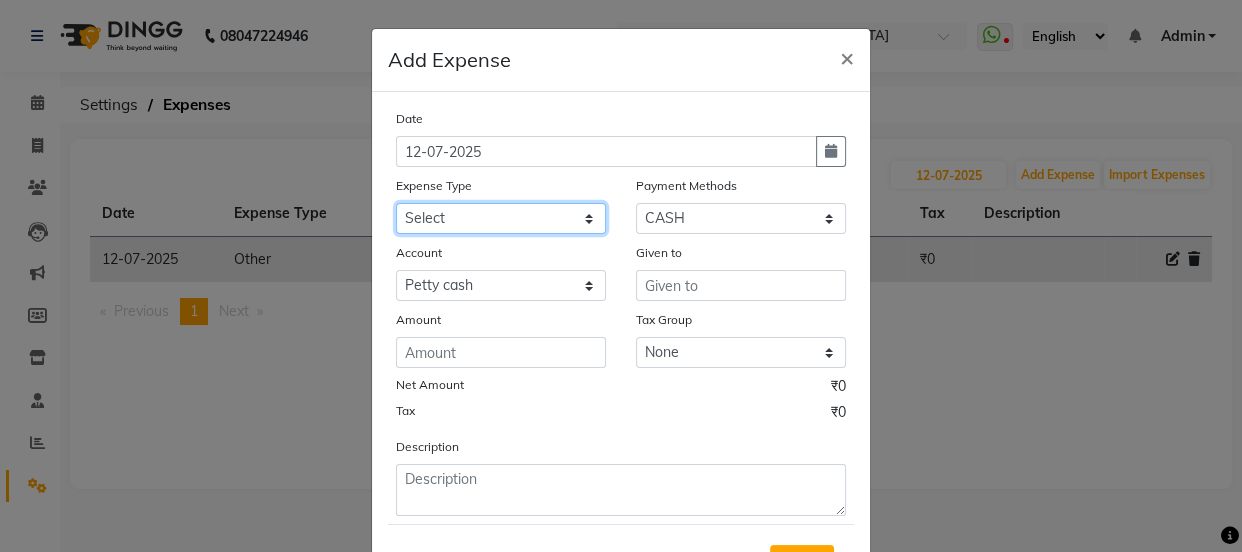 click on "Select Advance Salary Bank charges Car maintenance  Cash transfer to bank Cash transfer to hub Client Snacks Clinical charges Equipment Fuel Govt fee Incentive Insurance International purchase Loan Repayment Maintenance Marketing Miscellaneous MRA Other Pantry pooja male facial Product Rent Salary Staff Snacks Tax Tea & Refreshment Utilities" 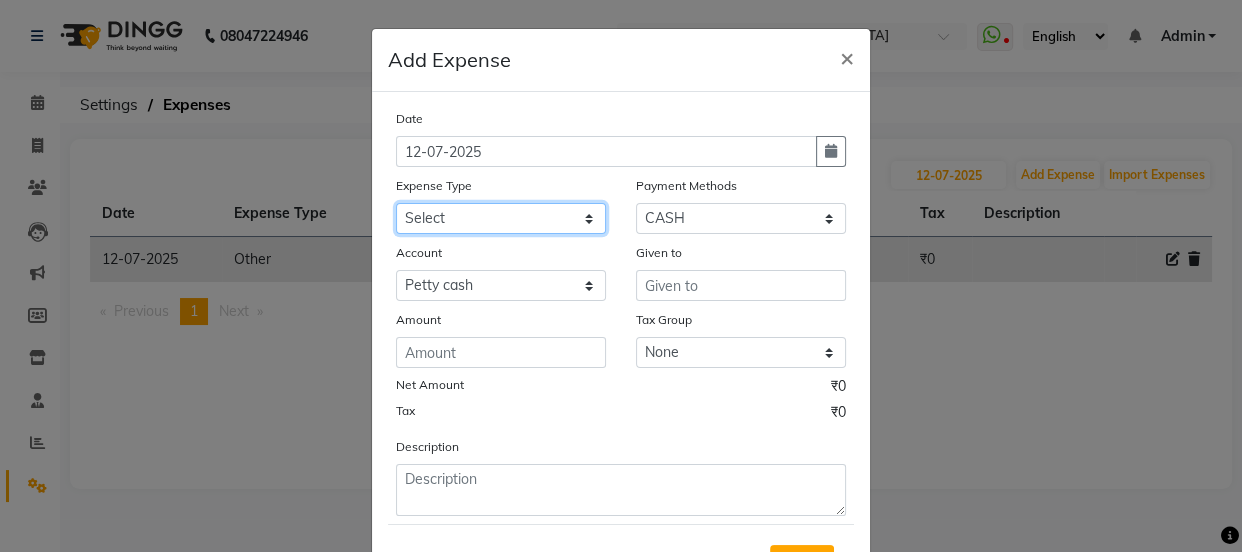 select on "4889" 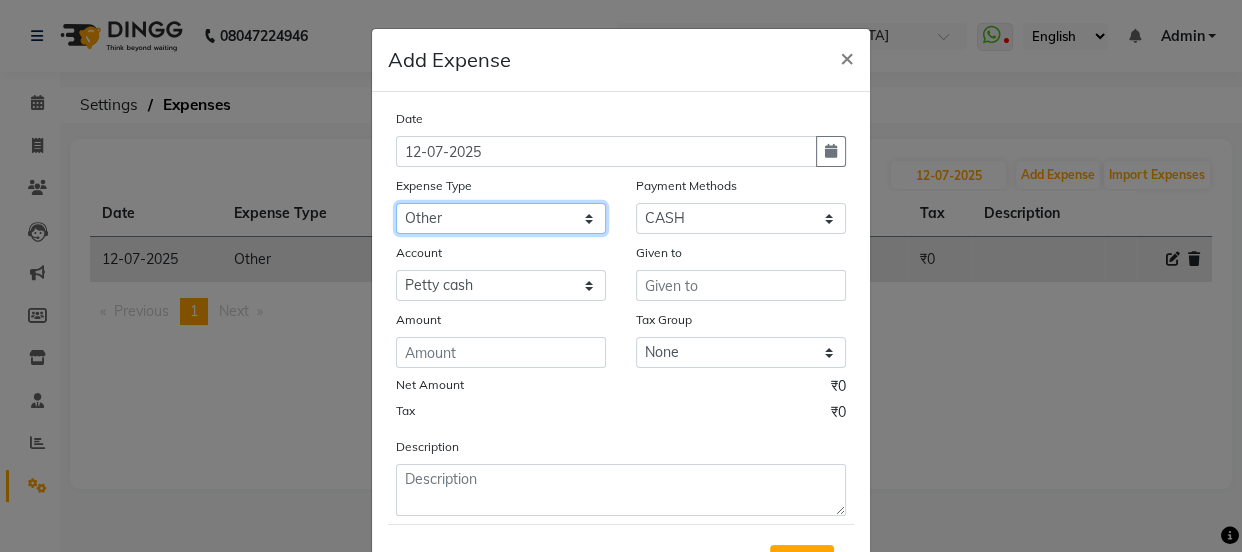 click on "Select Advance Salary Bank charges Car maintenance  Cash transfer to bank Cash transfer to hub Client Snacks Clinical charges Equipment Fuel Govt fee Incentive Insurance International purchase Loan Repayment Maintenance Marketing Miscellaneous MRA Other Pantry pooja male facial Product Rent Salary Staff Snacks Tax Tea & Refreshment Utilities" 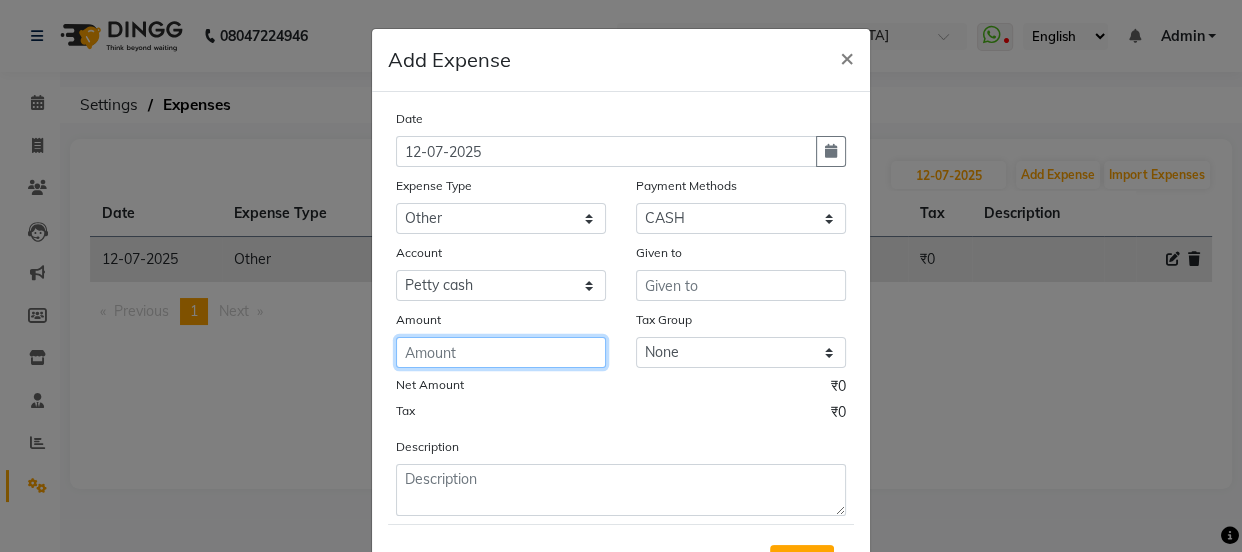 click 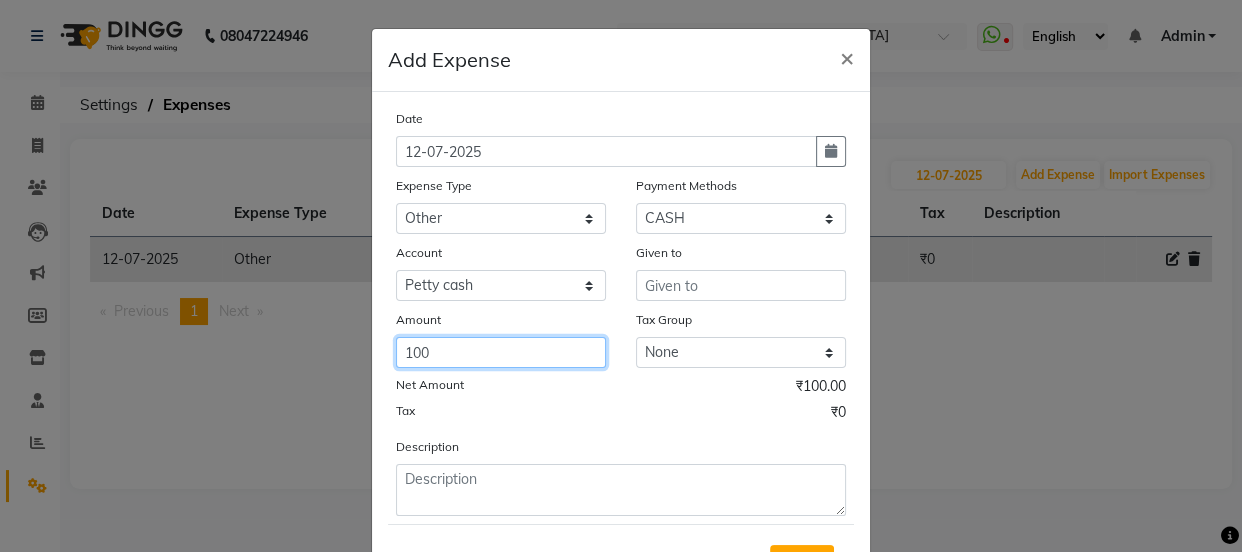 type on "100" 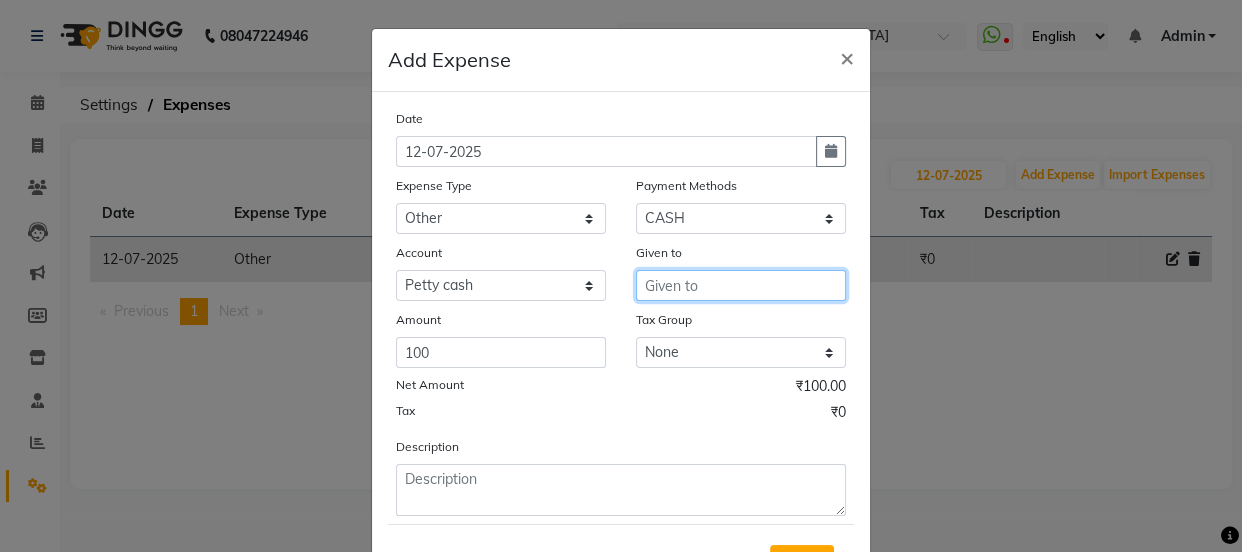 click at bounding box center (741, 285) 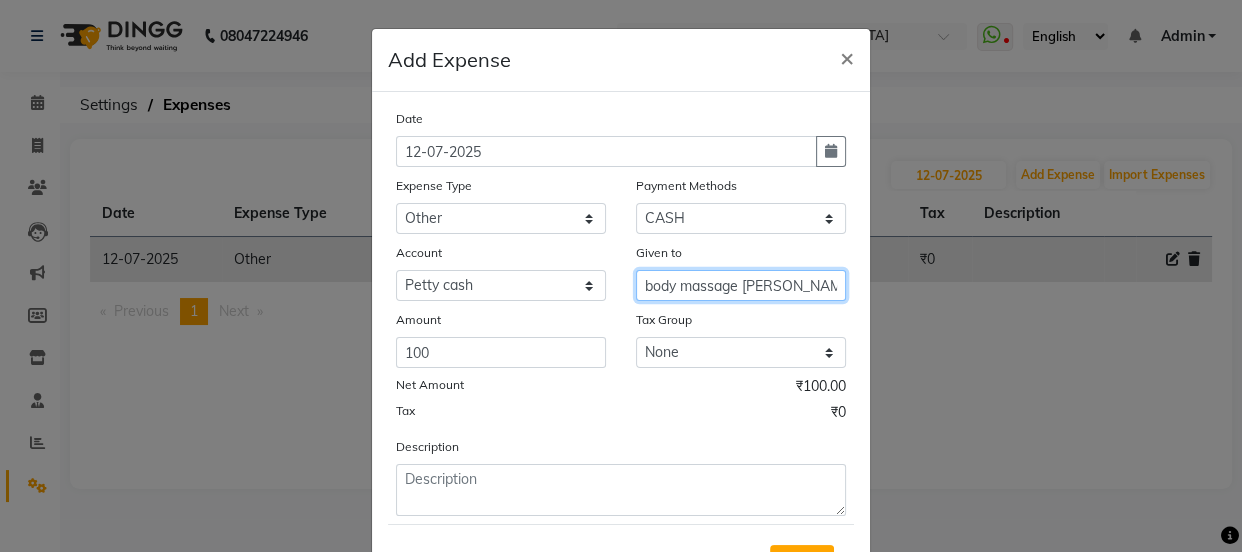 scroll, scrollTop: 99, scrollLeft: 0, axis: vertical 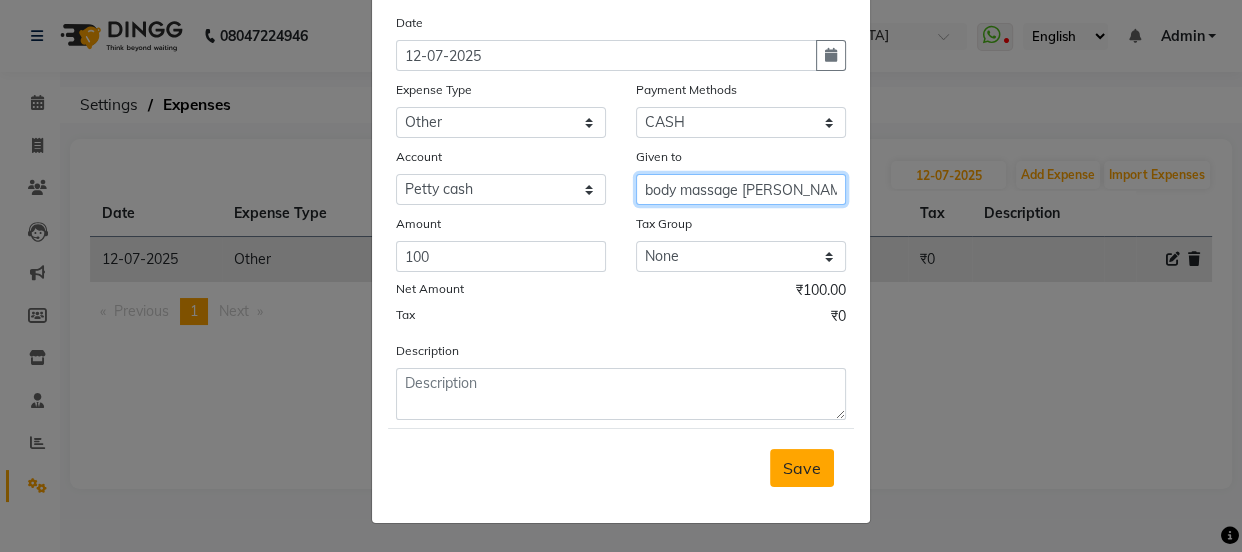 type on "body massage sam" 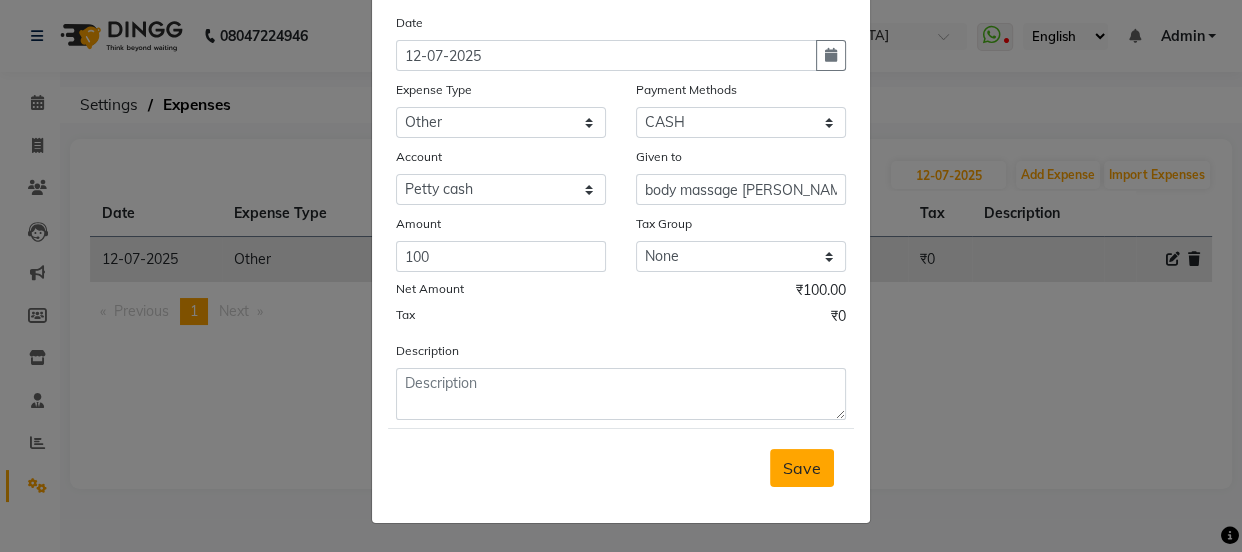 click on "Save" at bounding box center (802, 468) 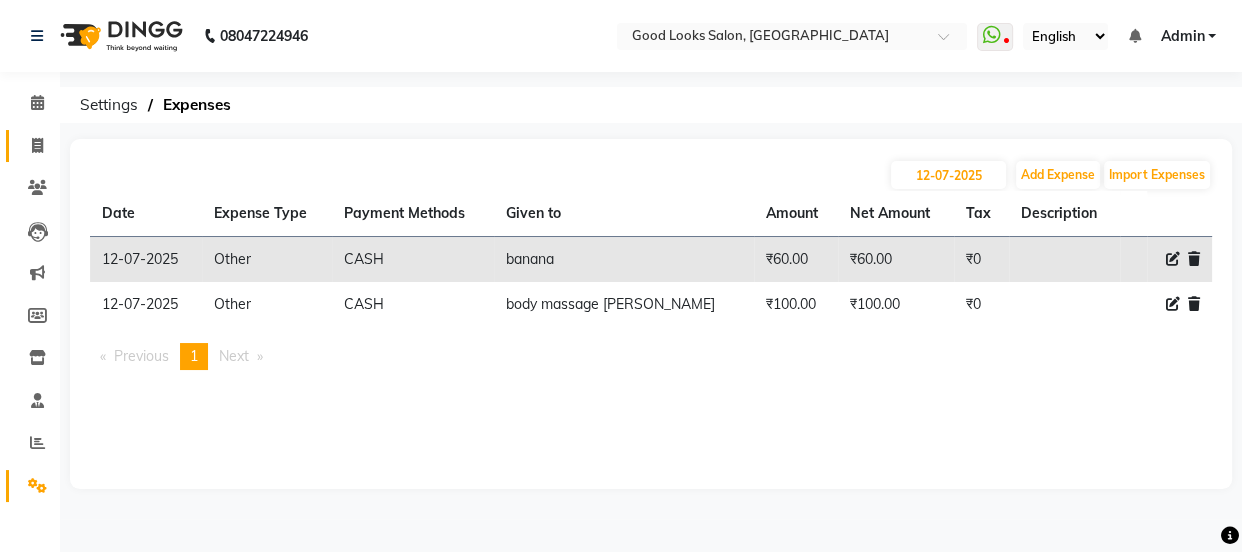 click 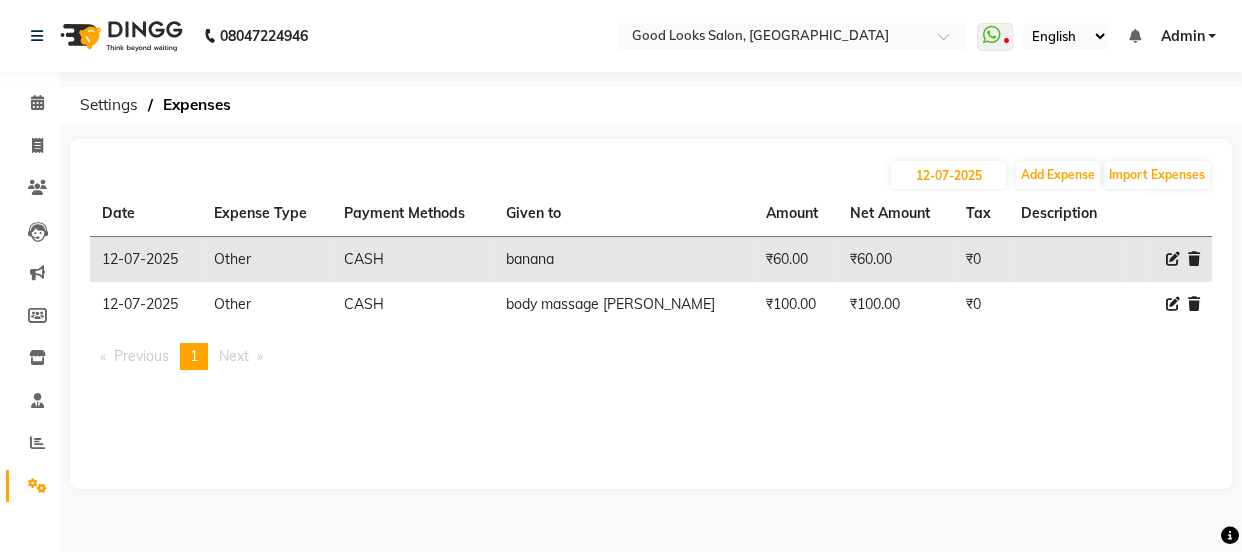select on "service" 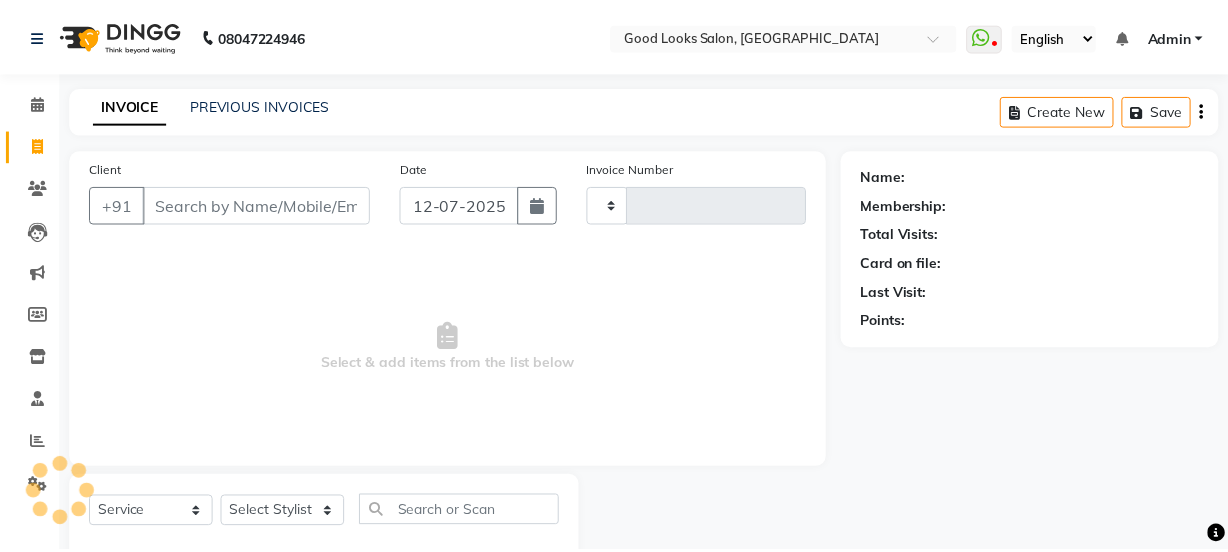 scroll, scrollTop: 50, scrollLeft: 0, axis: vertical 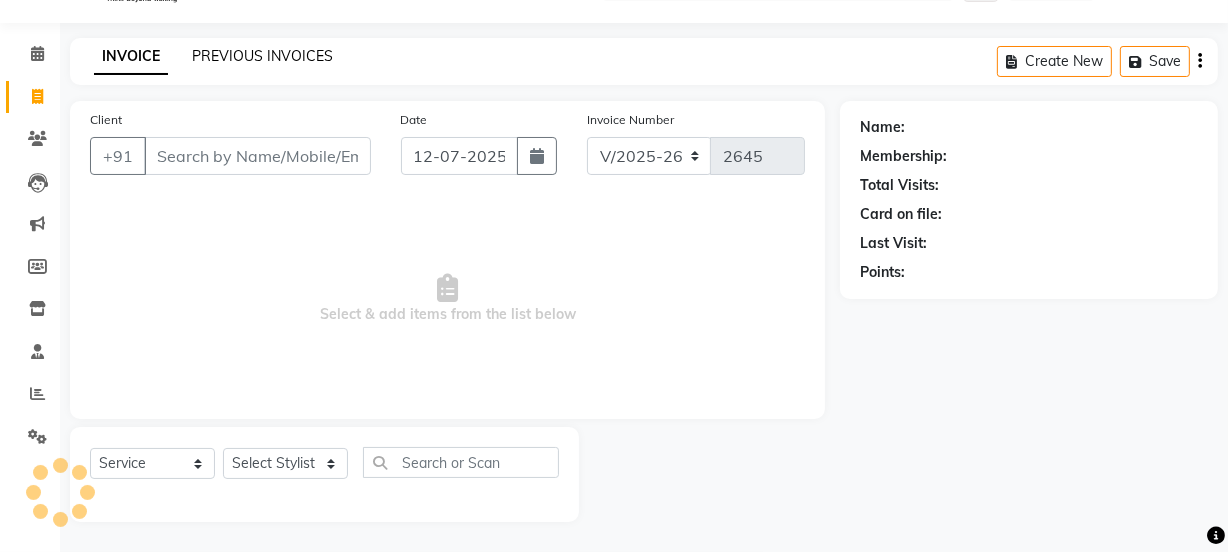 click on "PREVIOUS INVOICES" 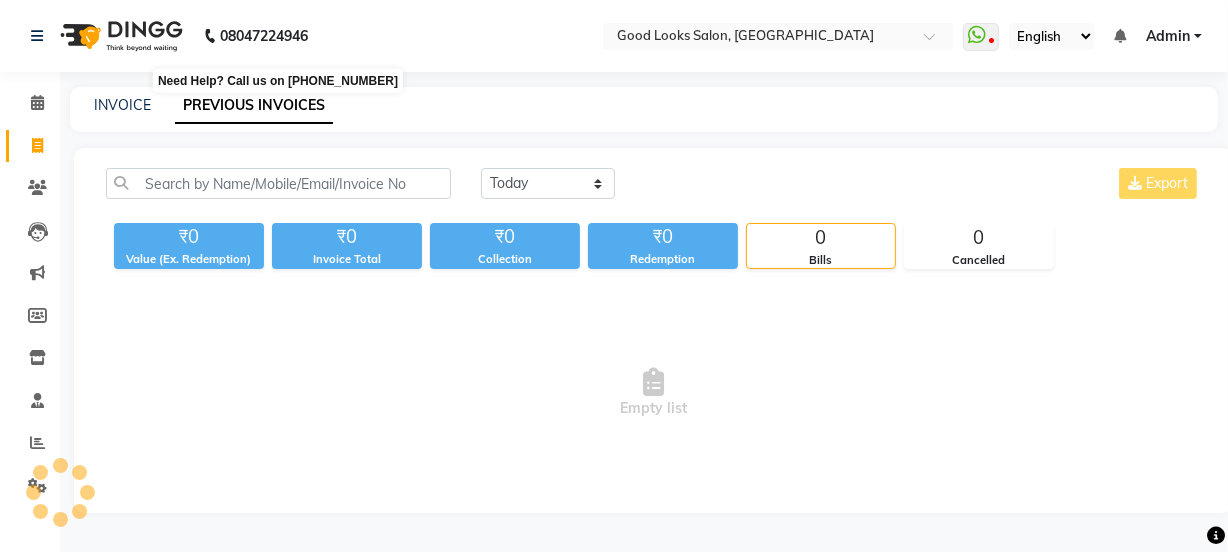 scroll, scrollTop: 0, scrollLeft: 0, axis: both 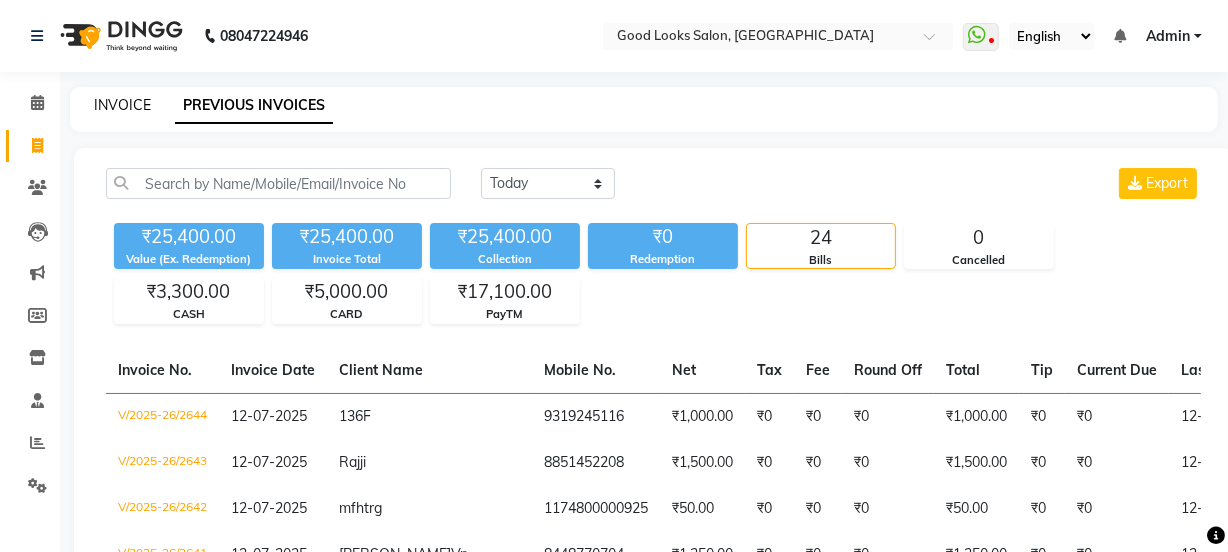click on "INVOICE" 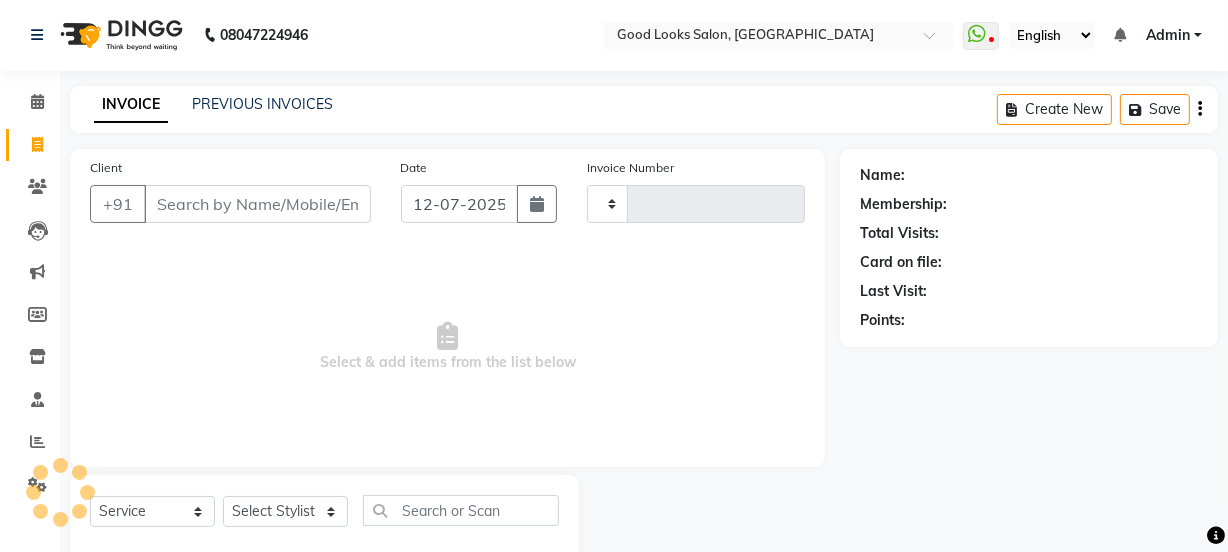 scroll, scrollTop: 50, scrollLeft: 0, axis: vertical 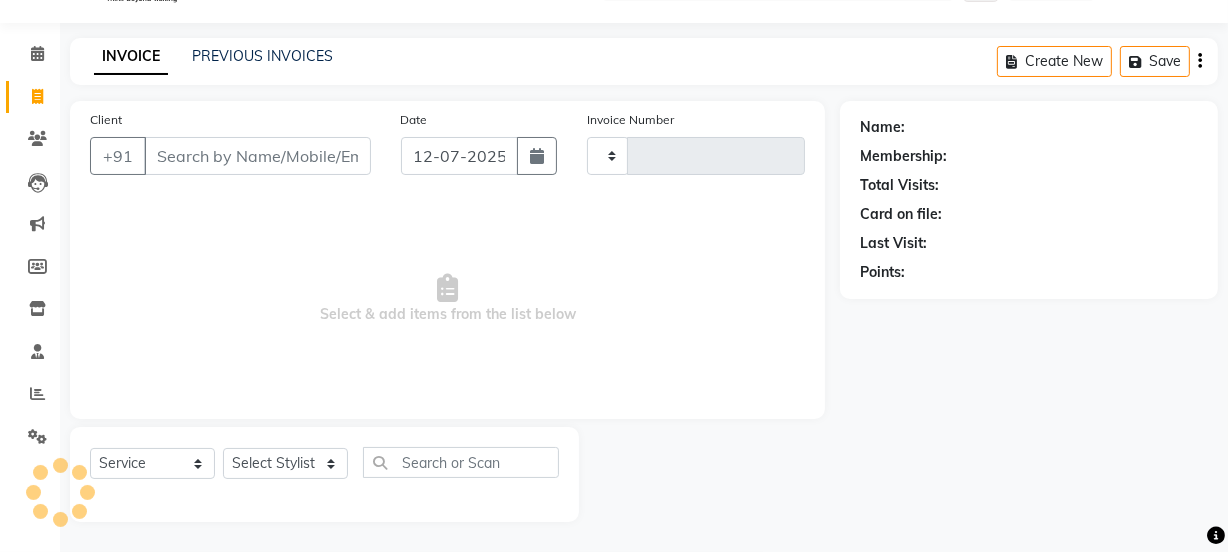 type on "2645" 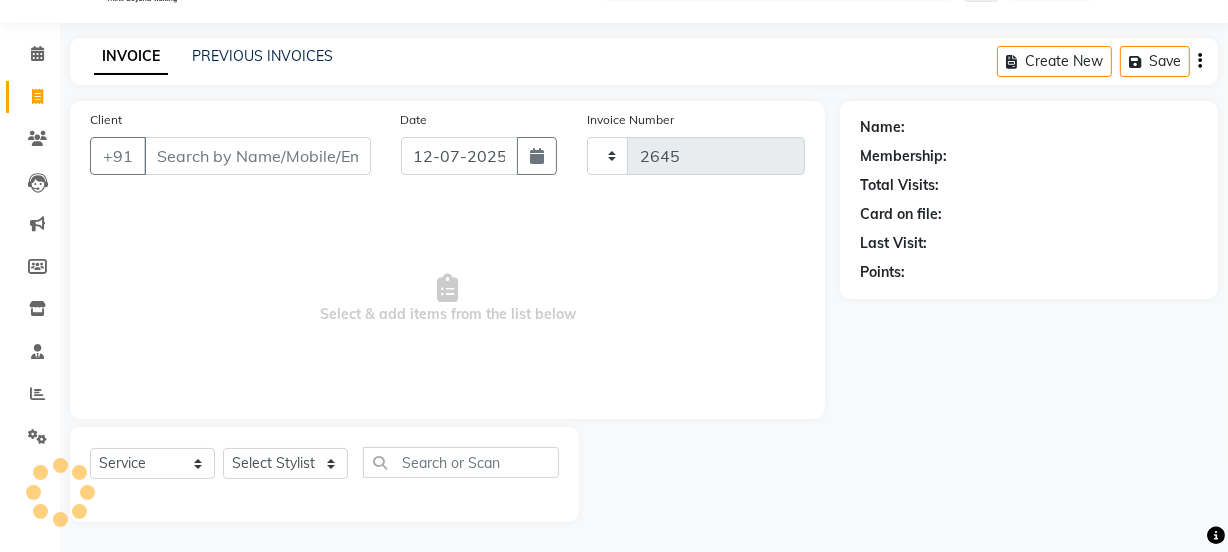 select on "4230" 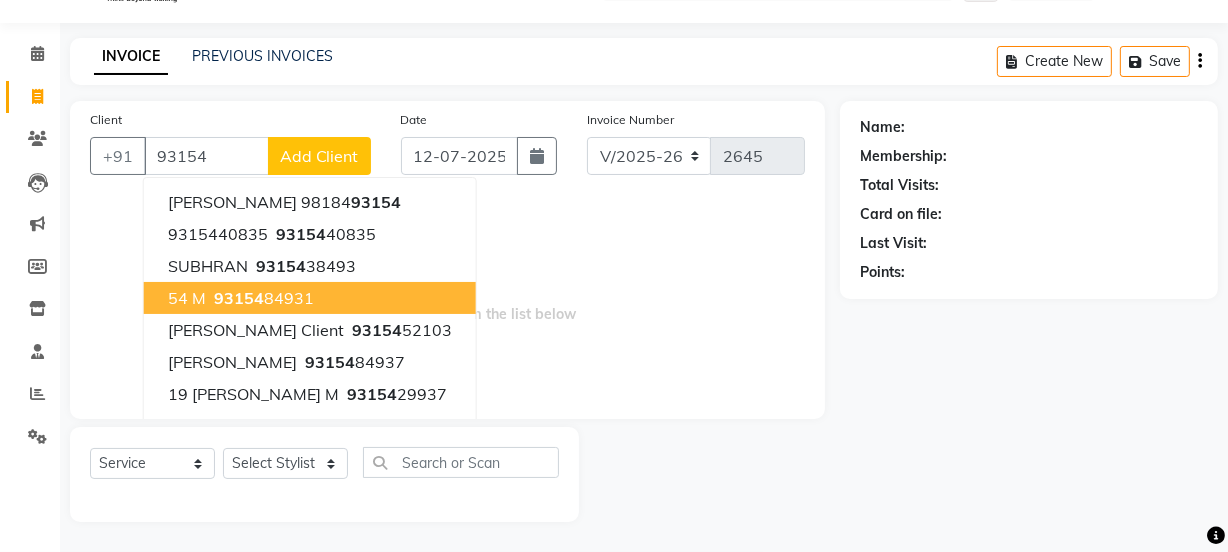 click on "54 M   93154 84931" at bounding box center (310, 298) 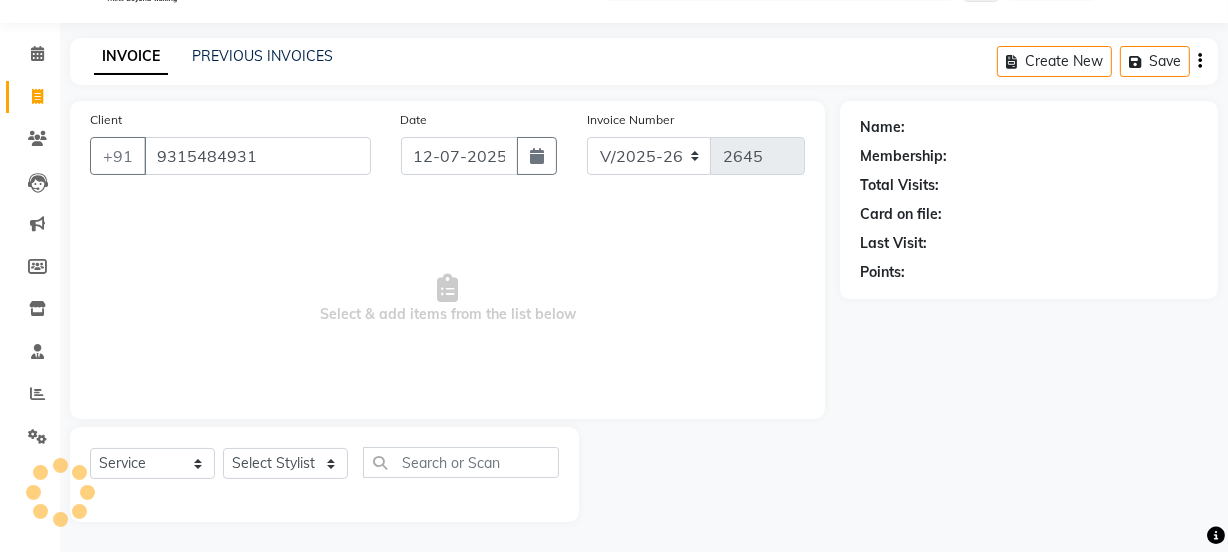 type on "9315484931" 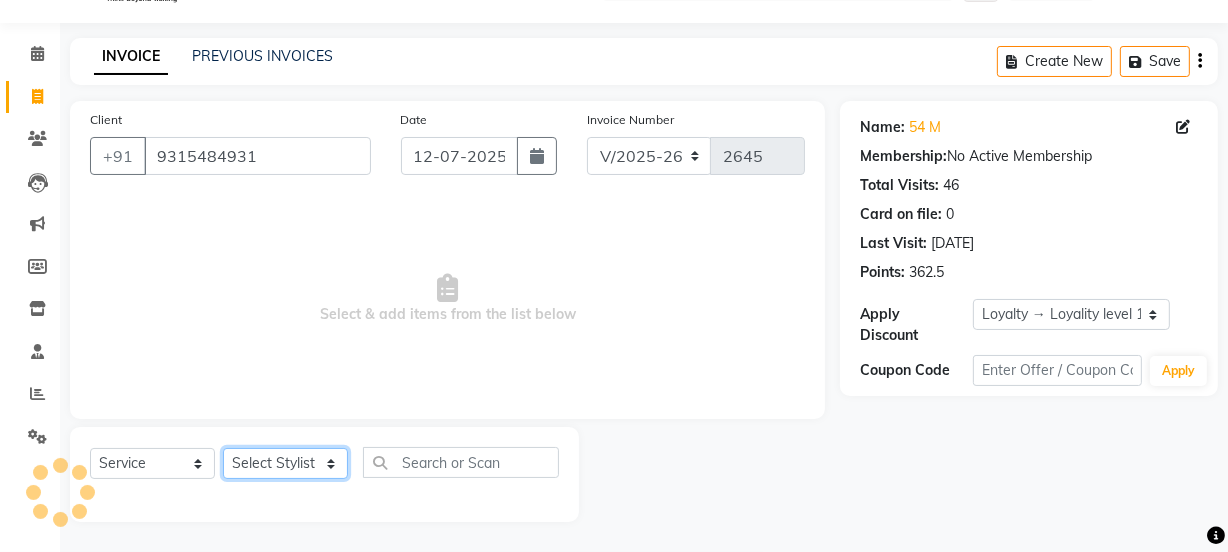 click on "Select Stylist Jyoti kaif Manager Pooja Prachi Raman Raman 2 Reception RIHAN Sameer Shivam simo SUNNY yogita" 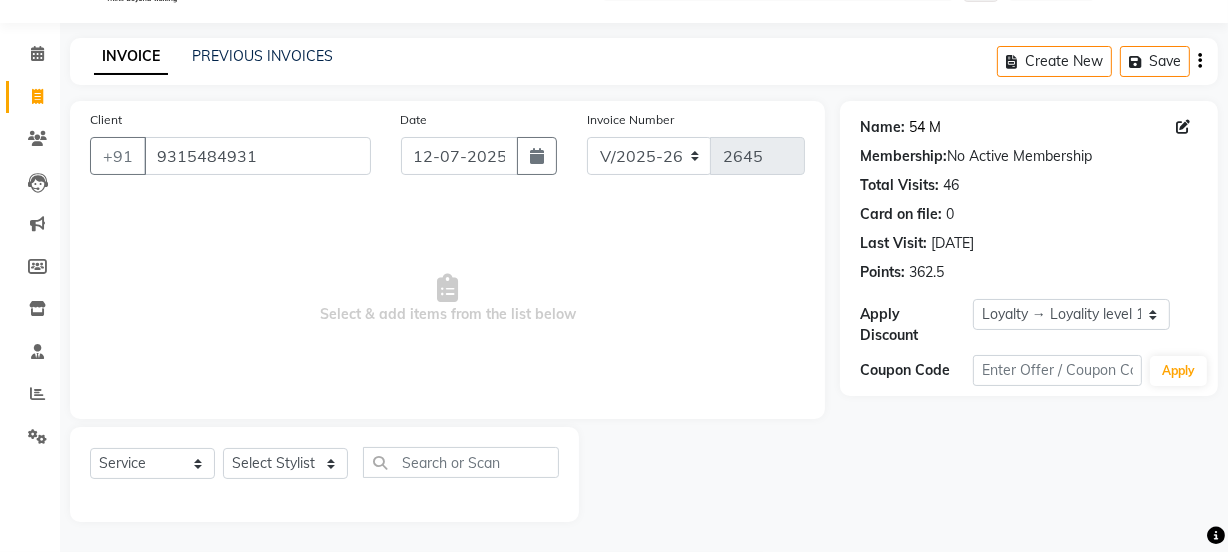click on "54 M" 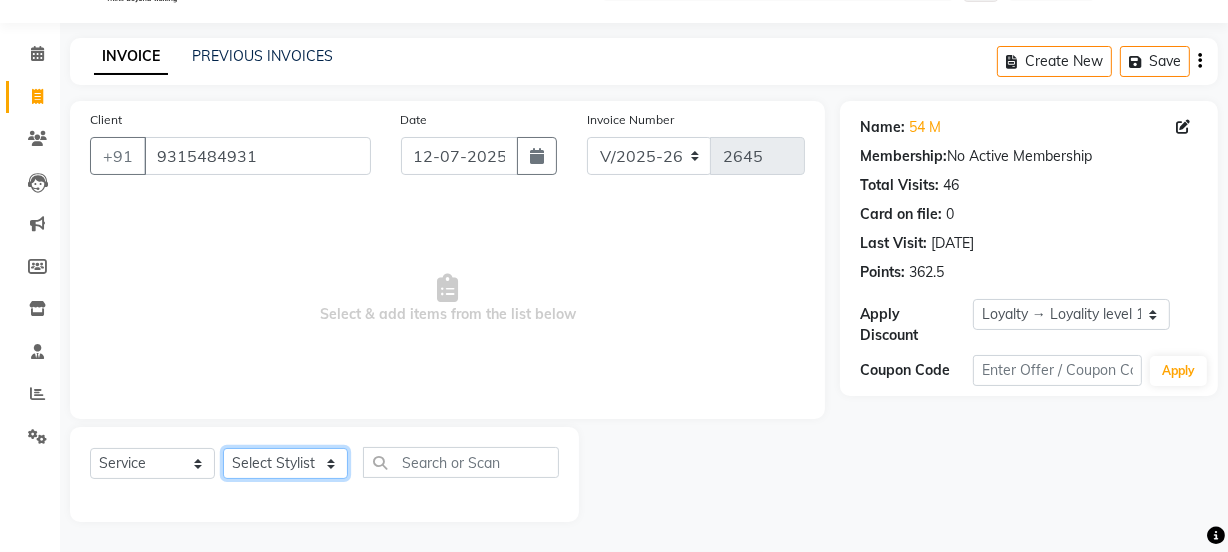 click on "Select Stylist Jyoti kaif Manager Pooja Prachi Raman Raman 2 Reception RIHAN Sameer Shivam simo SUNNY yogita" 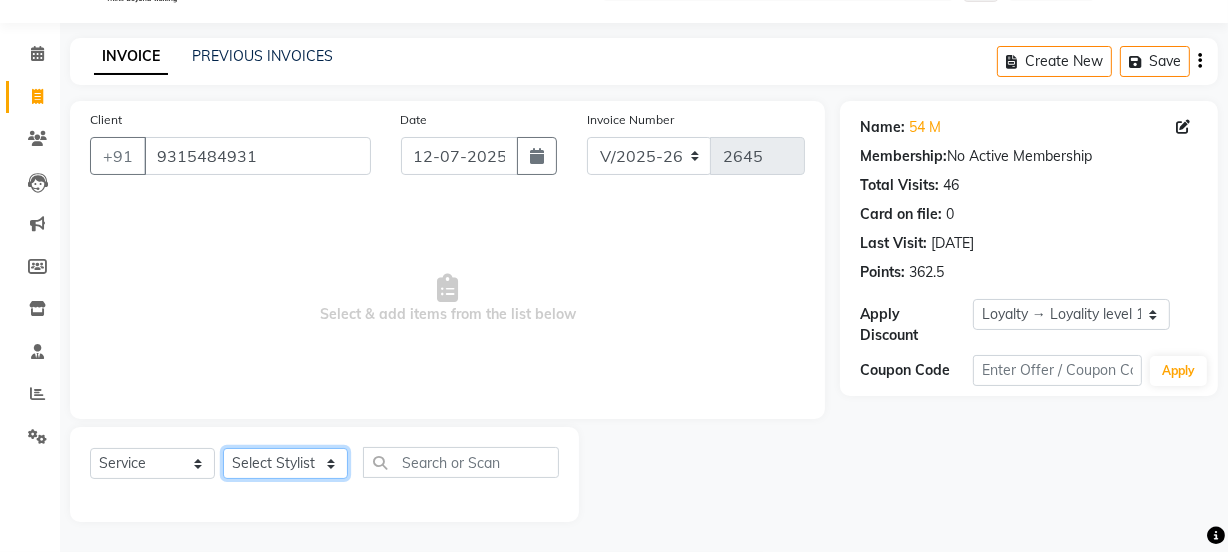 select on "79136" 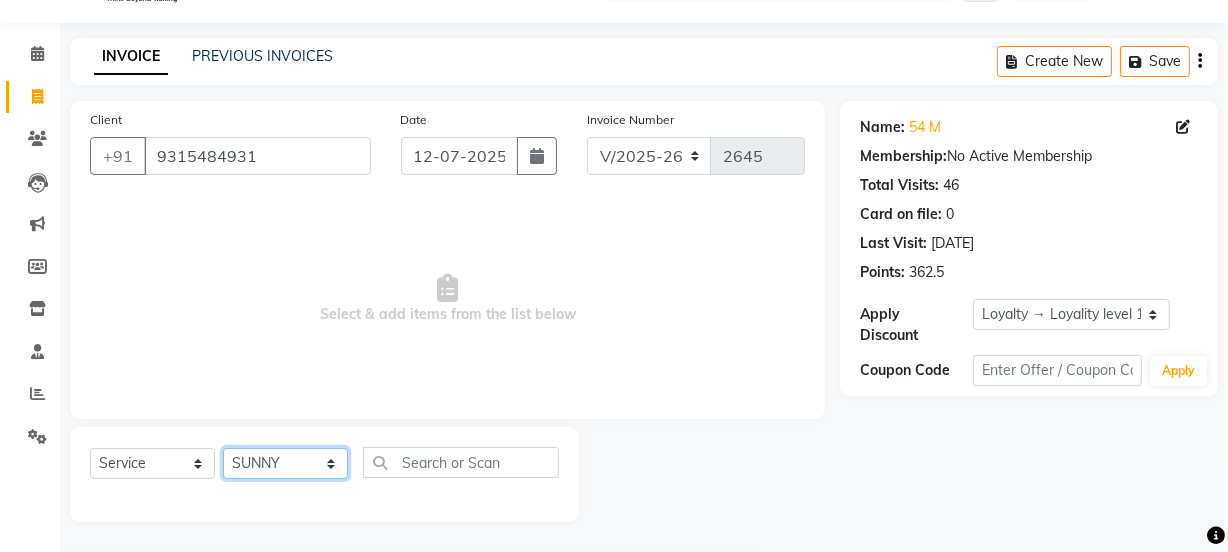 click on "Select Stylist Jyoti kaif Manager Pooja Prachi Raman Raman 2 Reception RIHAN Sameer Shivam simo SUNNY yogita" 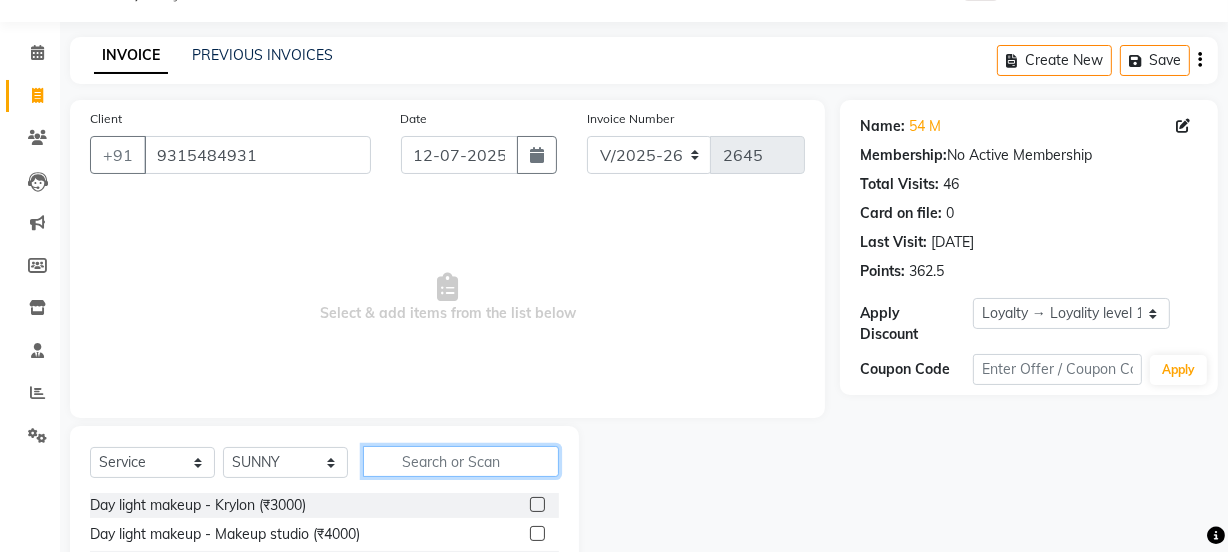 click 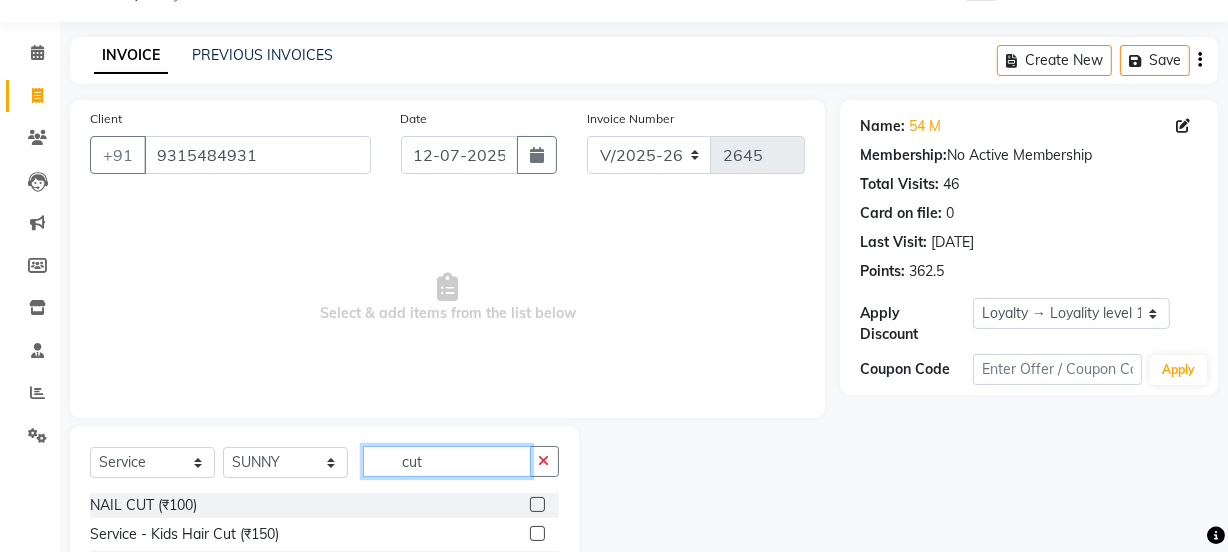 scroll, scrollTop: 250, scrollLeft: 0, axis: vertical 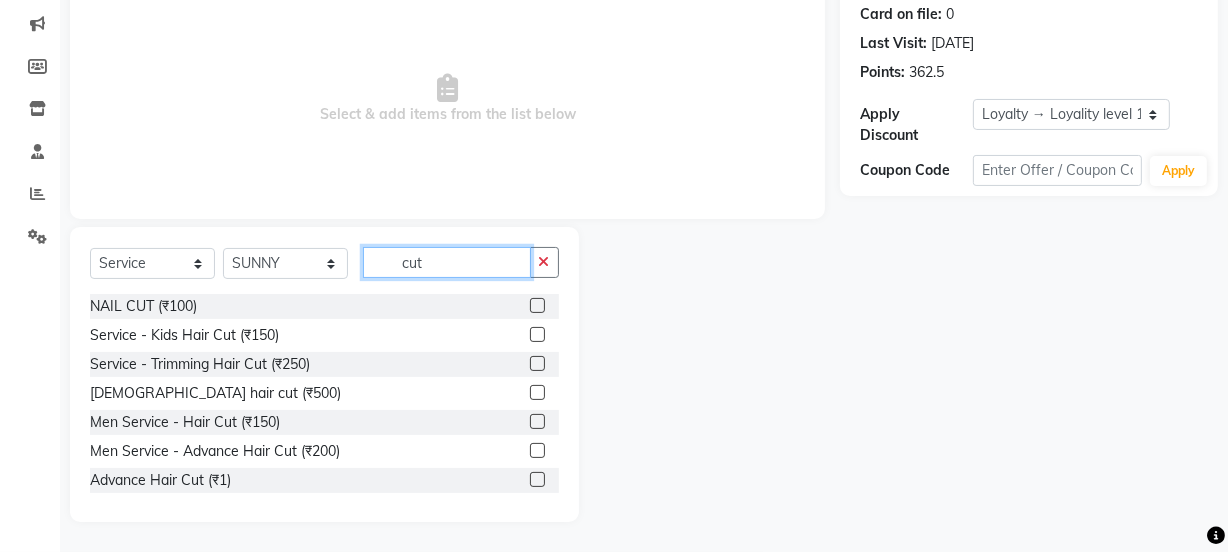 type on "cut" 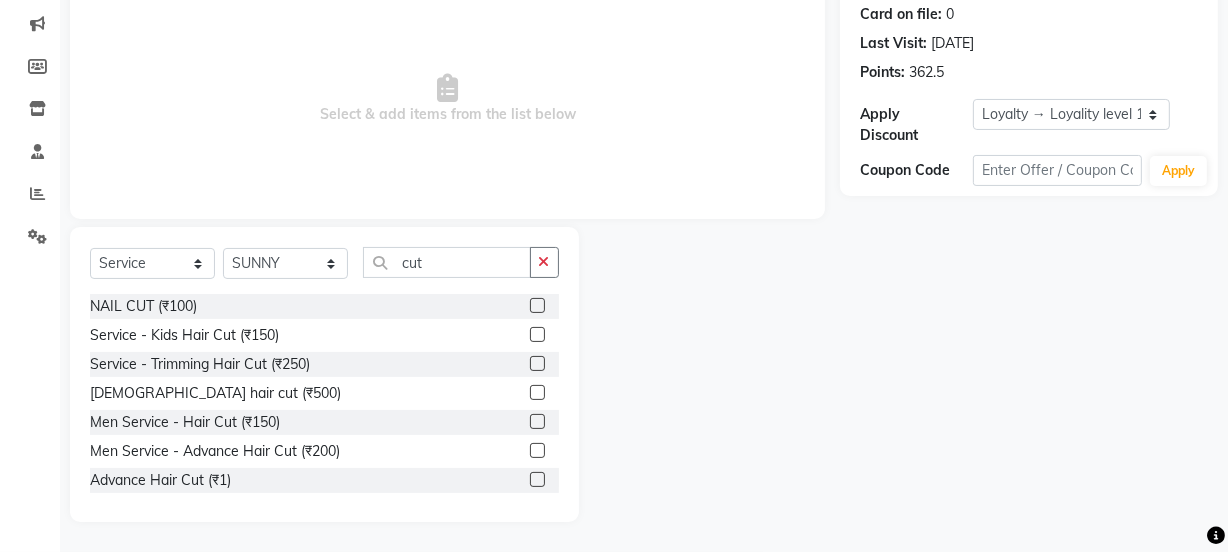 click 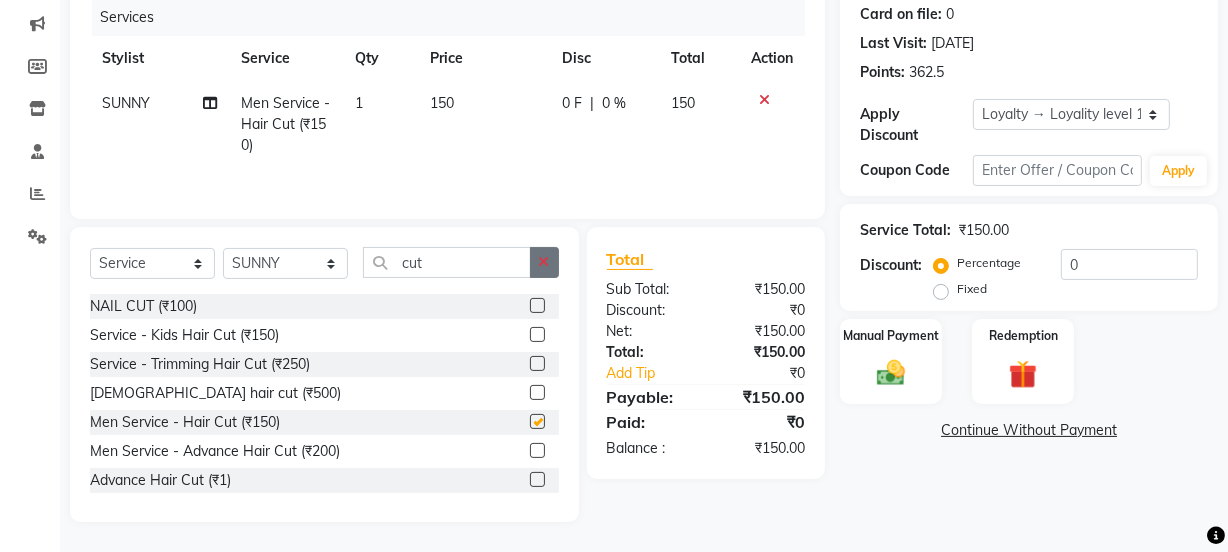 checkbox on "false" 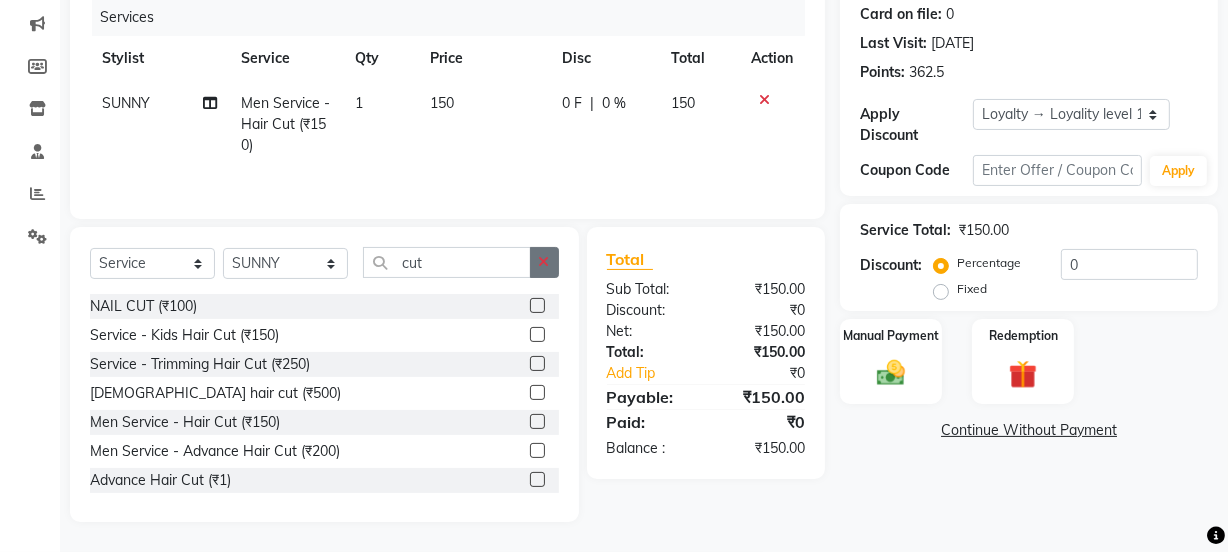 click 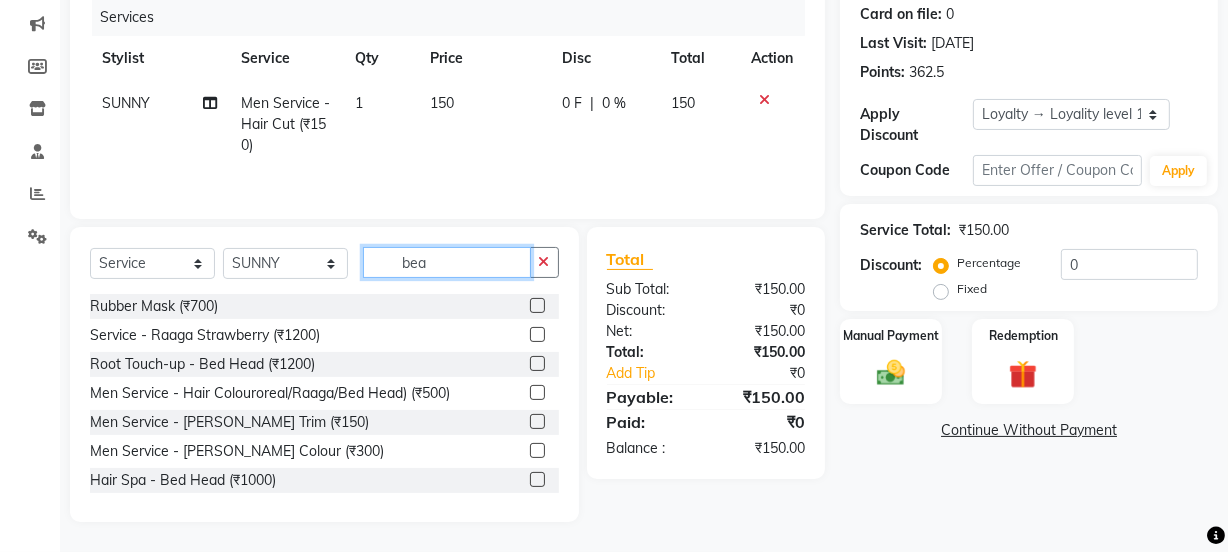scroll, scrollTop: 206, scrollLeft: 0, axis: vertical 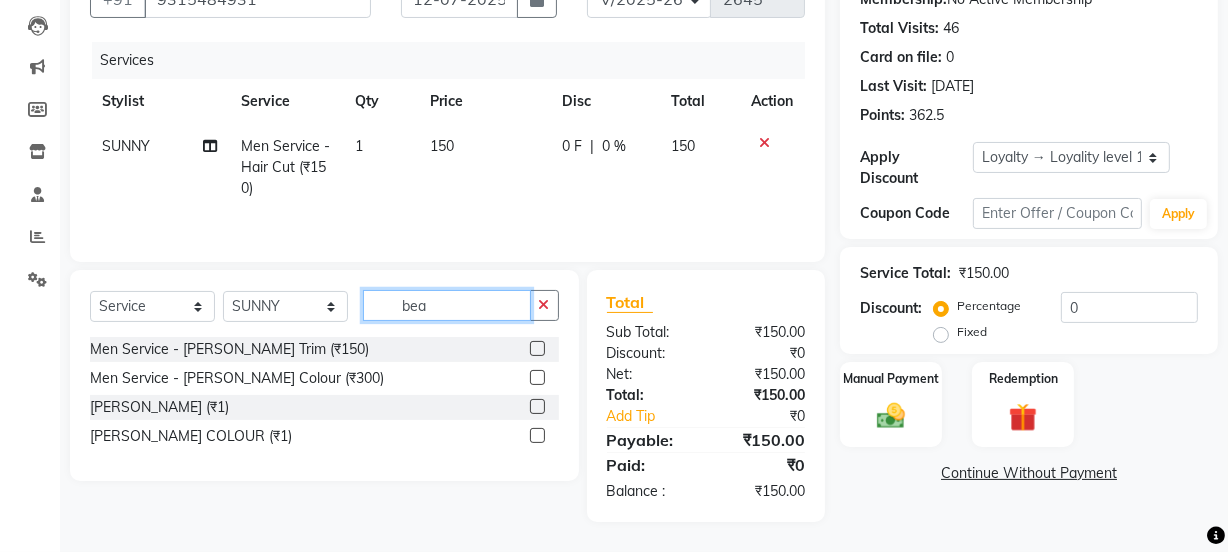 type on "bea" 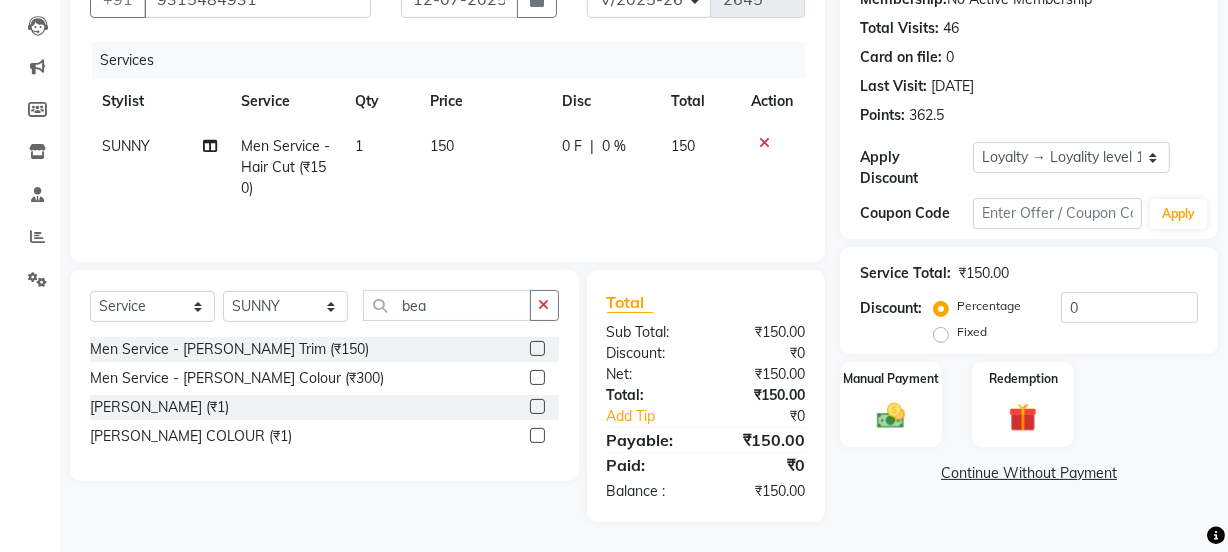 click 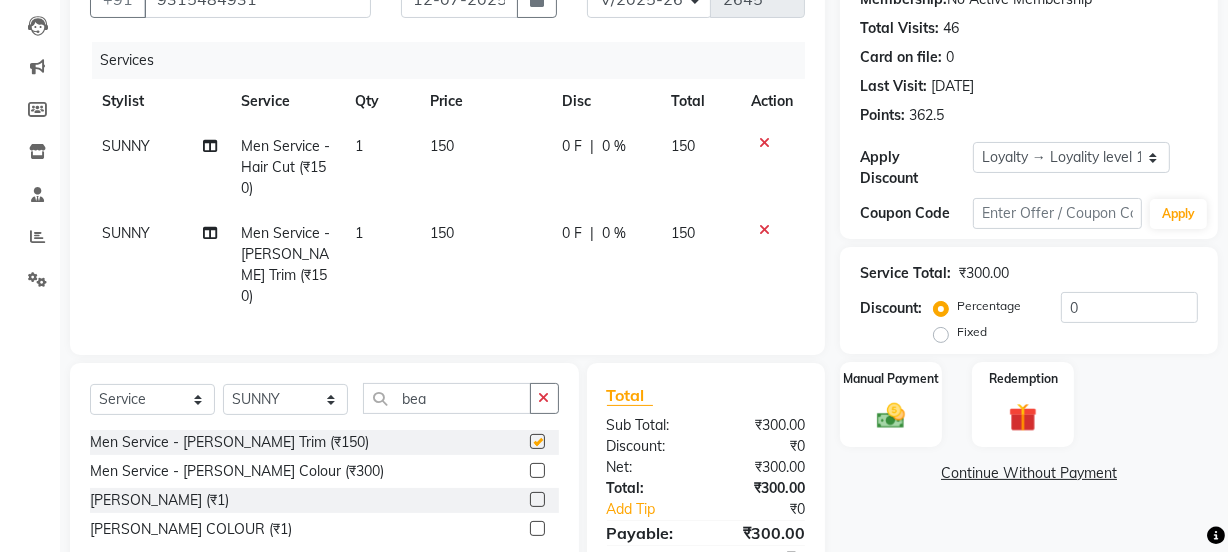 checkbox on "false" 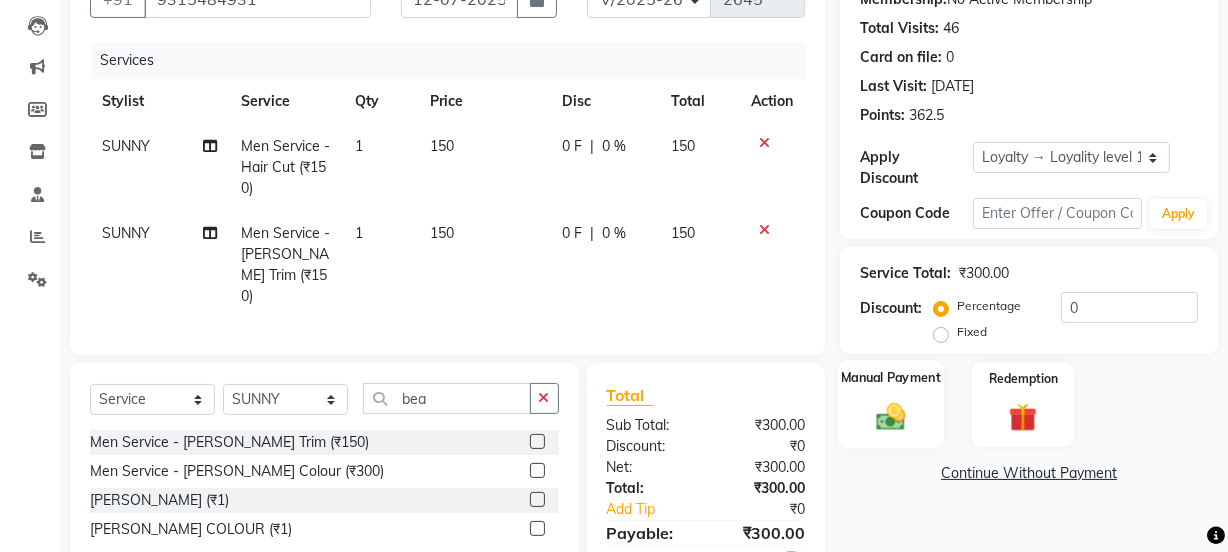 click 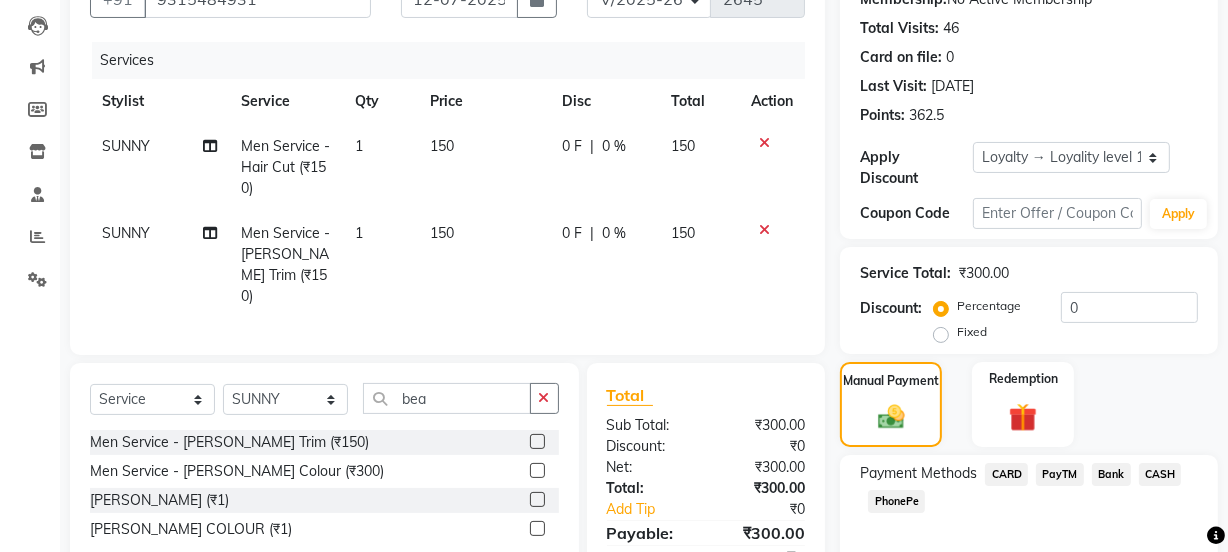 scroll, scrollTop: 300, scrollLeft: 0, axis: vertical 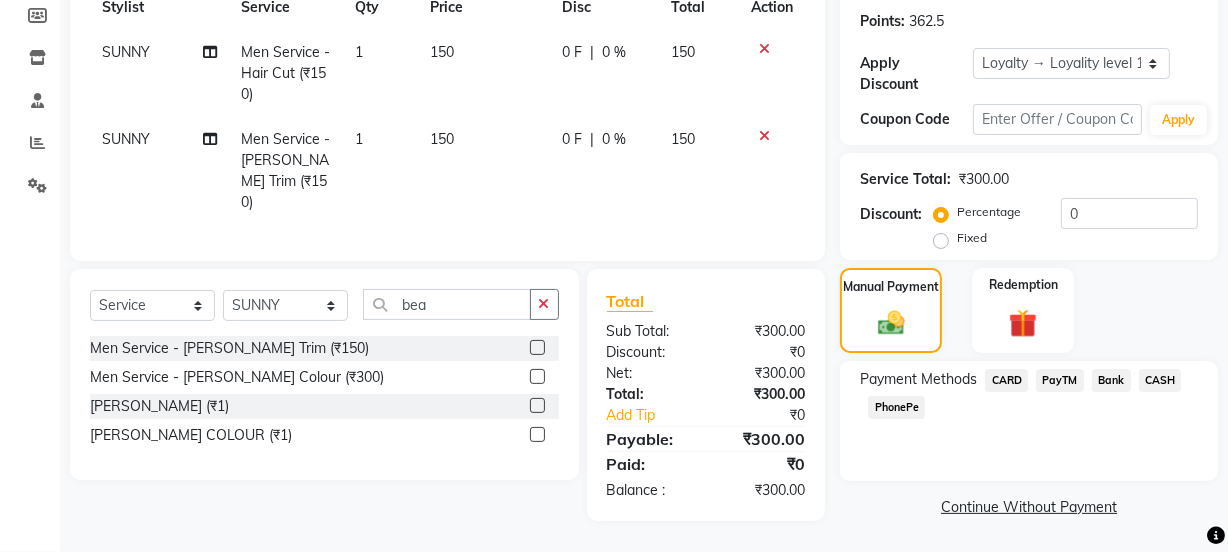 click on "CASH" 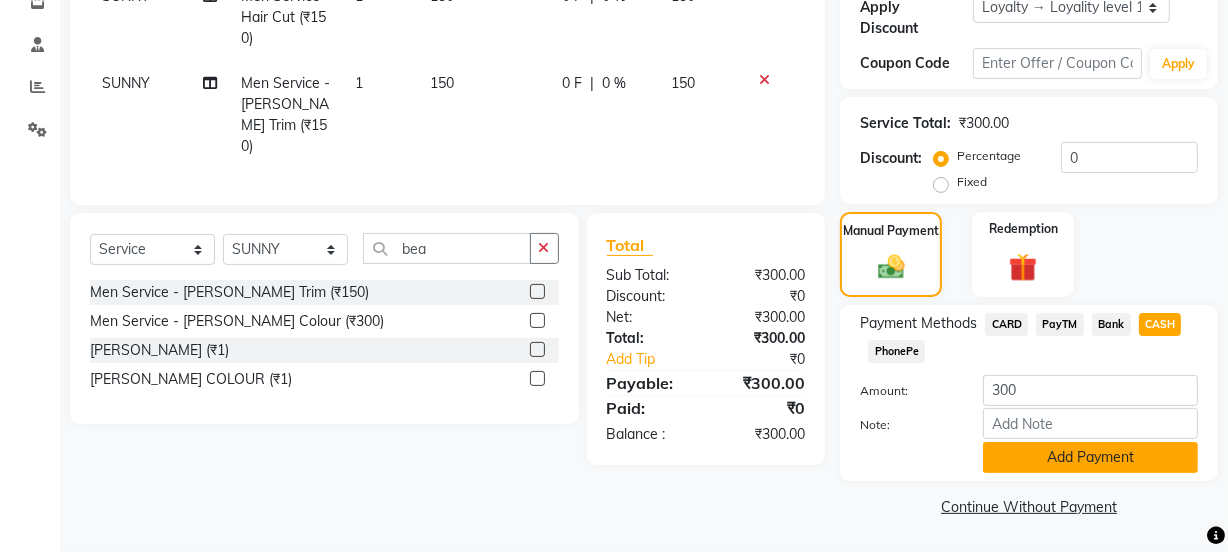 click on "Add Payment" 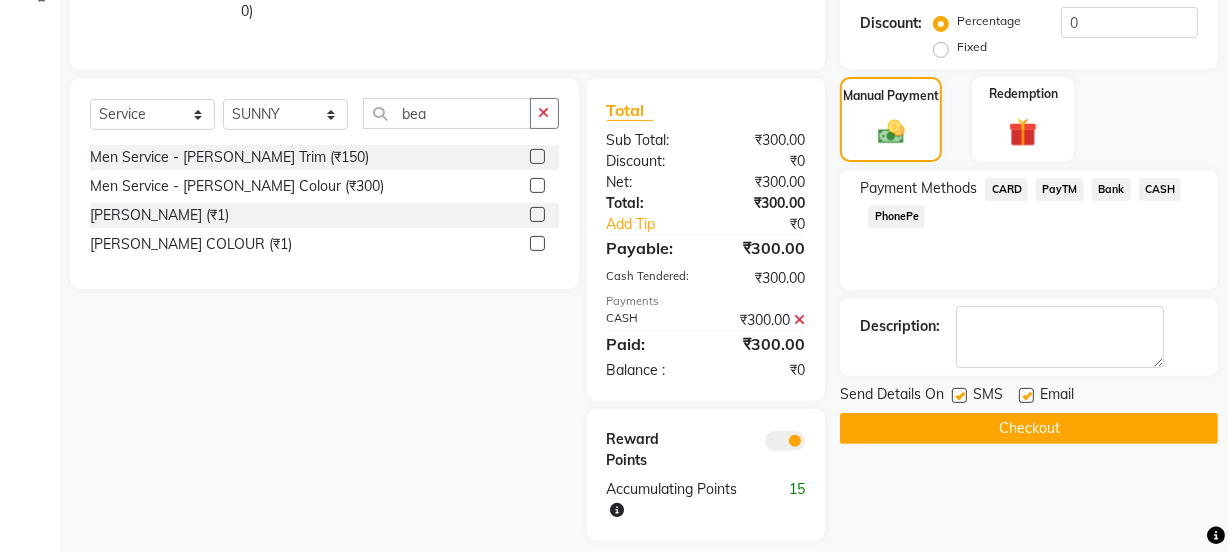 scroll, scrollTop: 502, scrollLeft: 0, axis: vertical 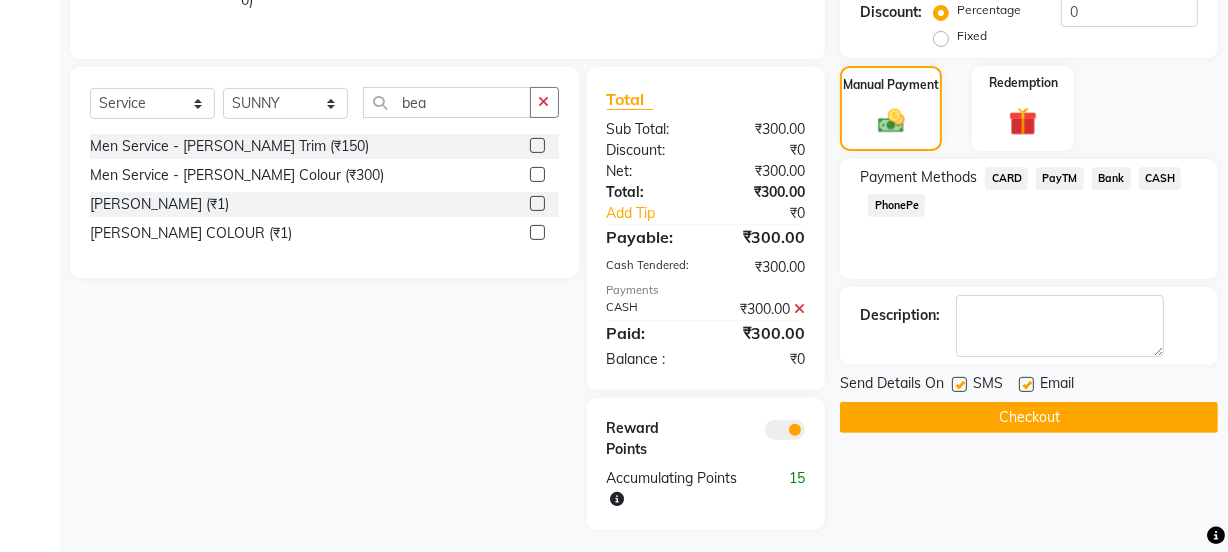 click 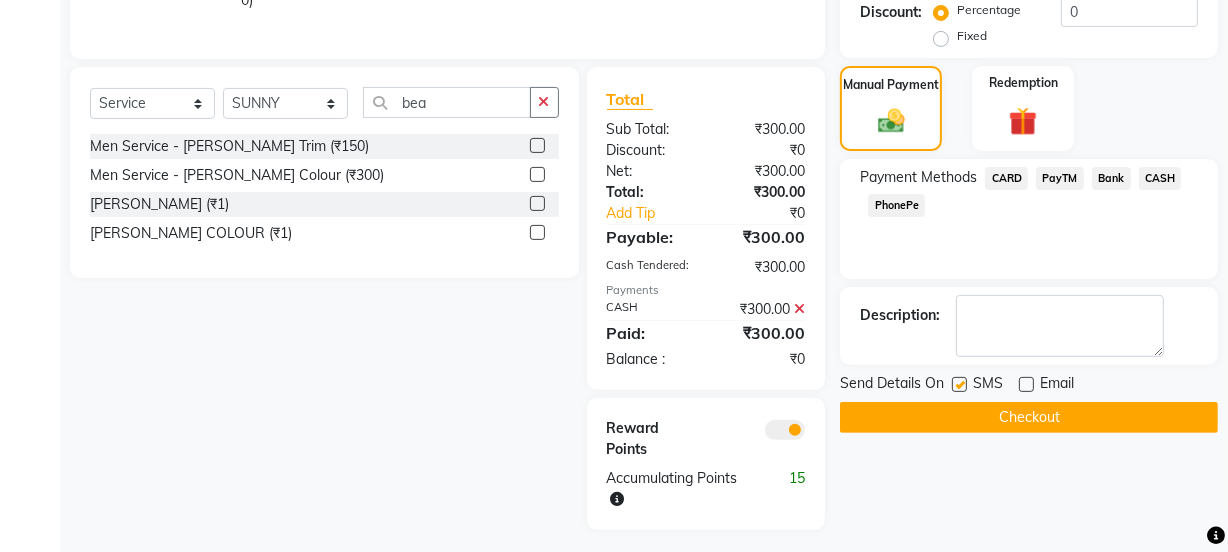 click 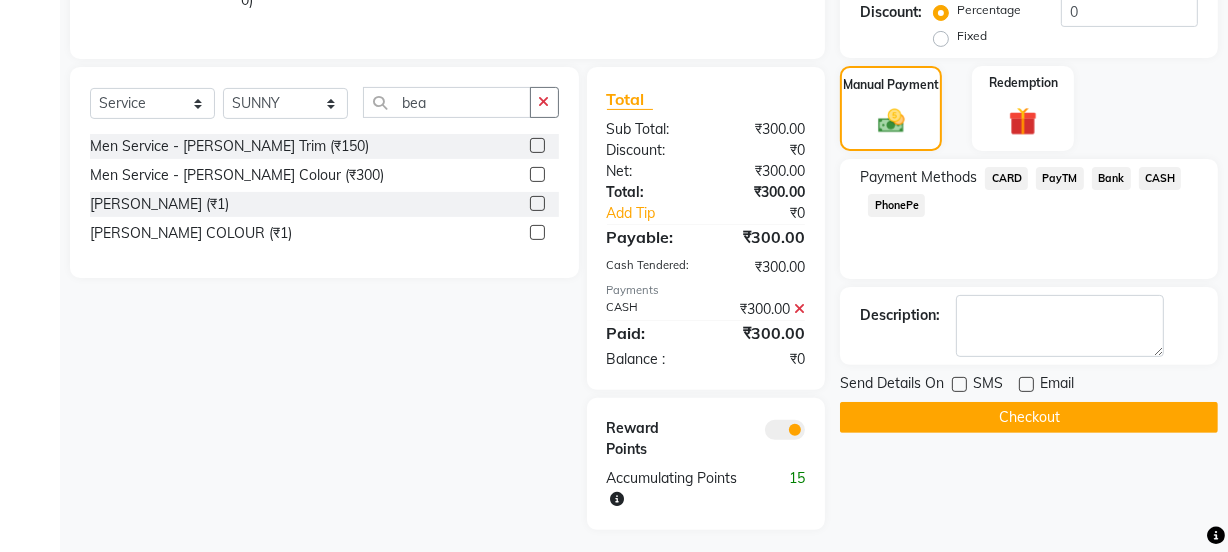 click on "Checkout" 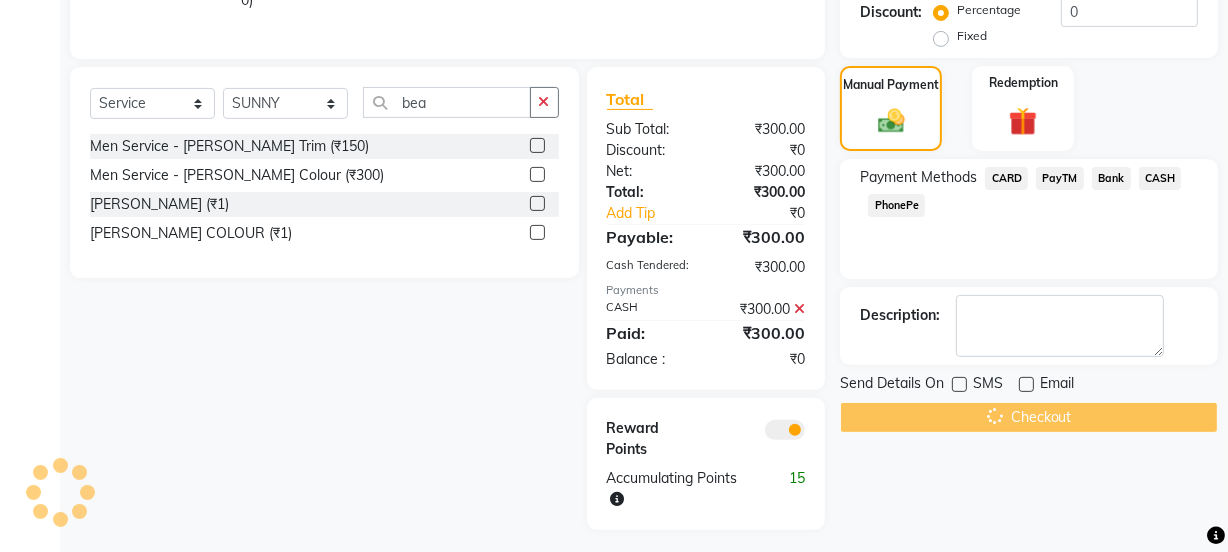 scroll, scrollTop: 0, scrollLeft: 0, axis: both 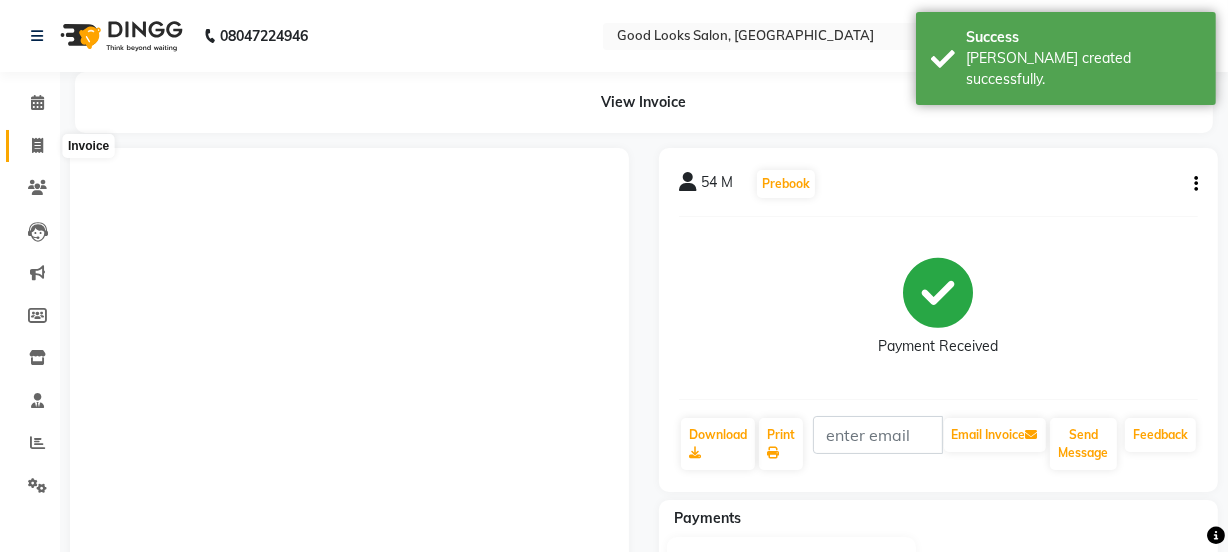 click 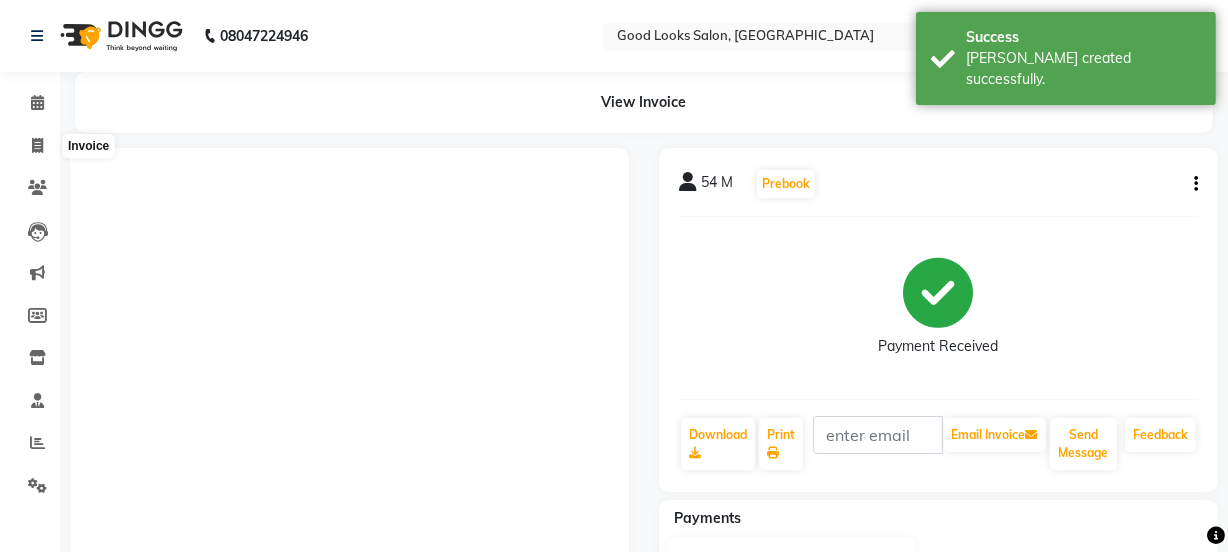select on "service" 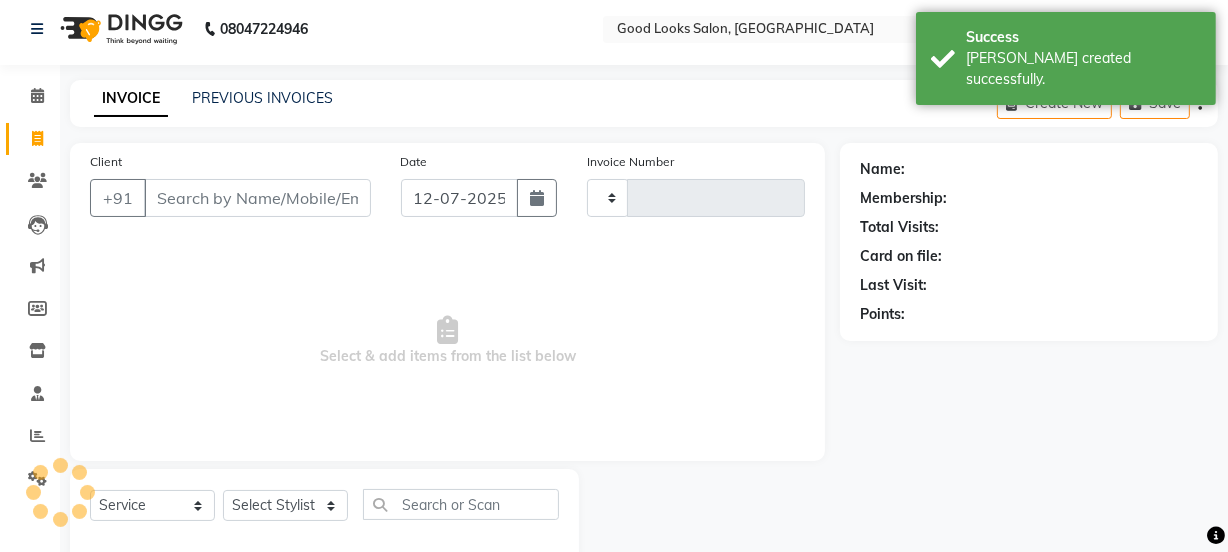 type on "2646" 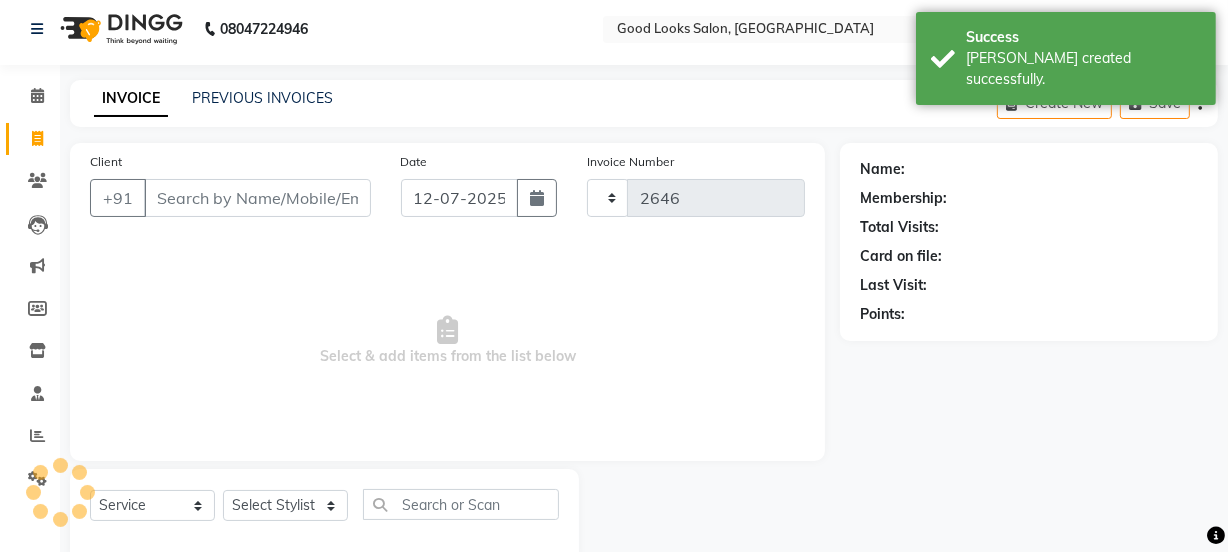 select on "4230" 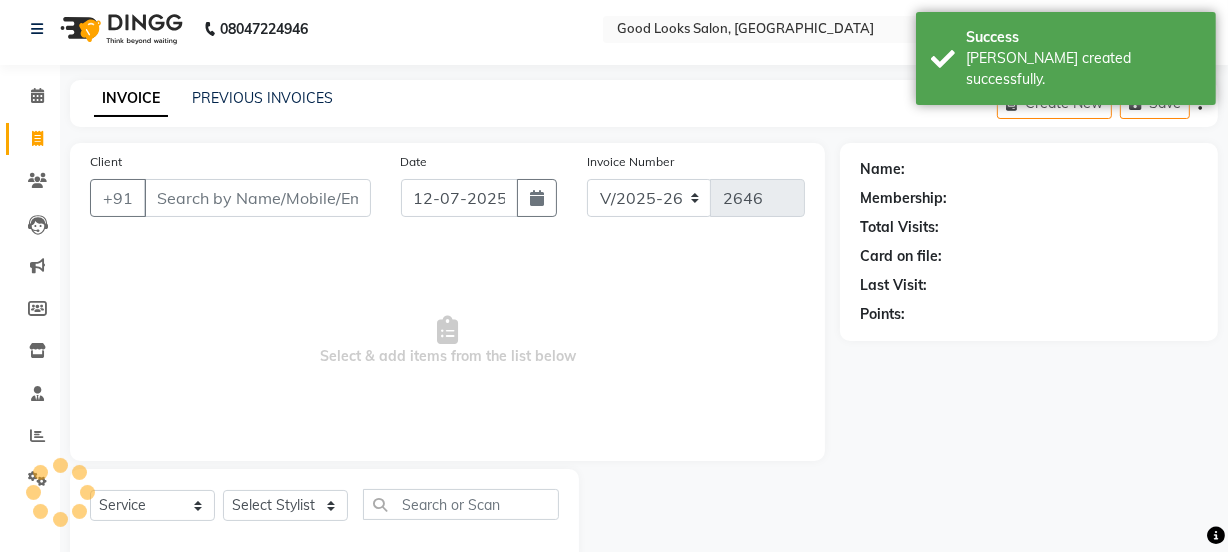 scroll, scrollTop: 50, scrollLeft: 0, axis: vertical 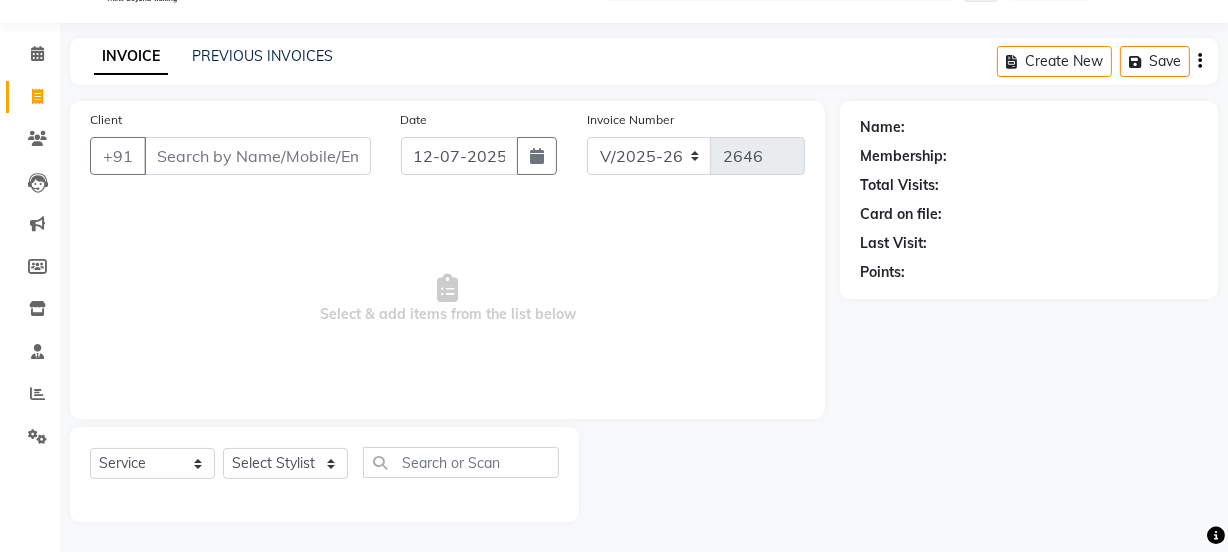 click on "Client" at bounding box center (257, 156) 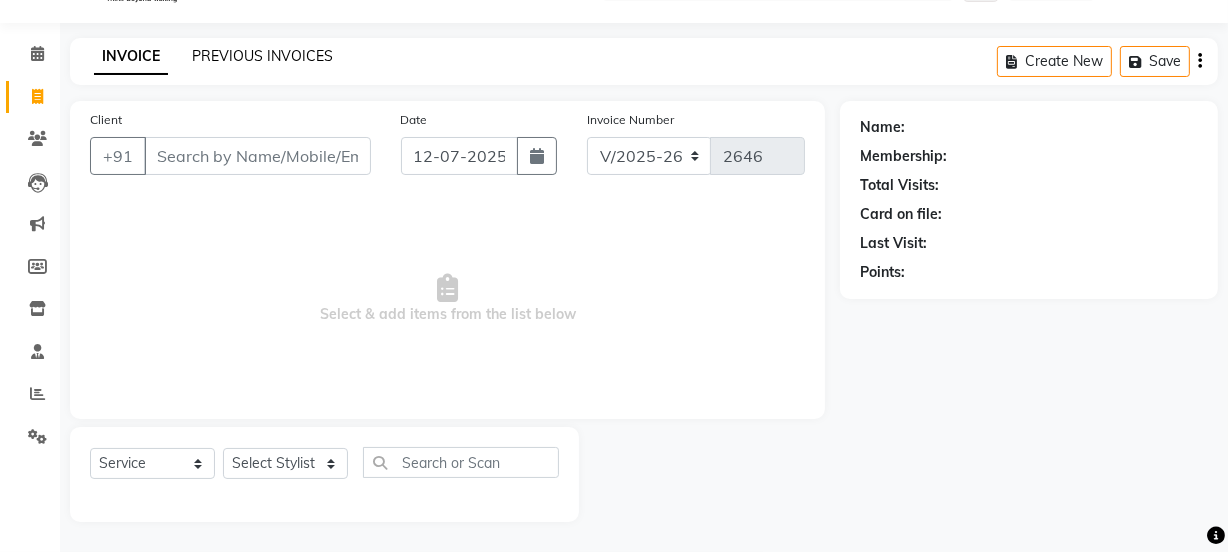 click on "PREVIOUS INVOICES" 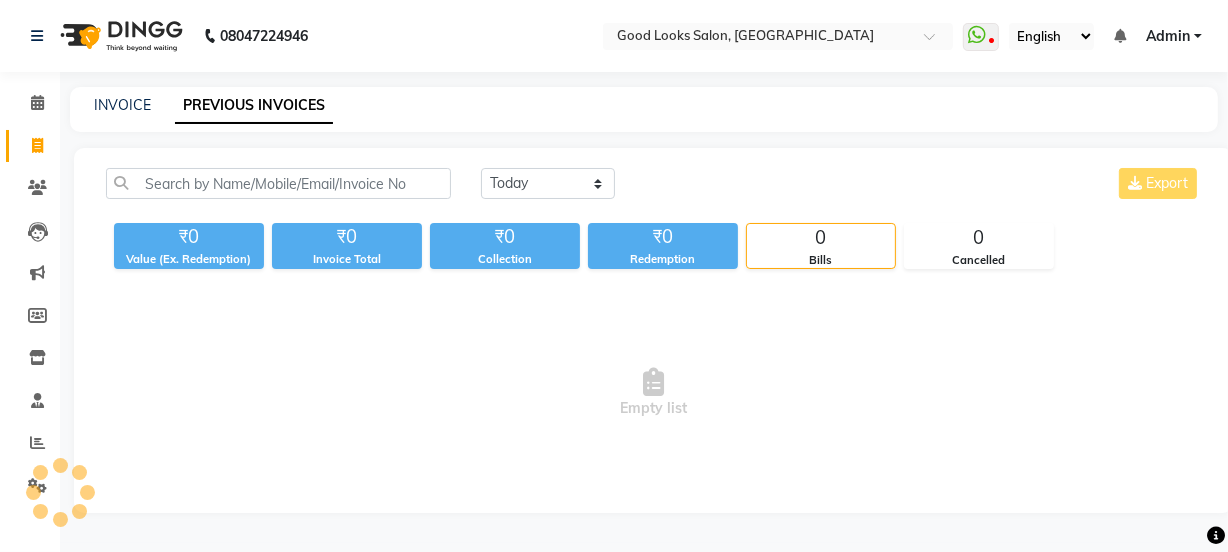 scroll, scrollTop: 0, scrollLeft: 0, axis: both 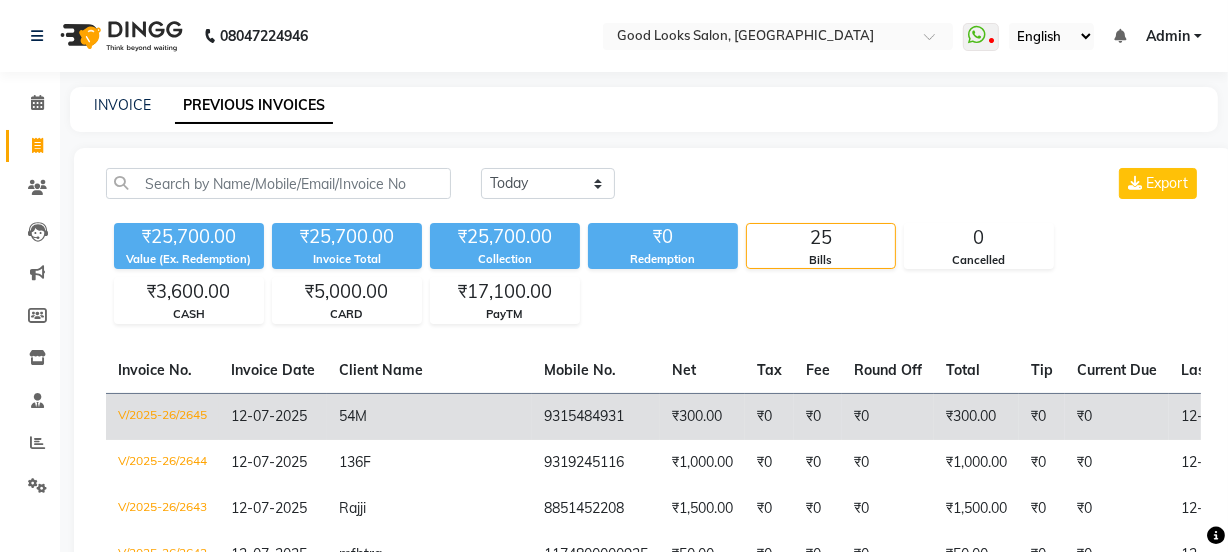 click on "₹300.00" 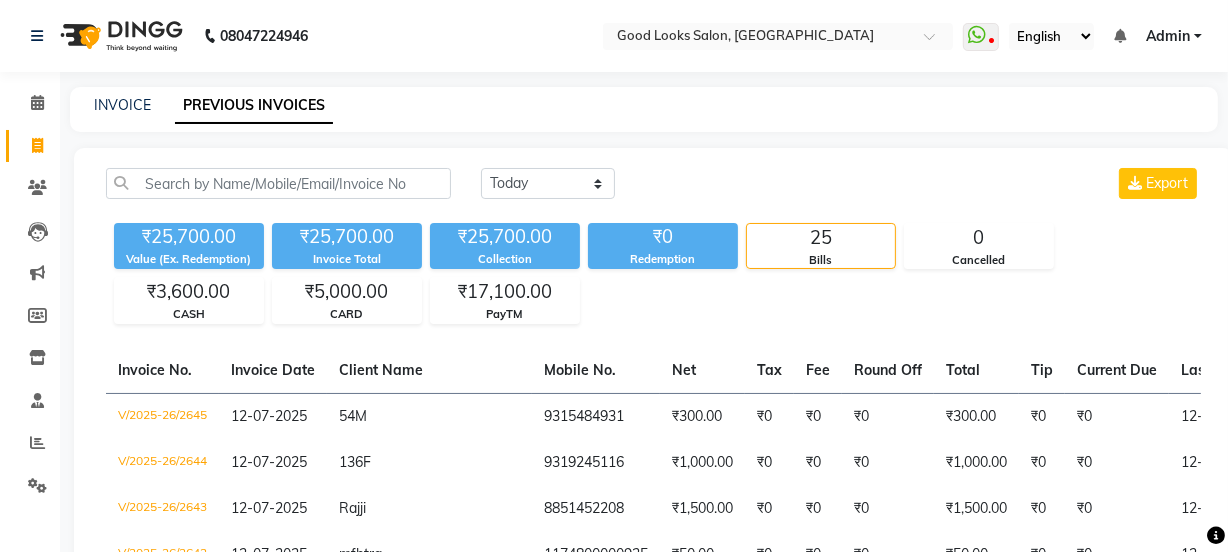 click on "INVOICE PREVIOUS INVOICES" 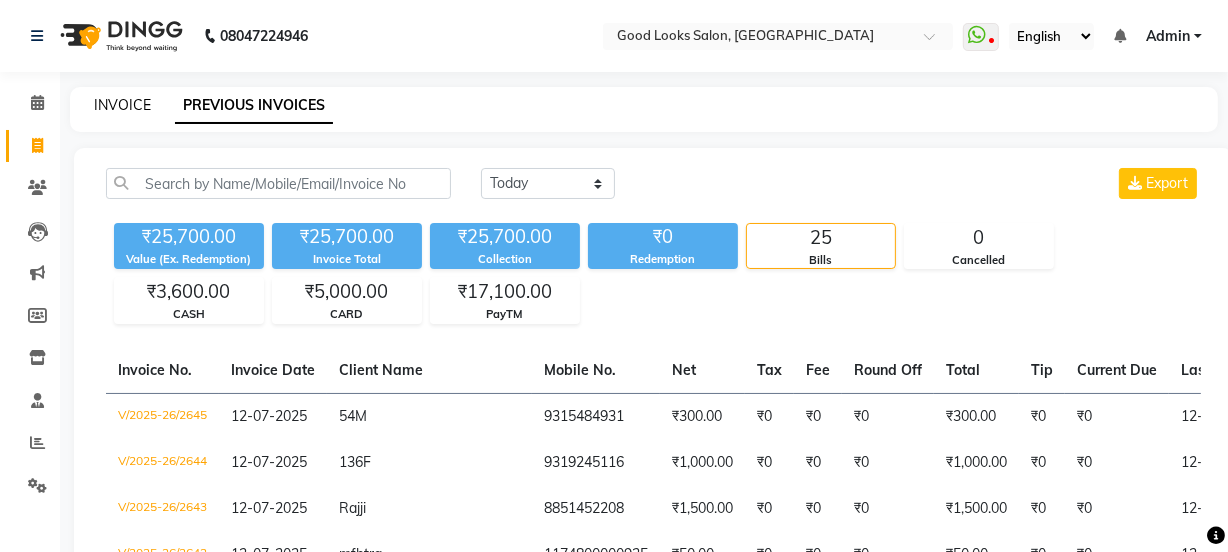 click on "INVOICE" 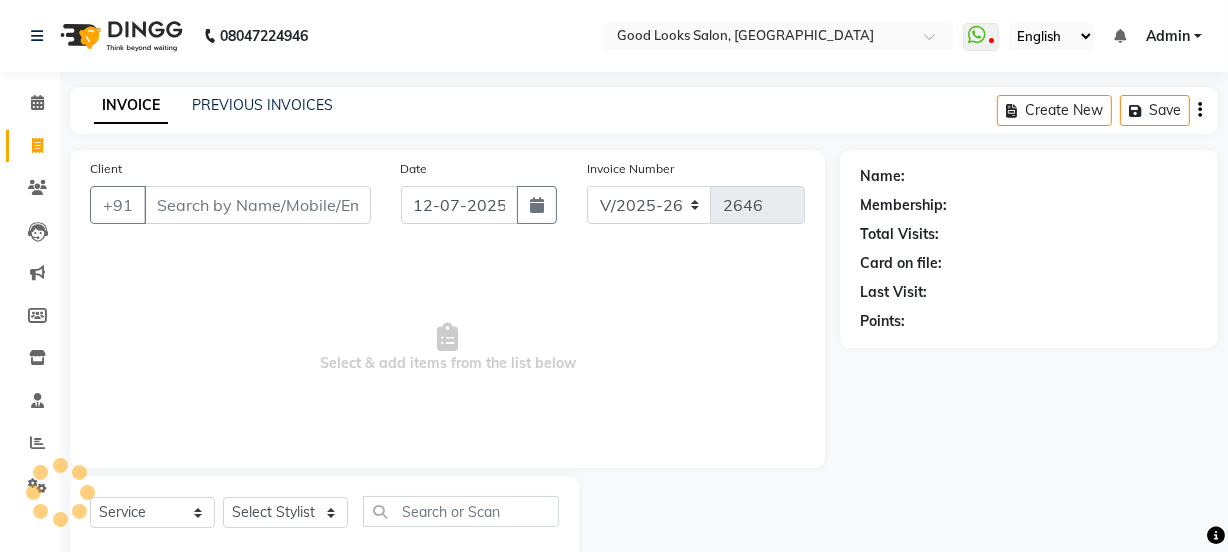 scroll, scrollTop: 50, scrollLeft: 0, axis: vertical 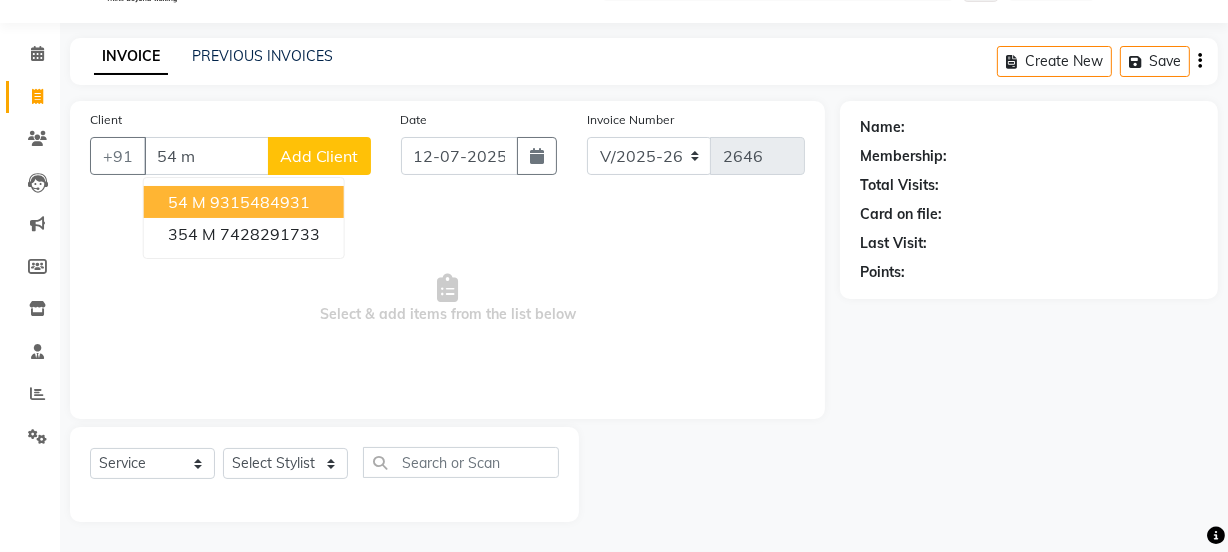 click on "9315484931" at bounding box center (260, 202) 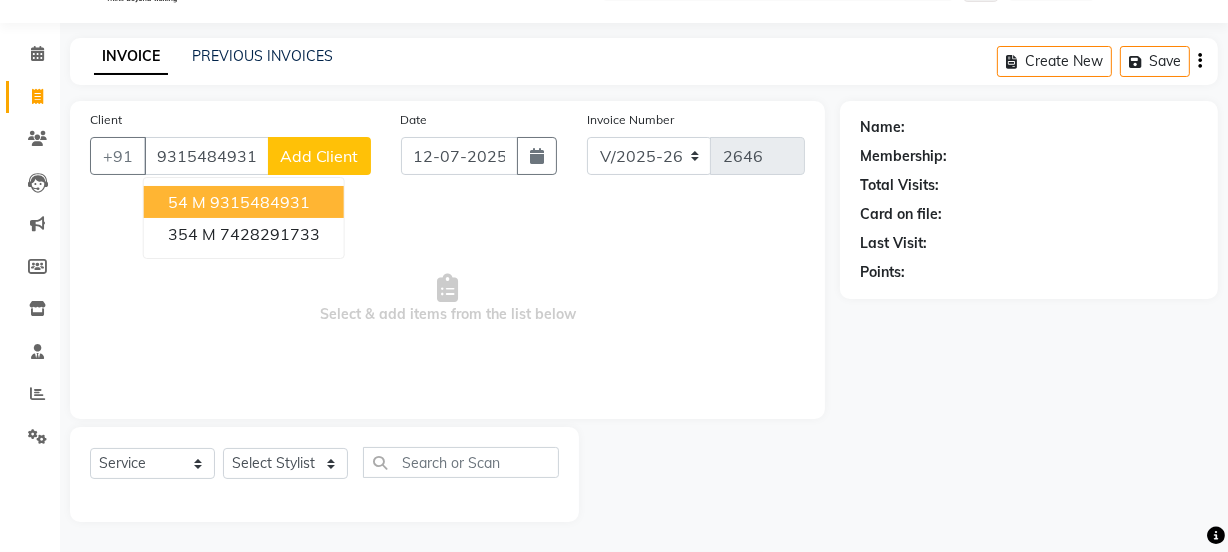 type on "9315484931" 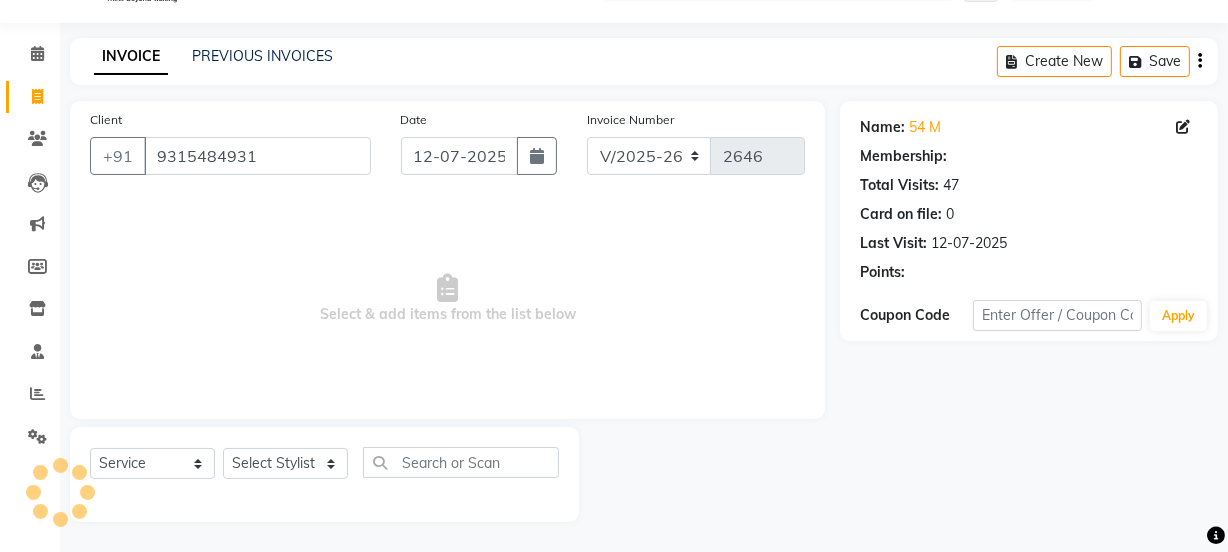 select on "1: Object" 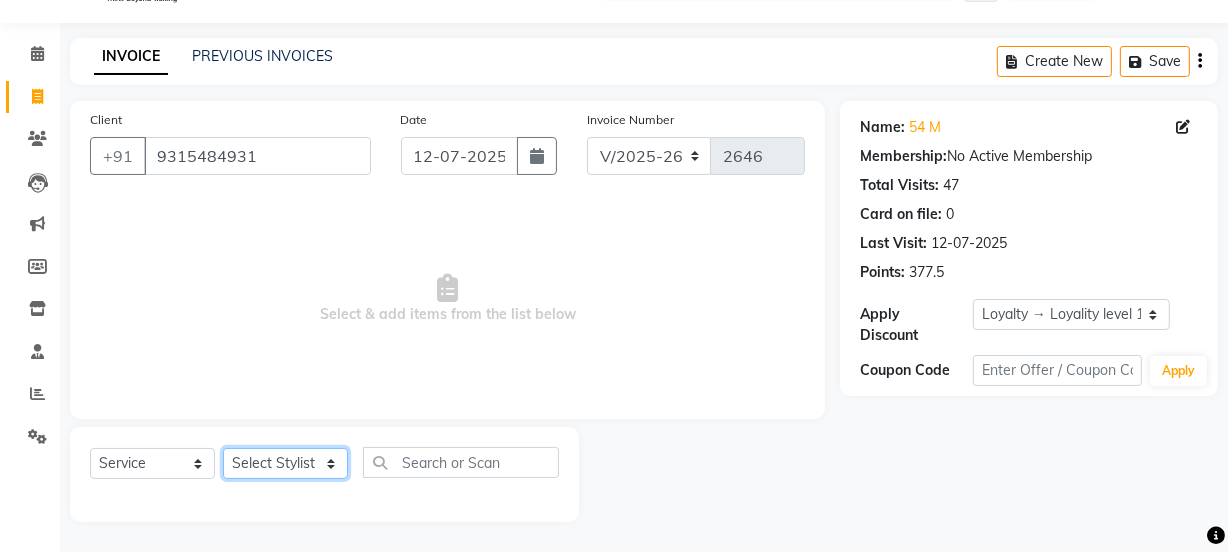 click on "Select Stylist Jyoti kaif Manager Pooja Prachi Raman Raman 2 Reception RIHAN Sameer Shivam simo SUNNY yogita" 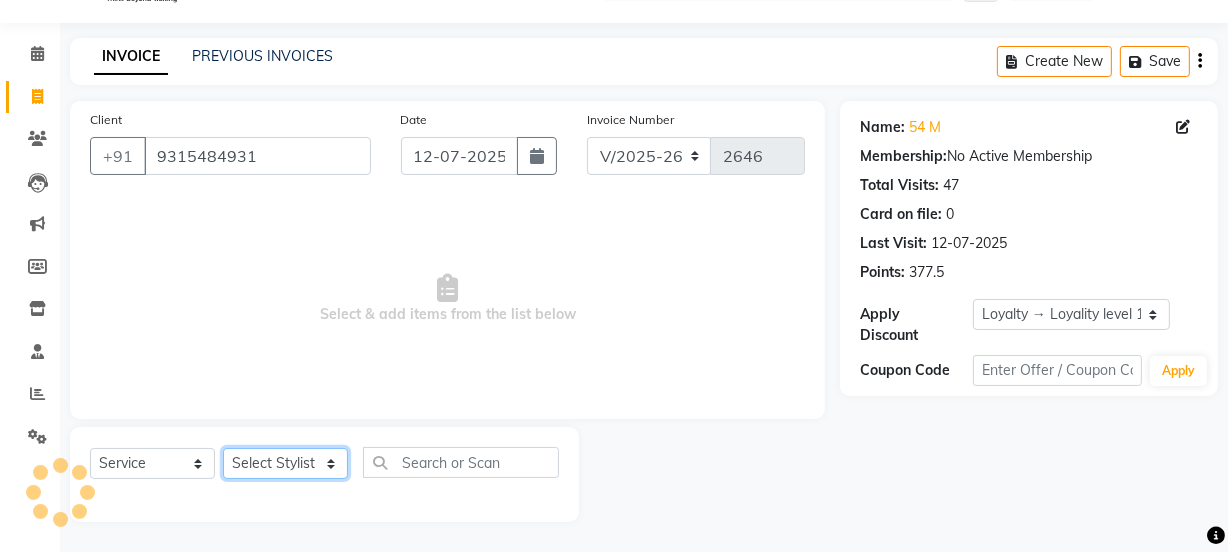 select on "22725" 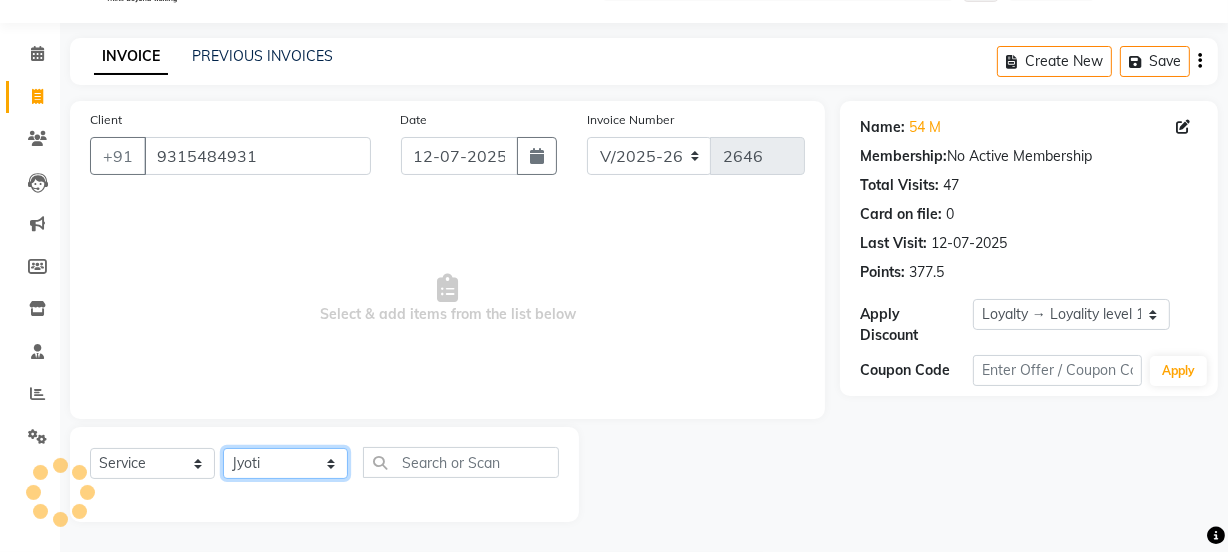 click on "Select Stylist Jyoti kaif Manager Pooja Prachi Raman Raman 2 Reception RIHAN Sameer Shivam simo SUNNY yogita" 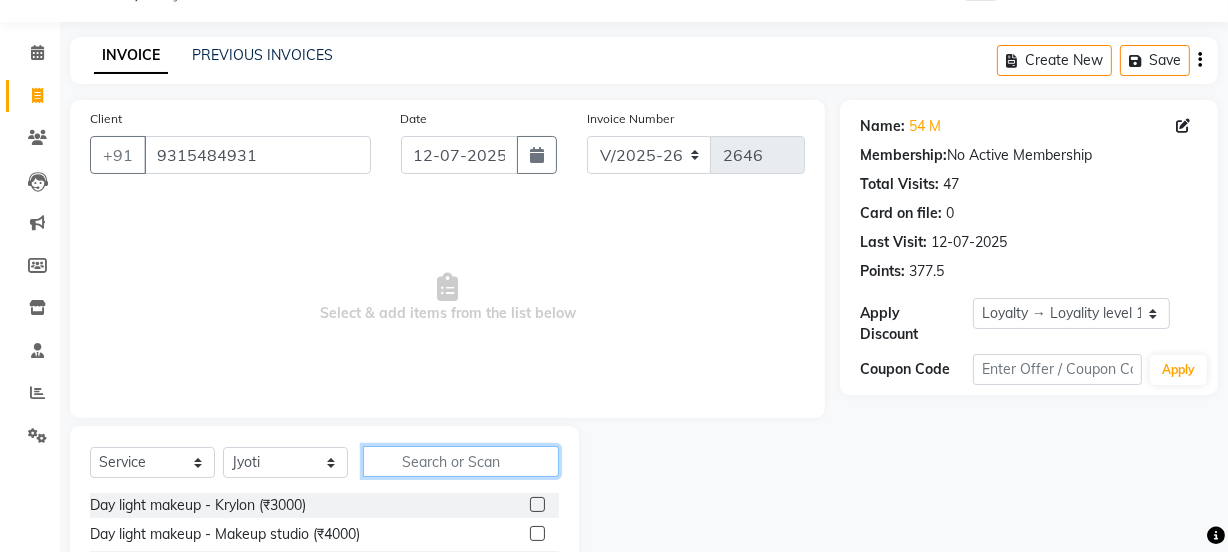click 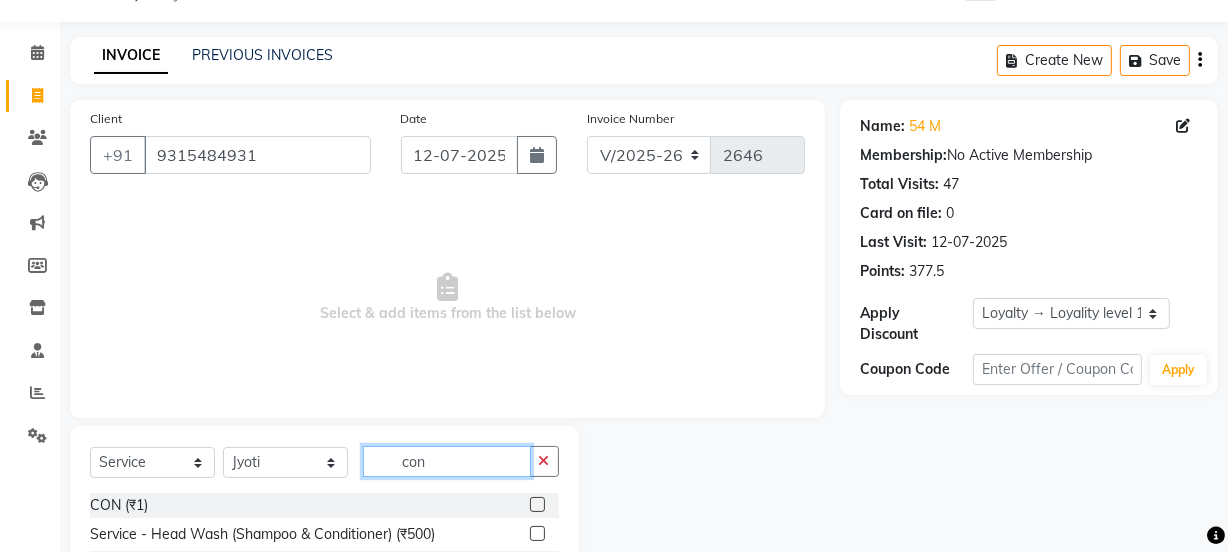 scroll, scrollTop: 136, scrollLeft: 0, axis: vertical 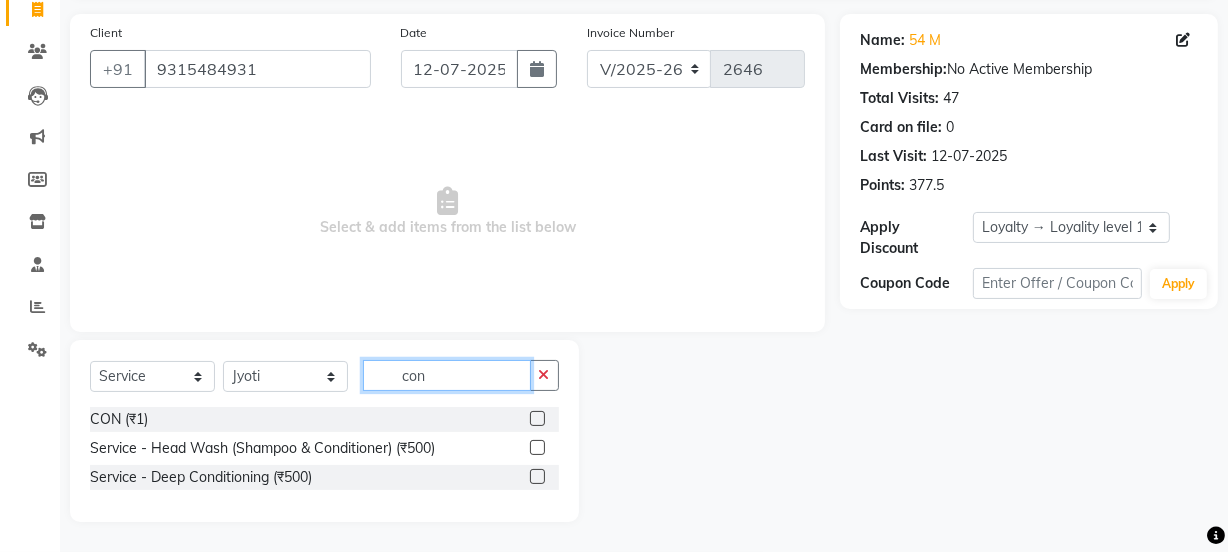 type on "con" 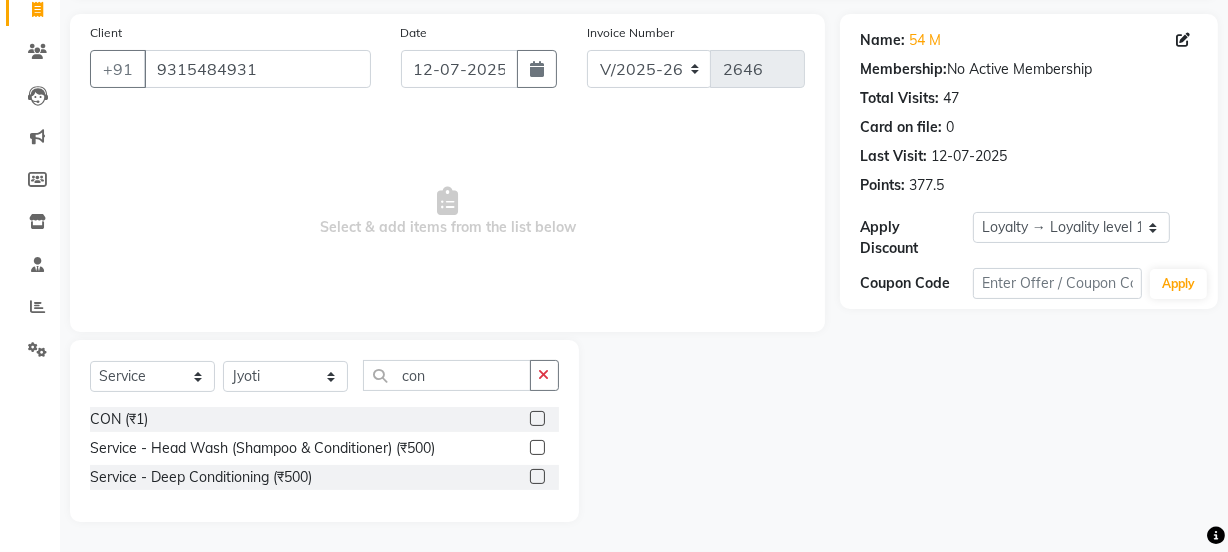 click 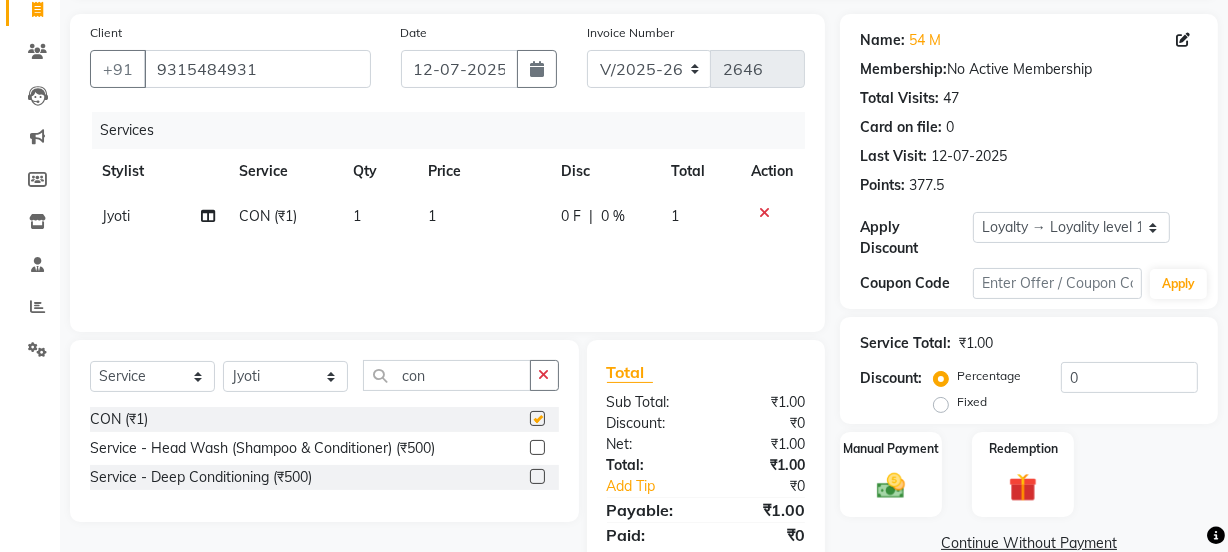 click on "Price" 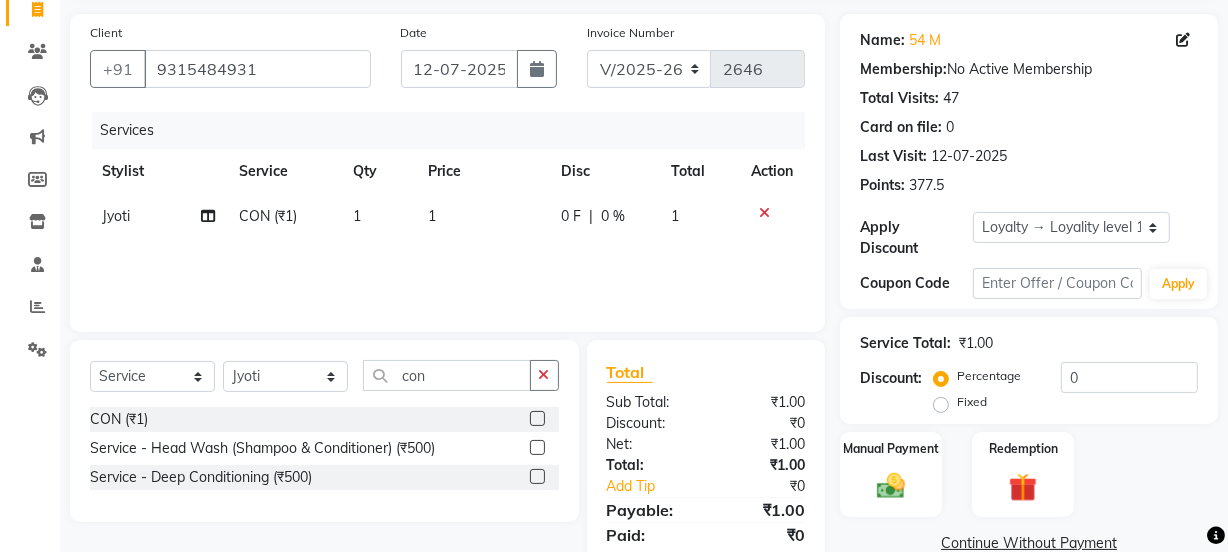 checkbox on "false" 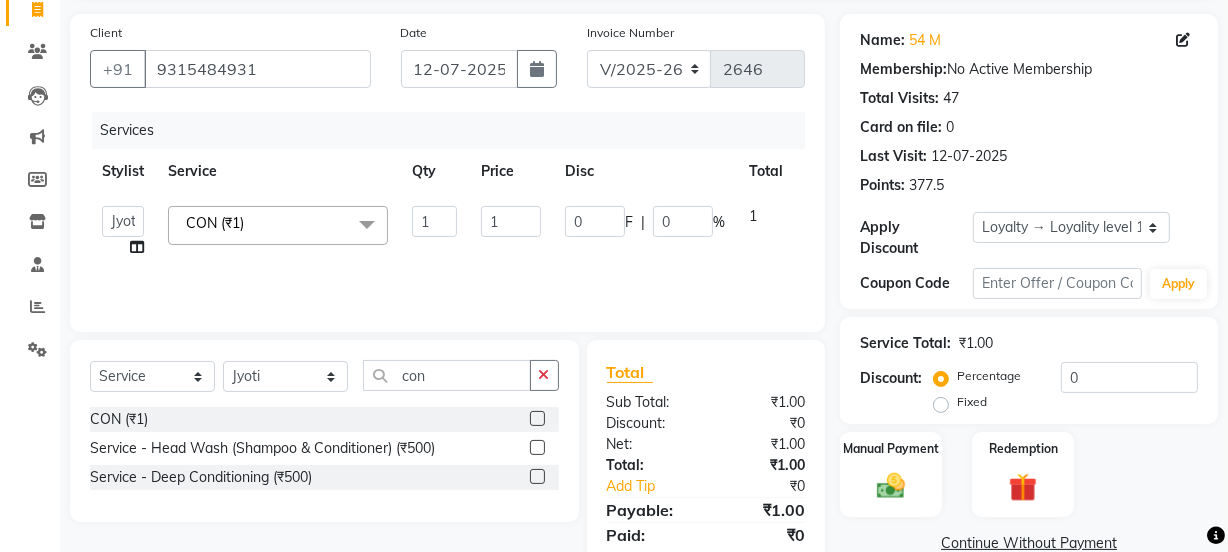 click on "Jyoti   kaif   Manager   Pooja   Prachi   Raman   Raman 2   Reception   RIHAN   Sameer   Shivam   simo   SUNNY   yogita  CON  (₹1)  x Day light makeup  - Krylon (₹3000) Day light makeup  - Makeup studio (₹4000) Day light makeup  - Air brush (₹5000) Frount trimming (₹200) NANO (₹6000) Schwarzkopf root touch (₹1200) Full Arms Bleach (₹500) Bubble gum pedicure (₹1200) Wella bleach (₹700) FACE SCRUB (₹200) EYELESH (₹500) KANPEKI (₹3000) BUBBLE GUM MANICURE (₹1500) TMT MASK (₹8001) MOROCCO SEREM (₹1800) LOREAL GLOBLE COLOUR (₹3000) BACK RICA WAX (₹600) NAIL CUT (₹100) PROTIN SPA G (₹1500) FOOT MASSAGE (₹300) STOMACH WAX (₹200) BACK TRIMMING (₹150) TWACHA FACIAL (₹1500) MACADAMIA SPA (₹3000) FULL BODY TRIMMING (₹100) THREADING MALE (₹100) BLUETOX (₹6000) lower lips (₹30) NOSE WAX (₹50) CHIN WAX (₹50) UNDER ARMS TRIMMING (₹50) ELBOWS (₹100) MENHDI APPLICATION (₹300) FROUNT BLEACH (₹400) BACK  BLEACH (₹400) BLACKHEADS REMOVE (₹100) 1 1 0 F |" 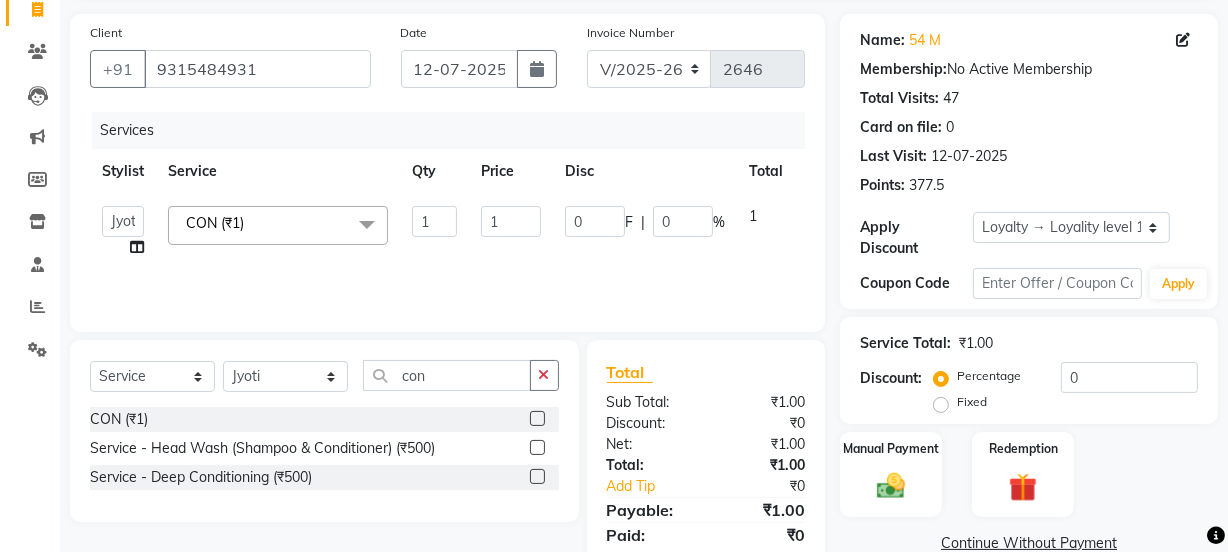click on "1" 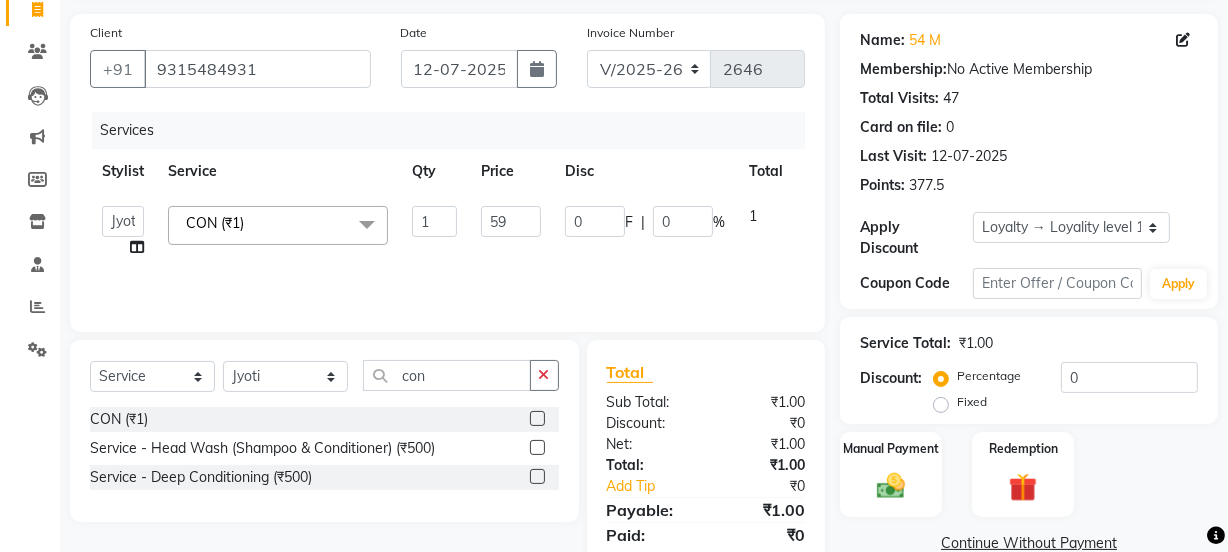type on "5" 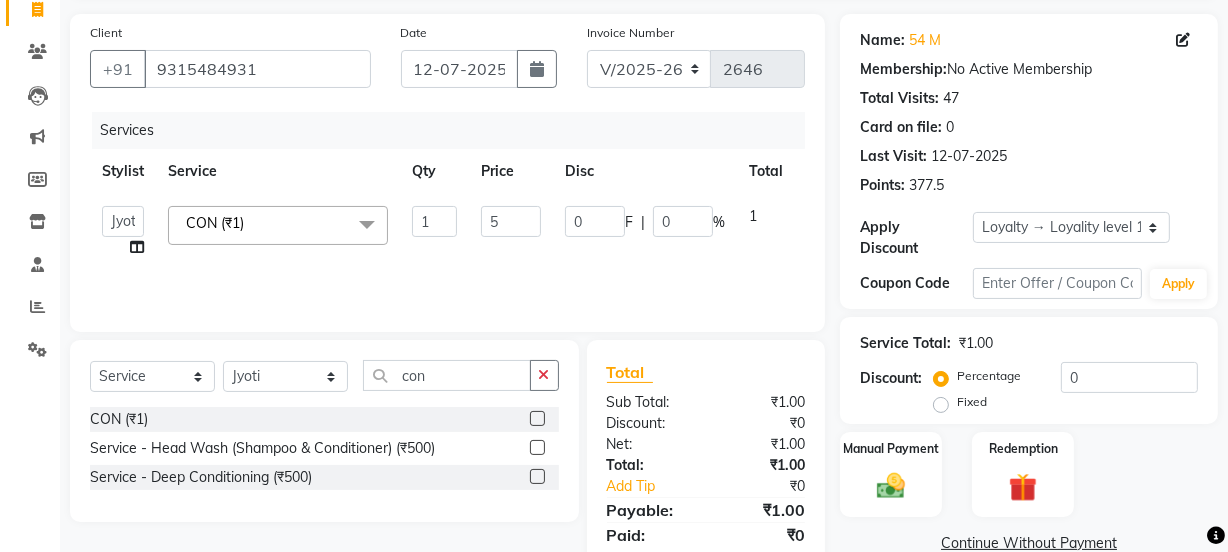 type on "50" 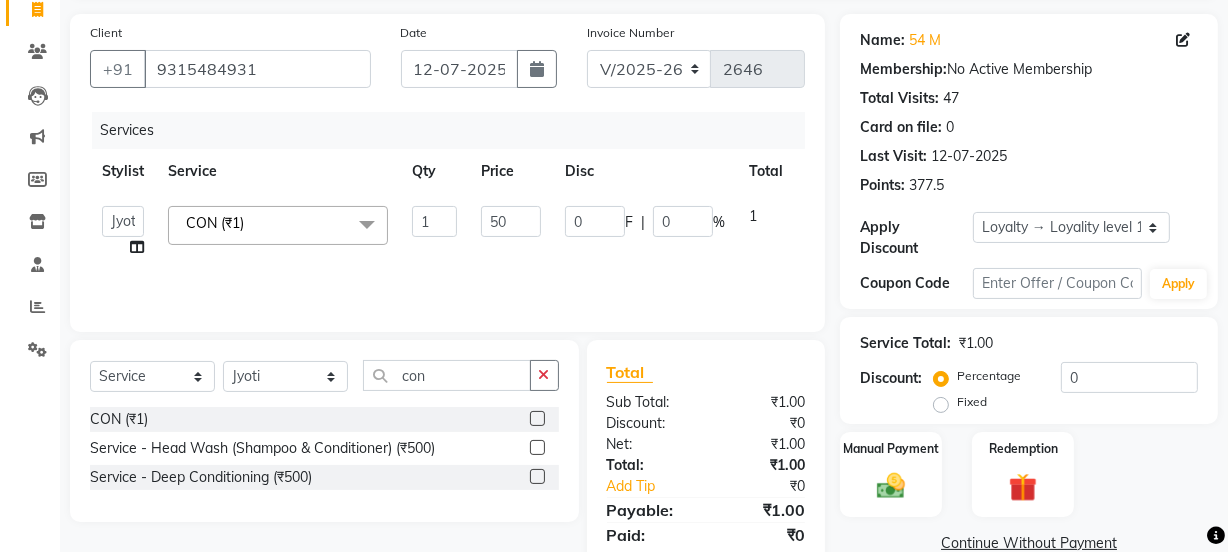 click on "50" 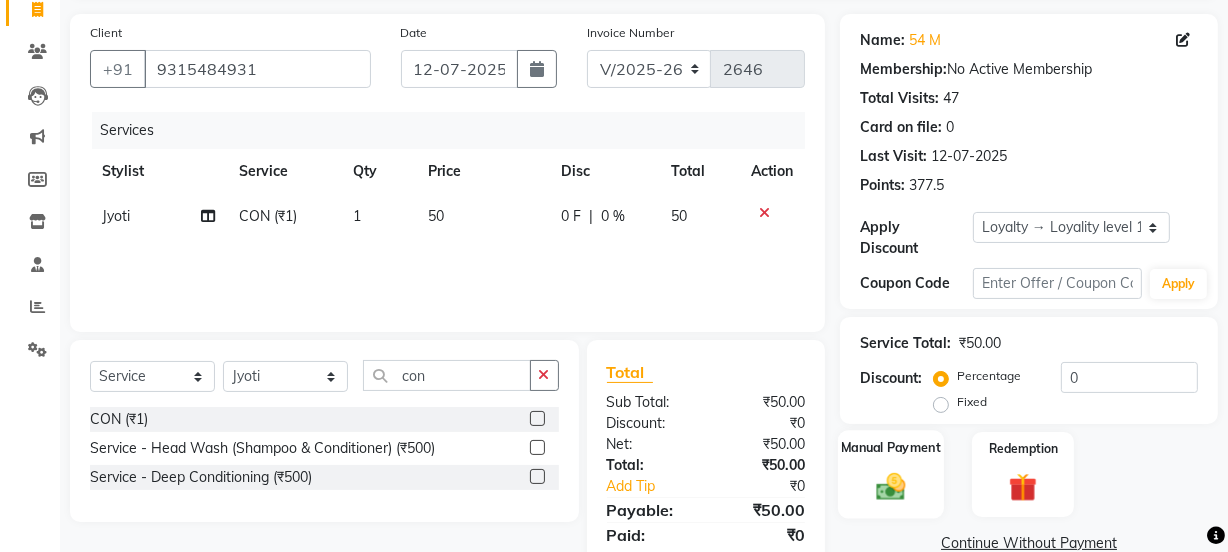 click 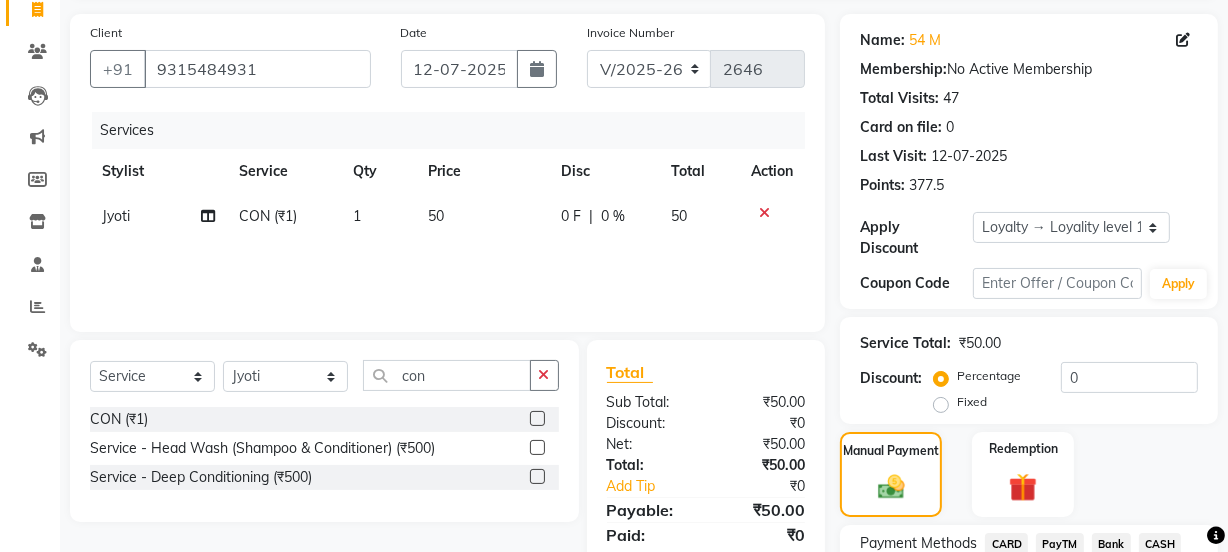 scroll, scrollTop: 300, scrollLeft: 0, axis: vertical 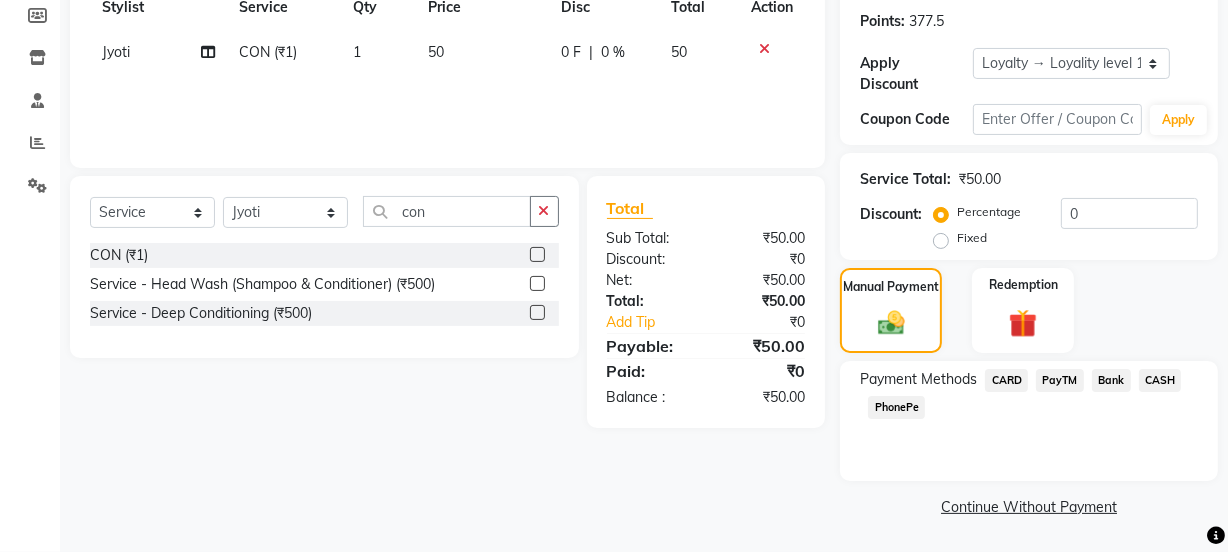 click on "CASH" 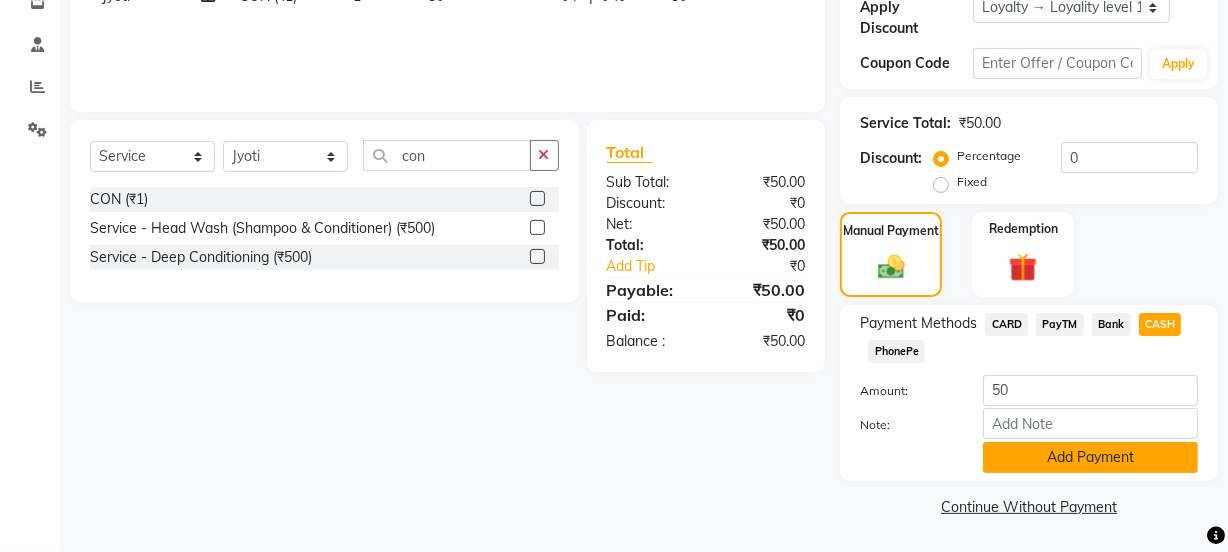 click on "Add Payment" 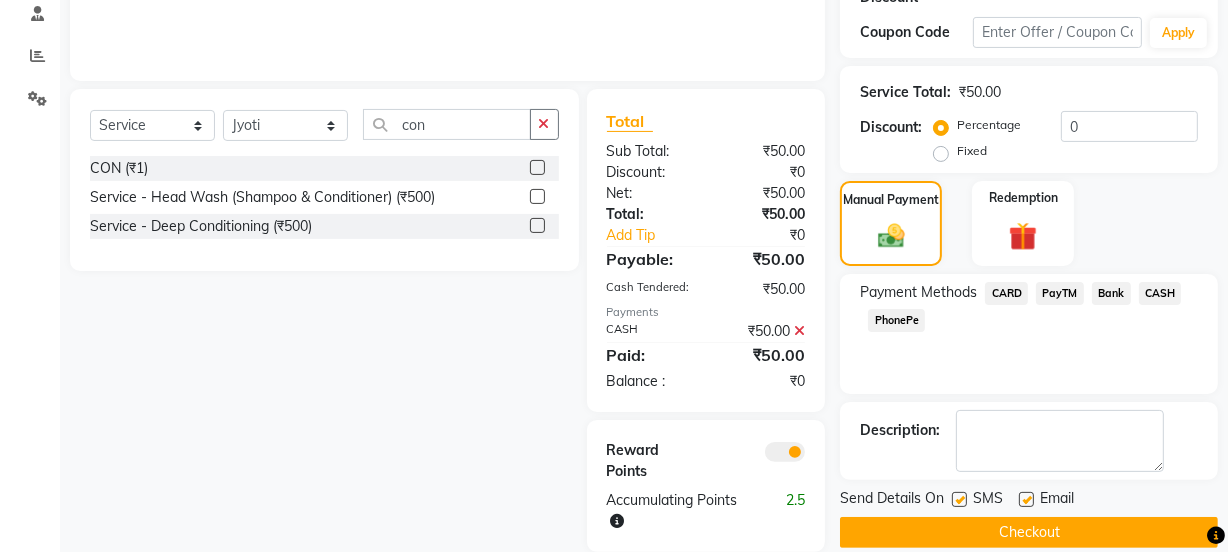 scroll, scrollTop: 417, scrollLeft: 0, axis: vertical 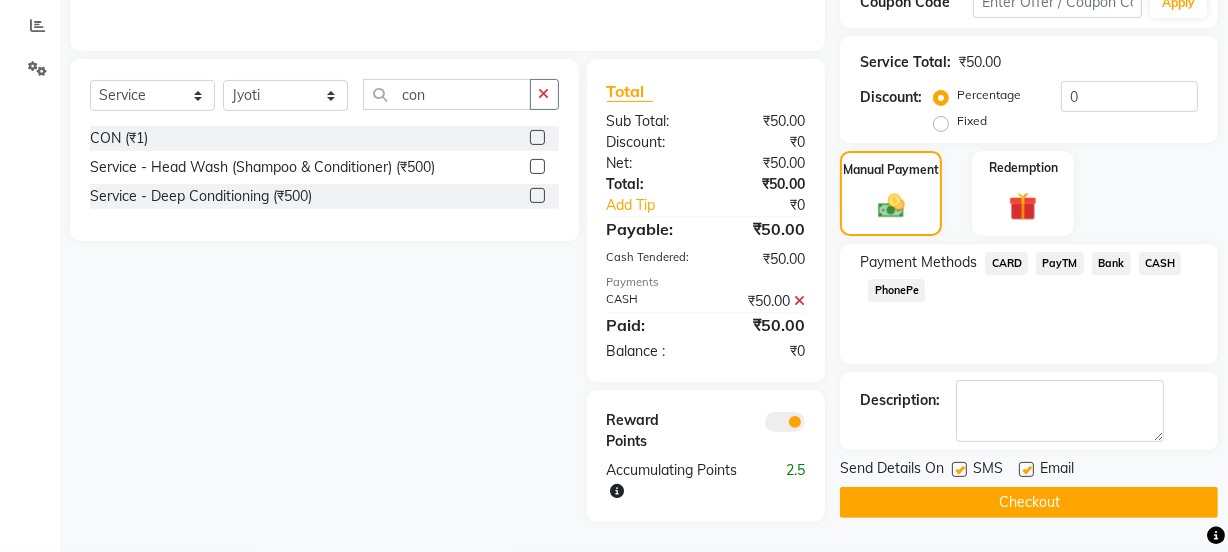 click 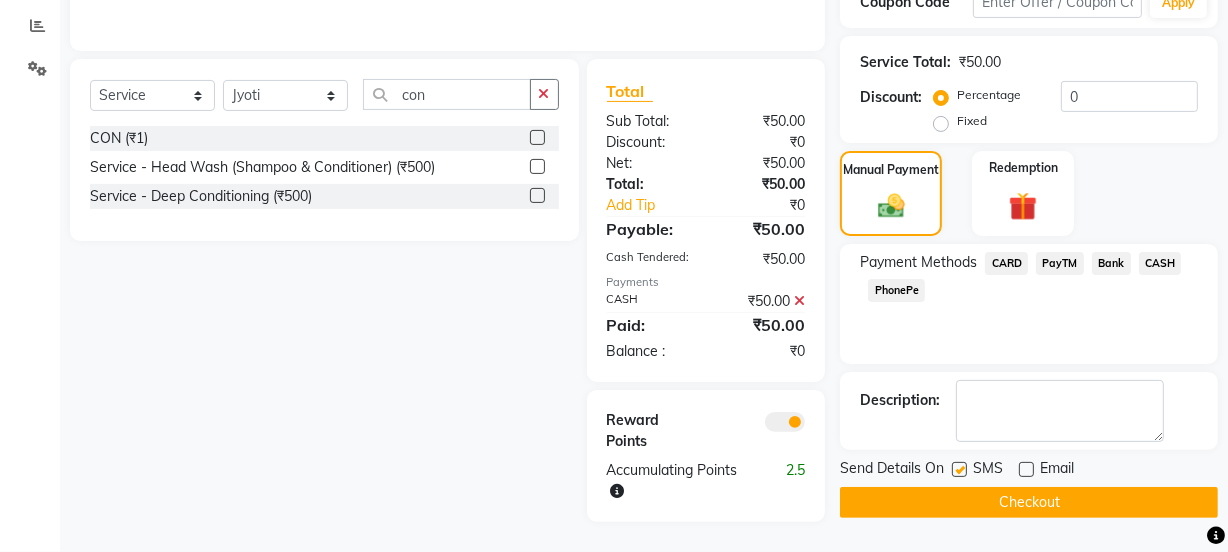 click 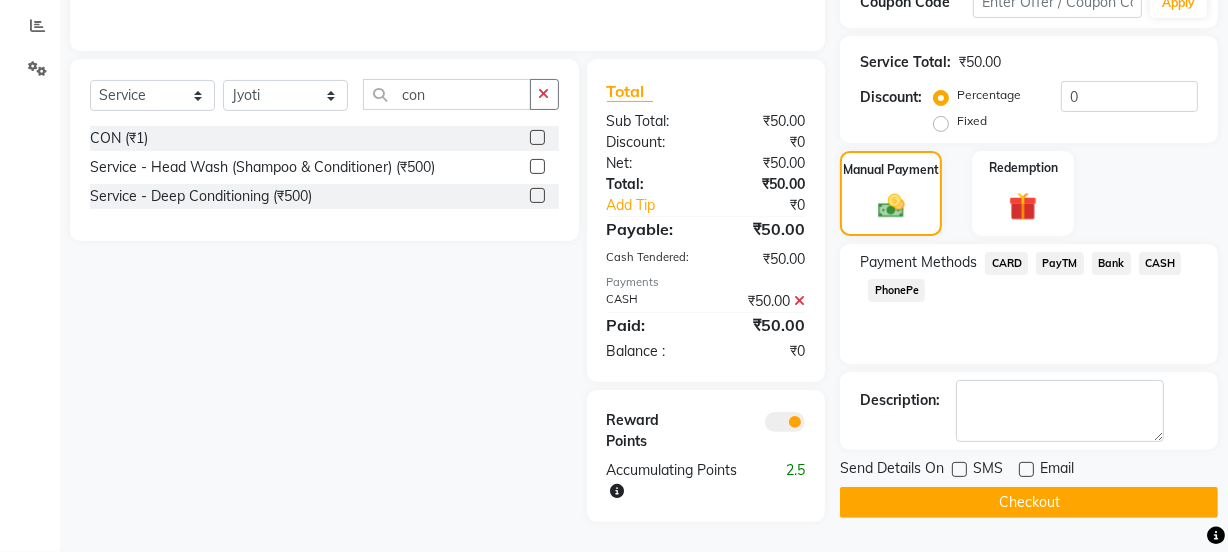 click on "Checkout" 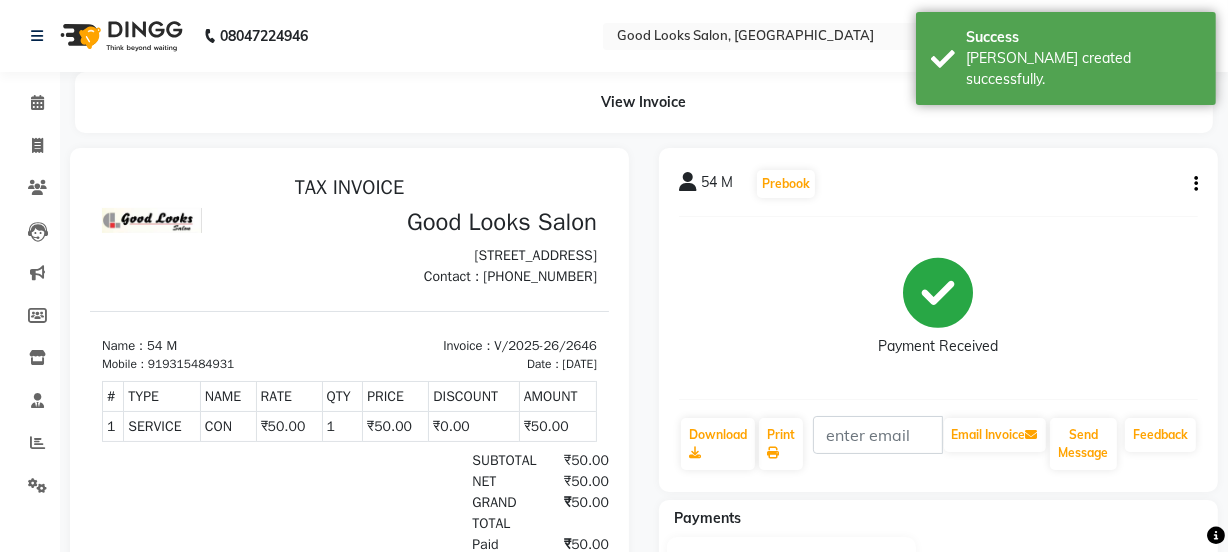scroll, scrollTop: 0, scrollLeft: 0, axis: both 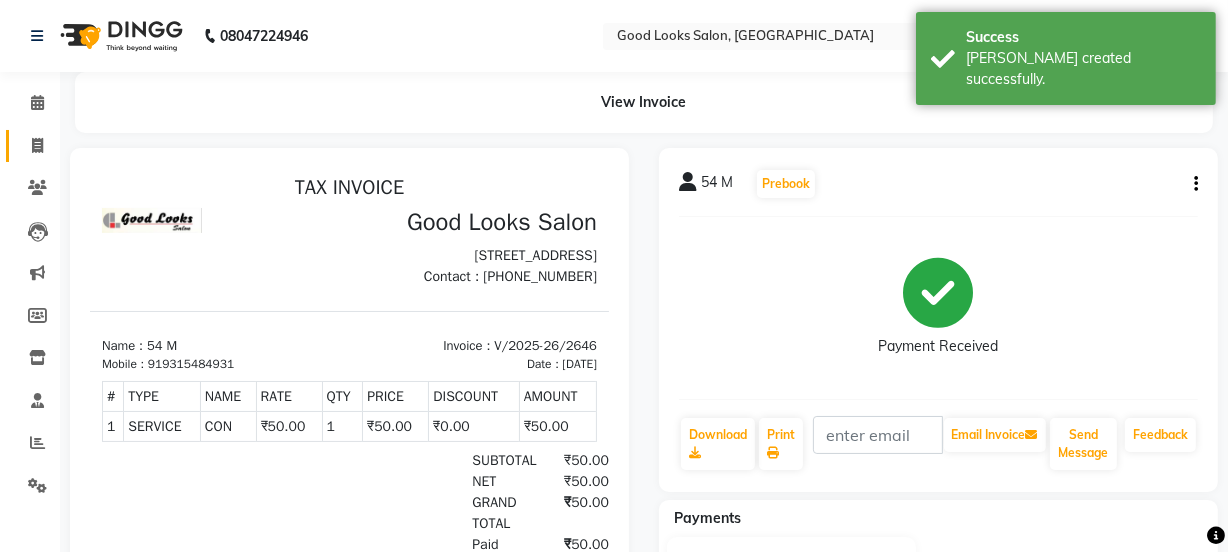 click on "Invoice" 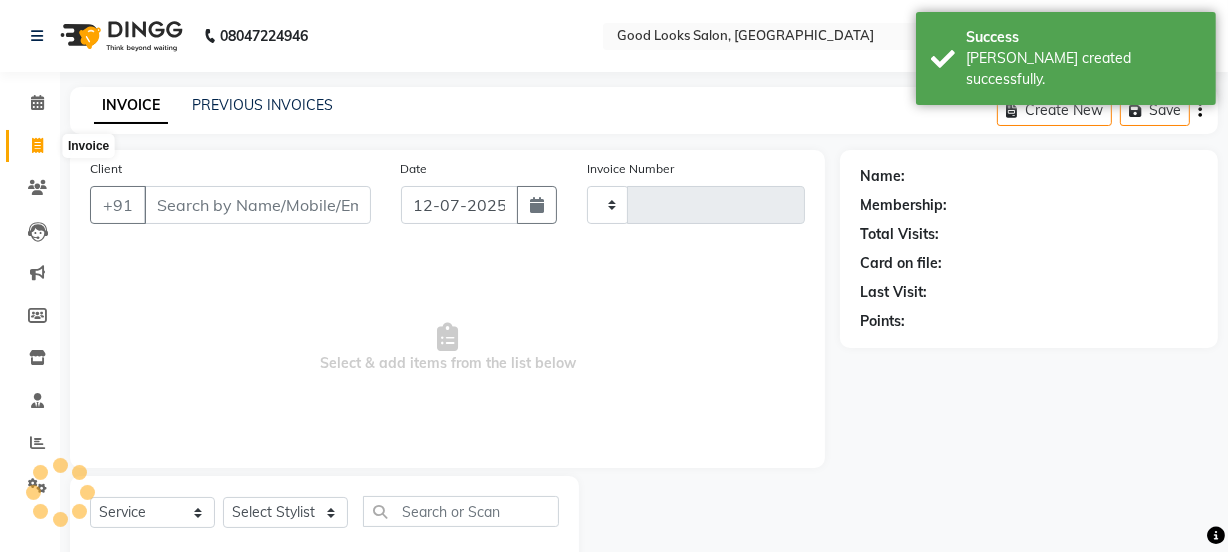 scroll, scrollTop: 50, scrollLeft: 0, axis: vertical 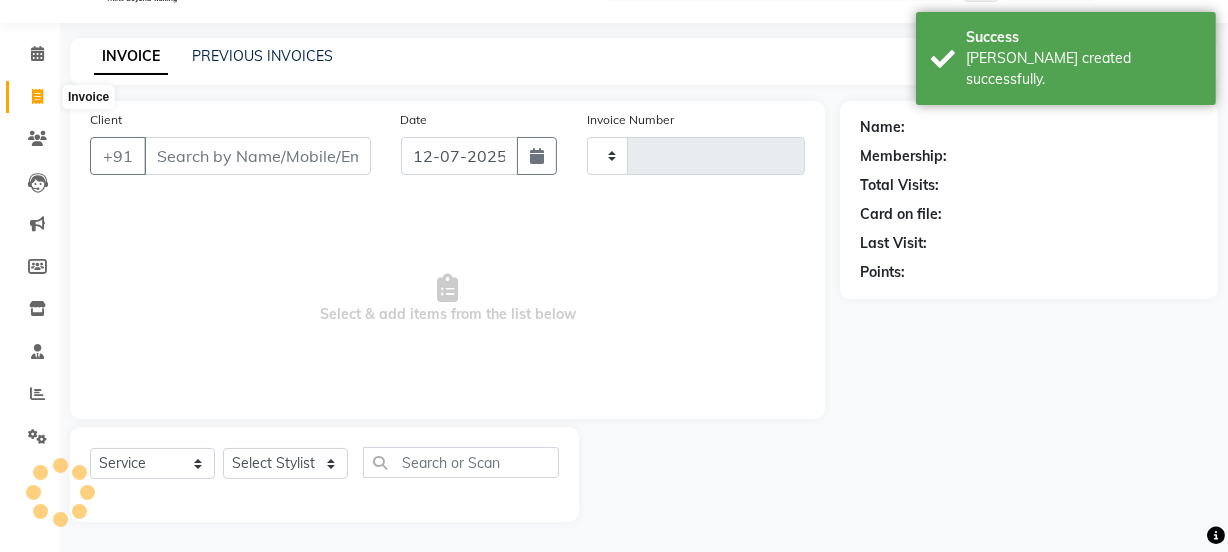 type on "2647" 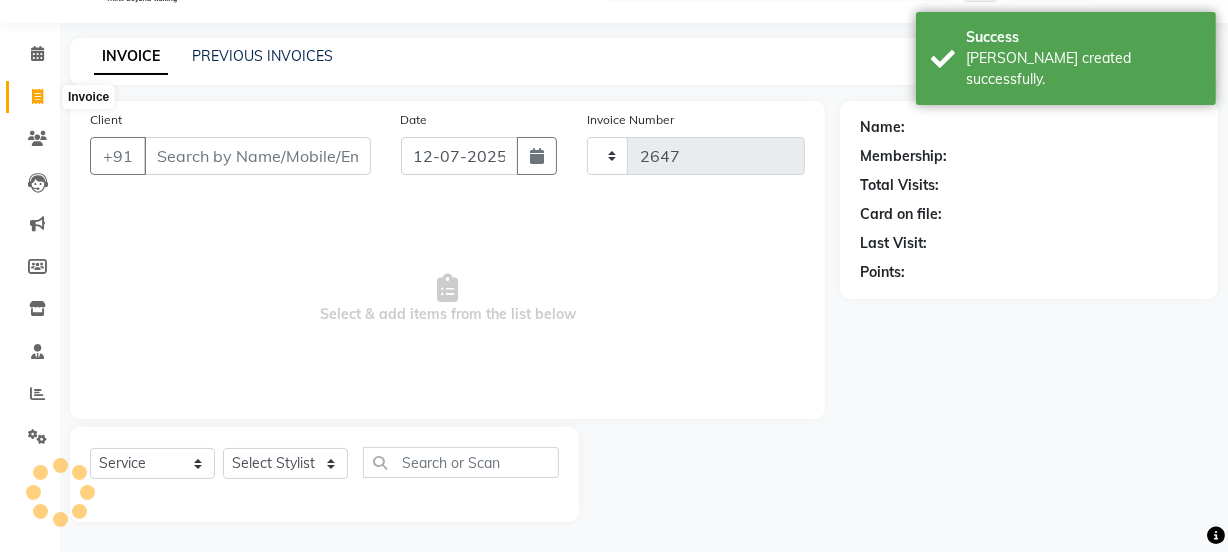 select on "4230" 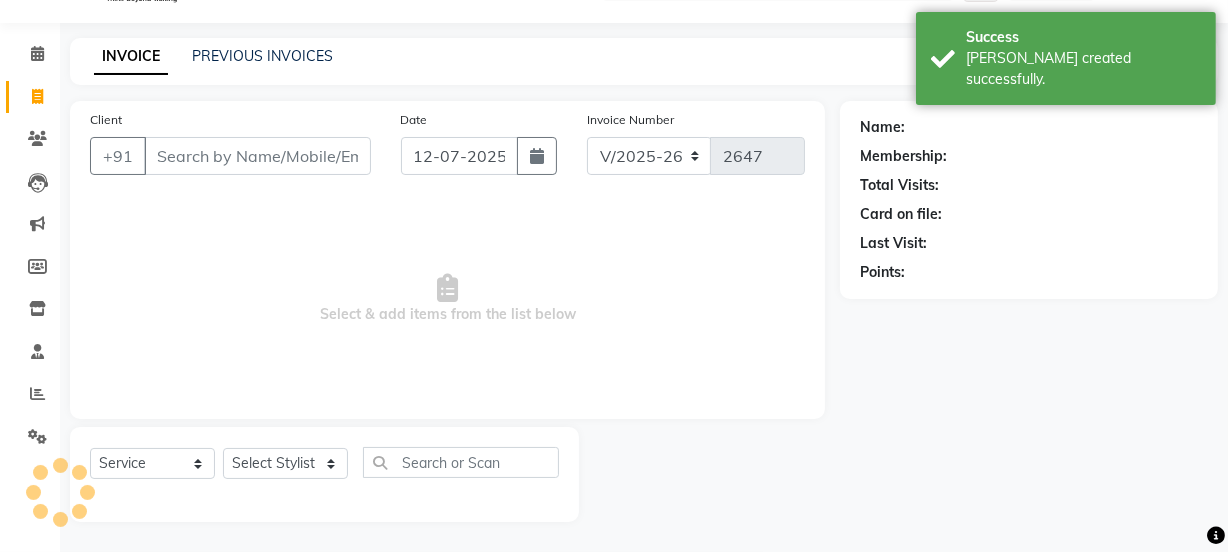 click on "INVOICE PREVIOUS INVOICES" 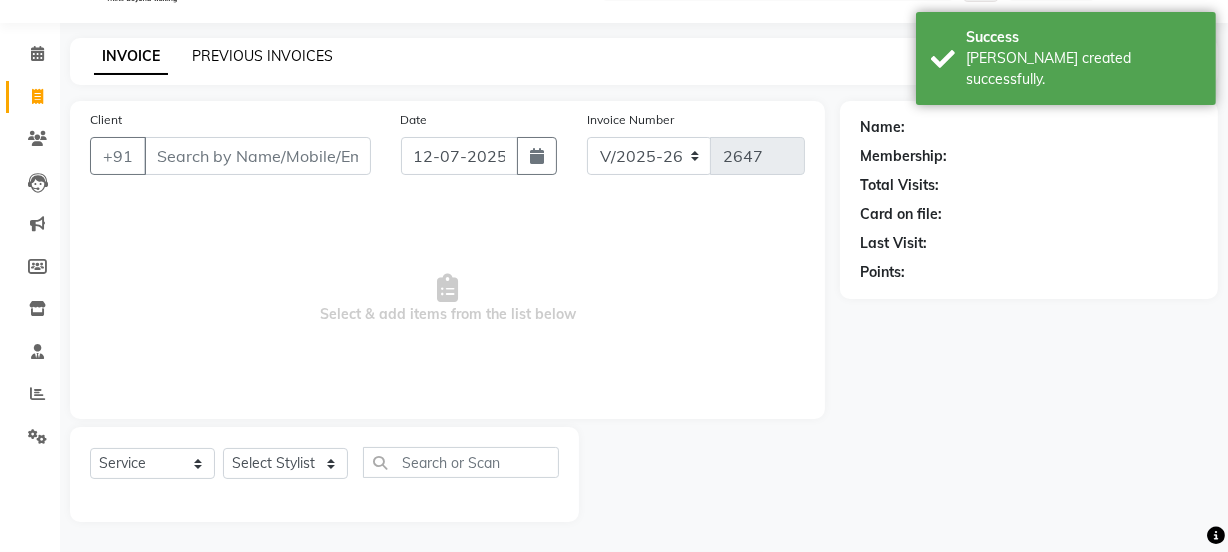click on "PREVIOUS INVOICES" 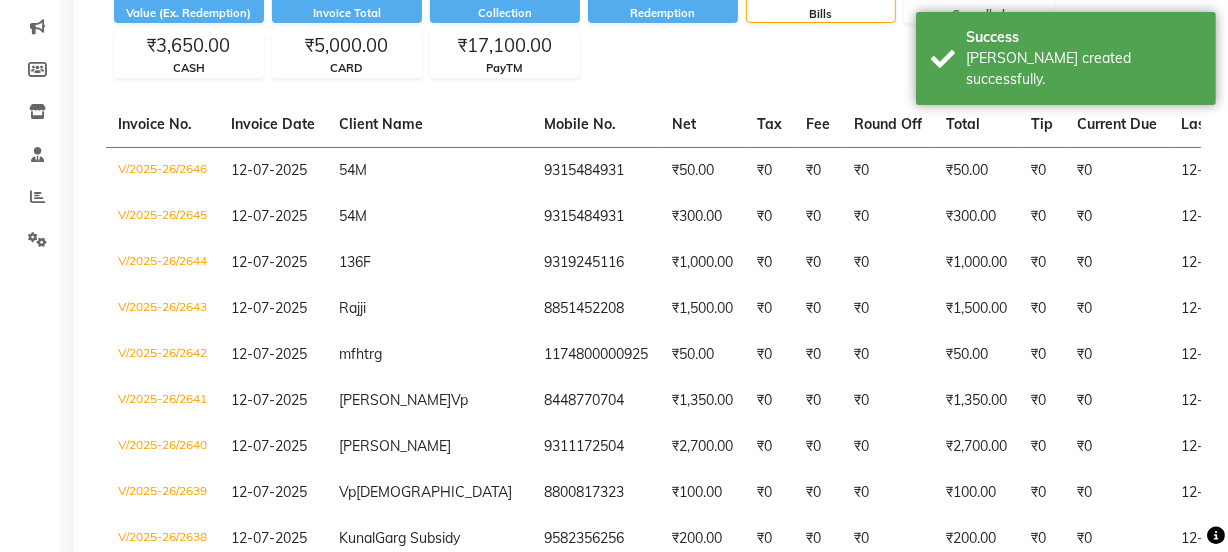 scroll, scrollTop: 272, scrollLeft: 0, axis: vertical 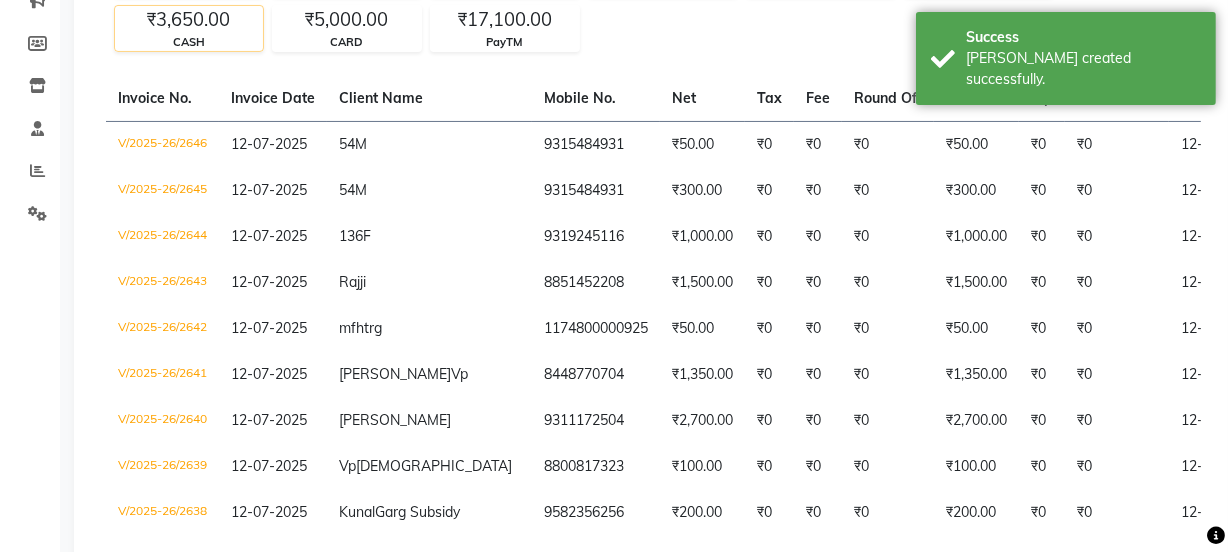 click on "CASH" 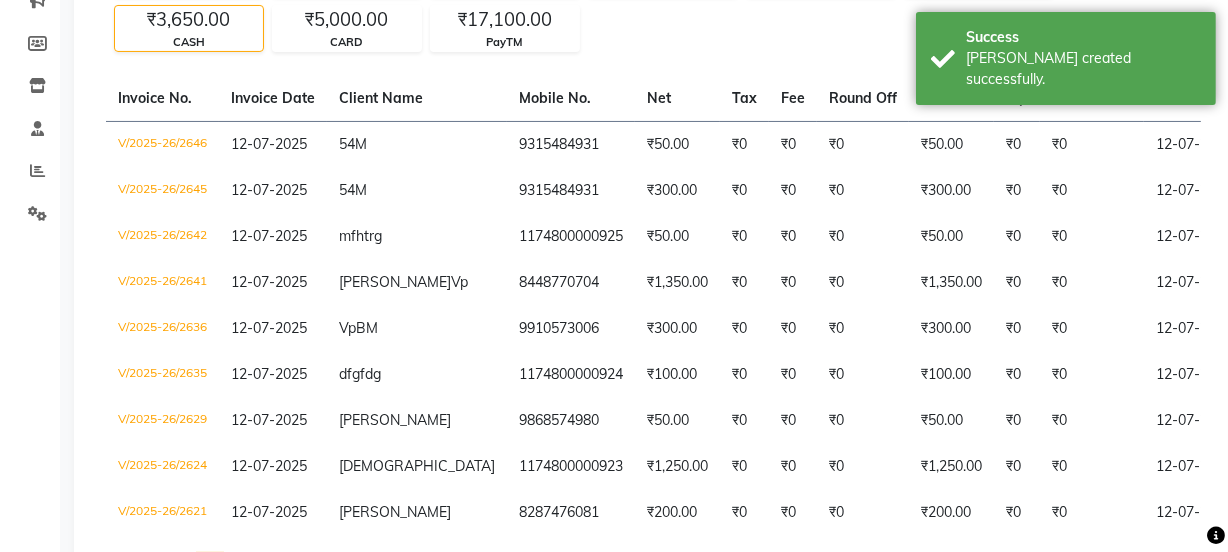 scroll, scrollTop: 0, scrollLeft: 0, axis: both 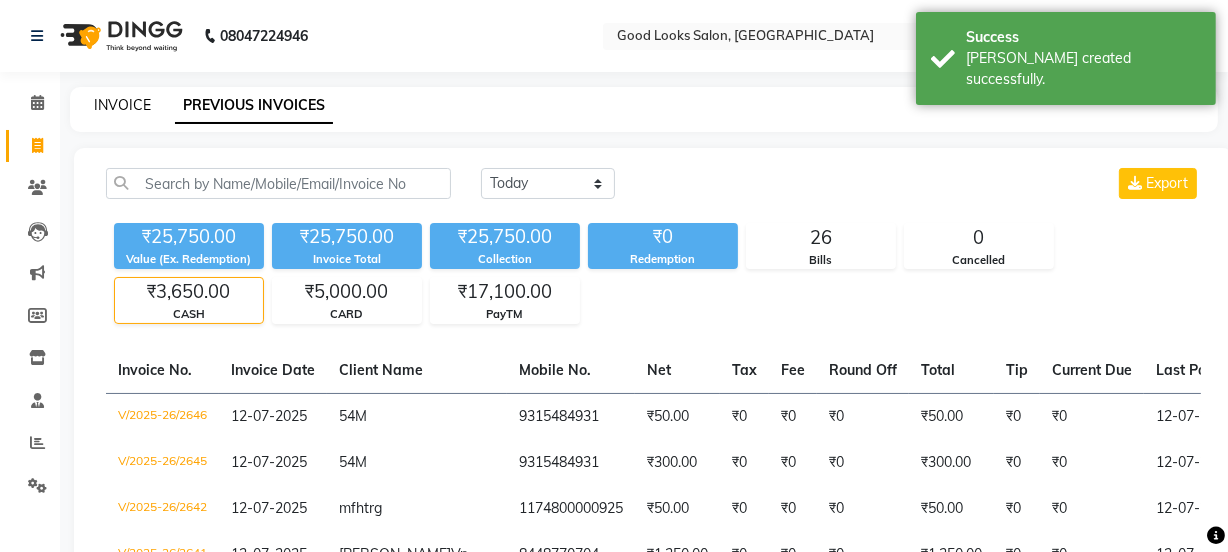 click on "INVOICE" 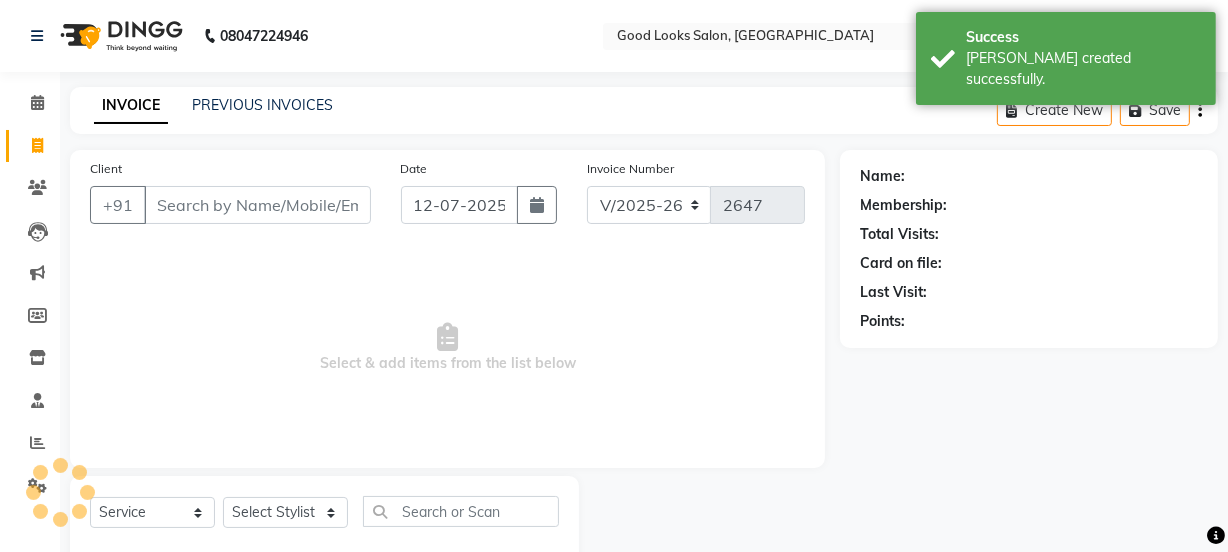 scroll, scrollTop: 50, scrollLeft: 0, axis: vertical 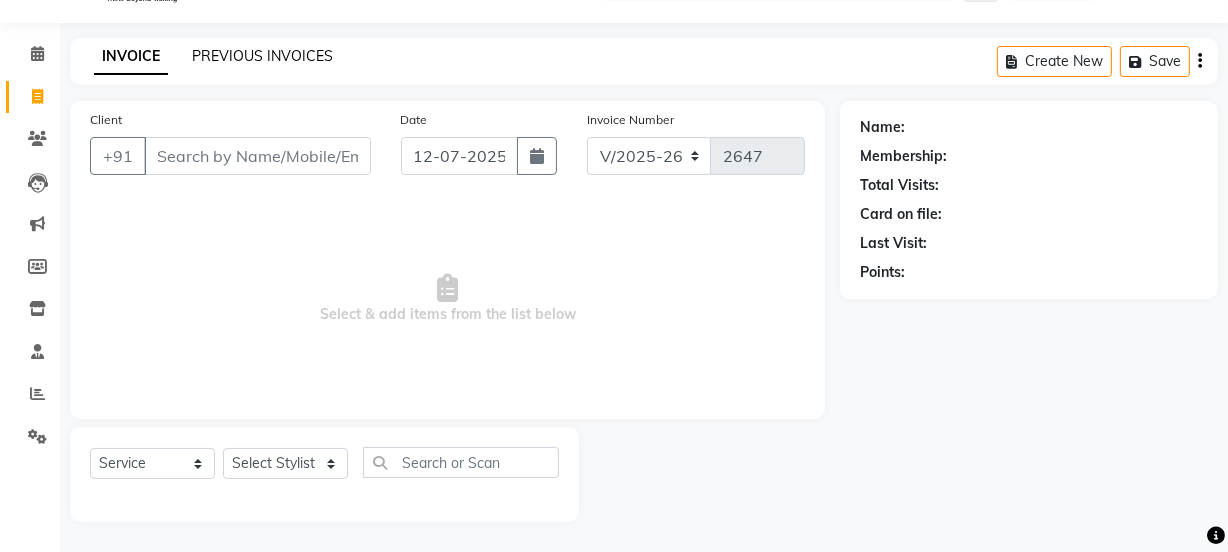 click on "PREVIOUS INVOICES" 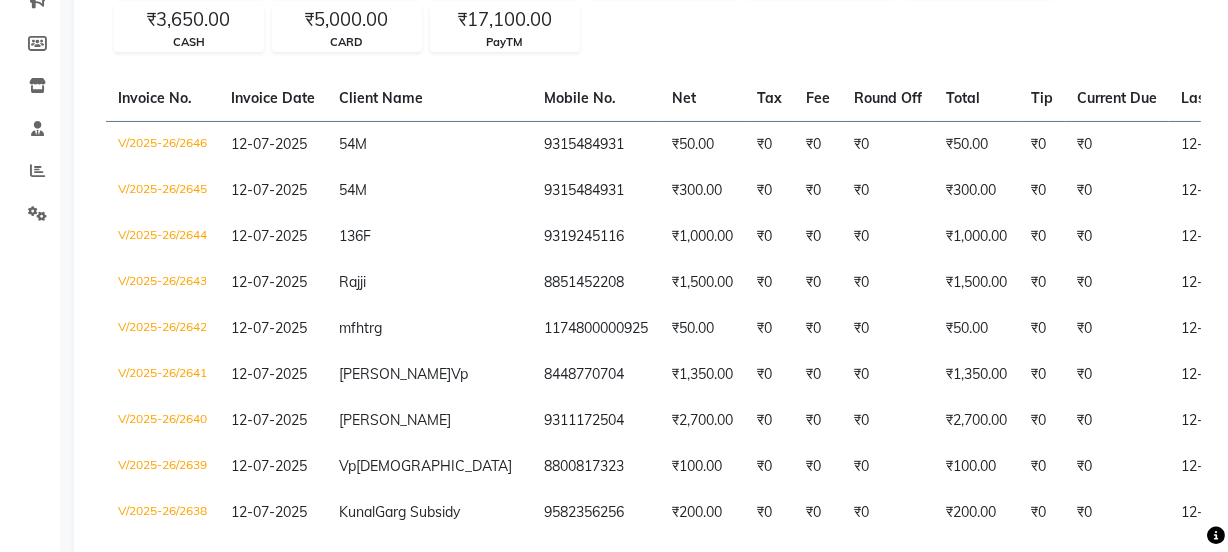 scroll, scrollTop: 0, scrollLeft: 0, axis: both 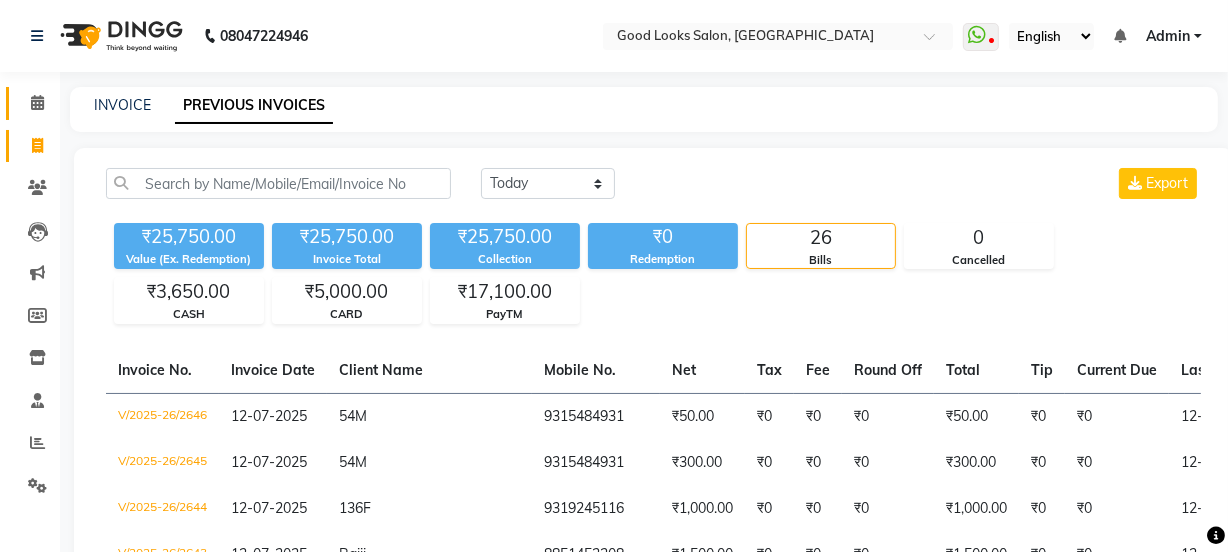 click 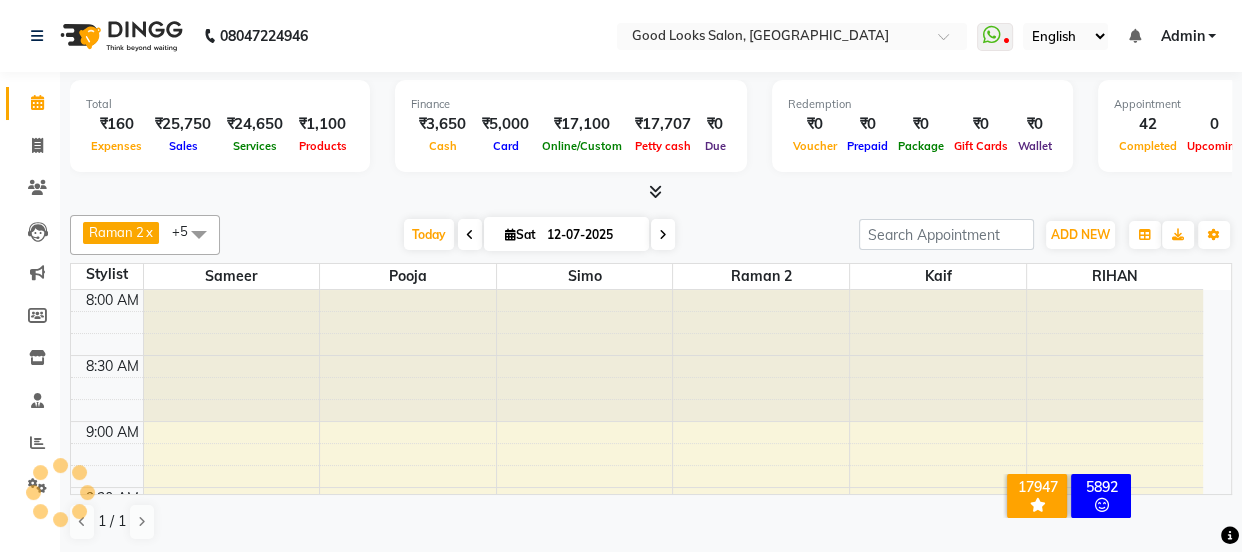 scroll, scrollTop: 0, scrollLeft: 0, axis: both 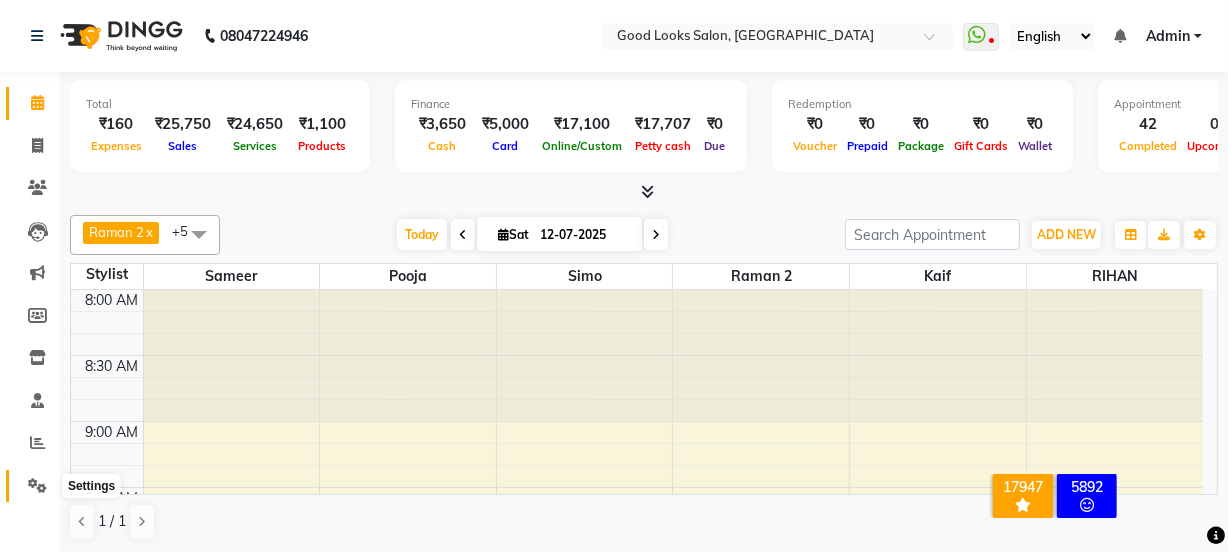 click 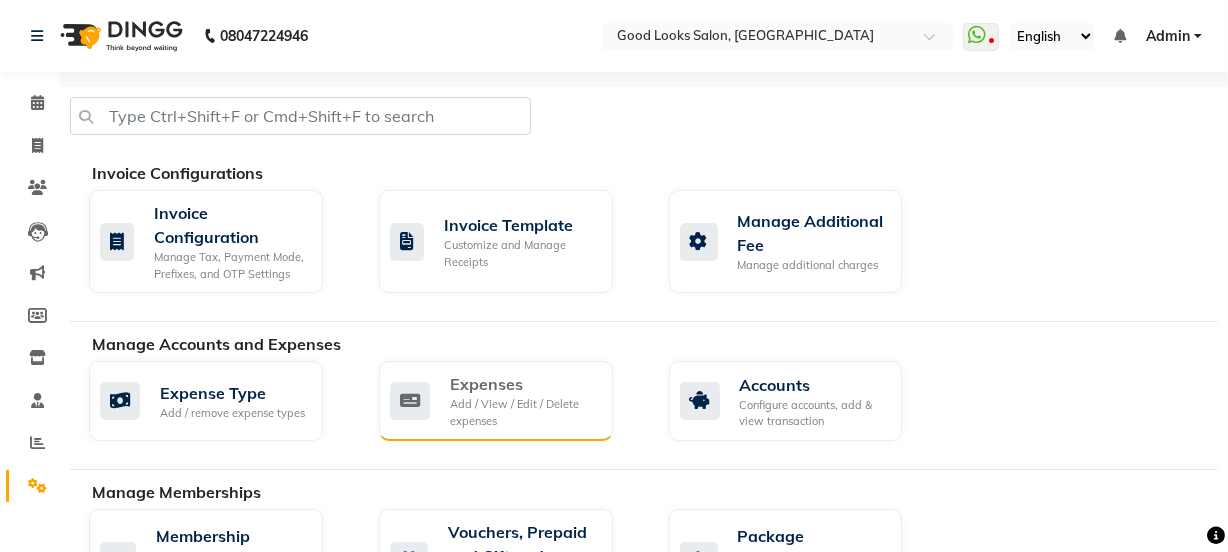 click on "Add / View / Edit / Delete expenses" 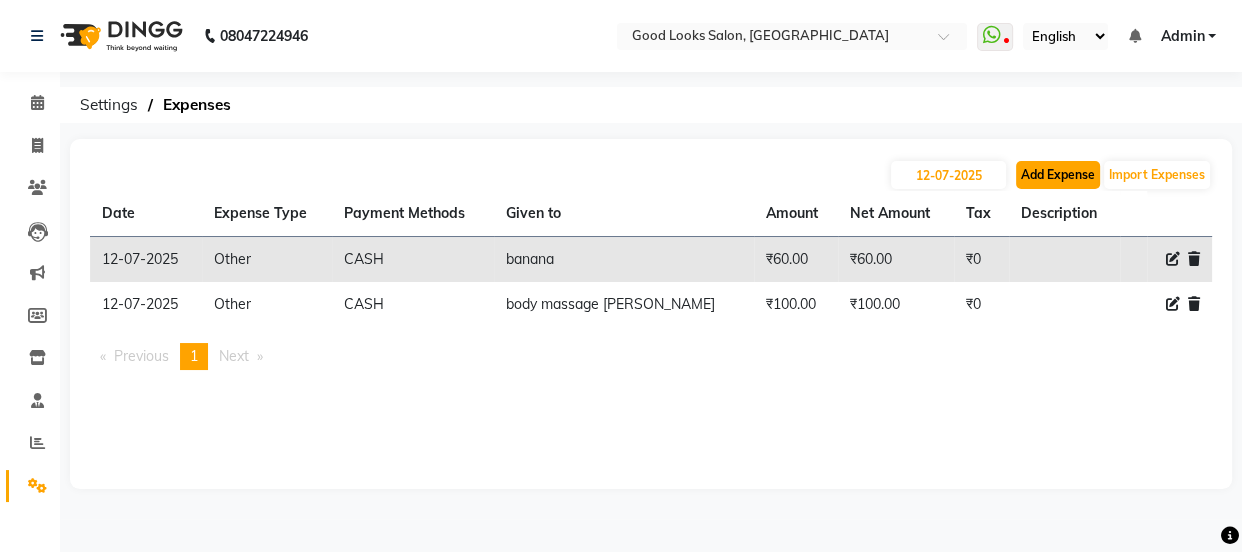 click on "Add Expense" 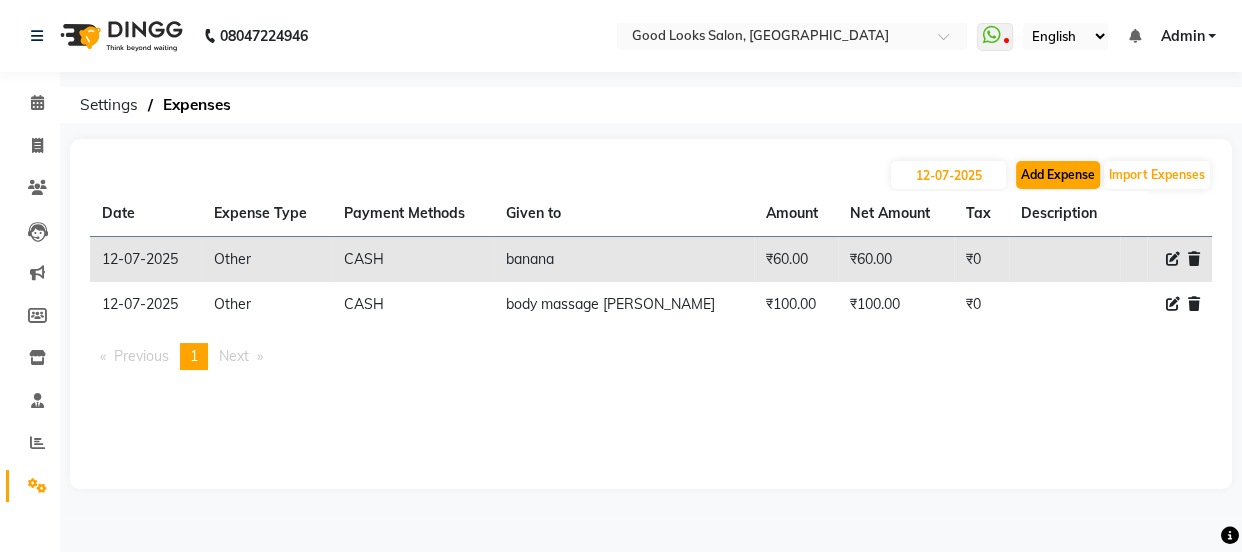 select on "1" 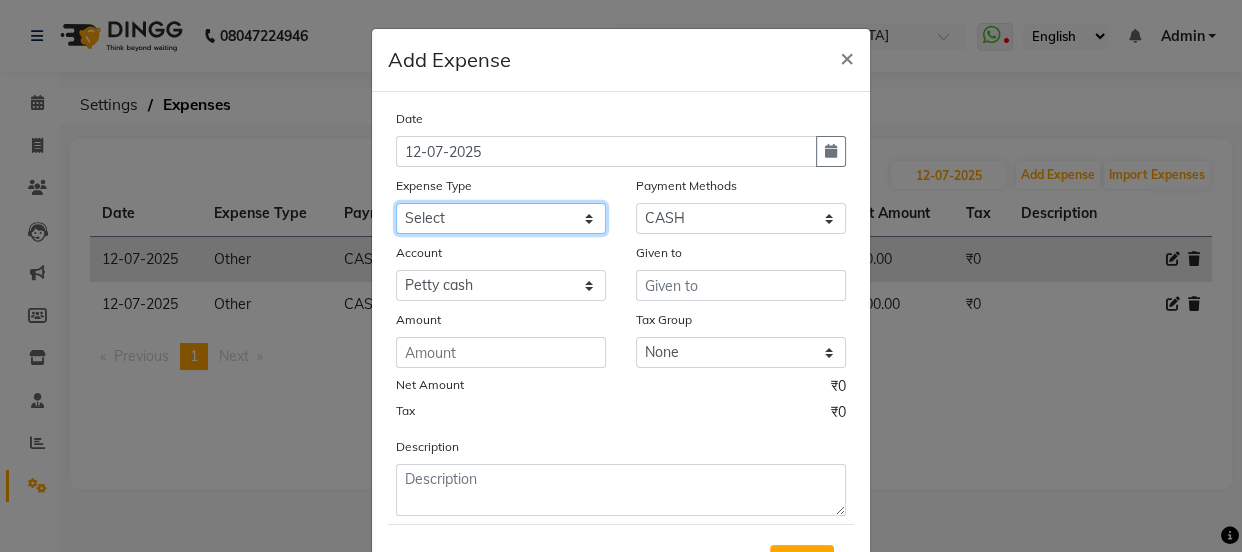 click on "Select Advance Salary Bank charges Car maintenance  Cash transfer to bank Cash transfer to hub Client Snacks Clinical charges Equipment Fuel Govt fee Incentive Insurance International purchase Loan Repayment Maintenance Marketing Miscellaneous MRA Other Pantry pooja male facial Product Rent Salary Staff Snacks Tax Tea & Refreshment Utilities" 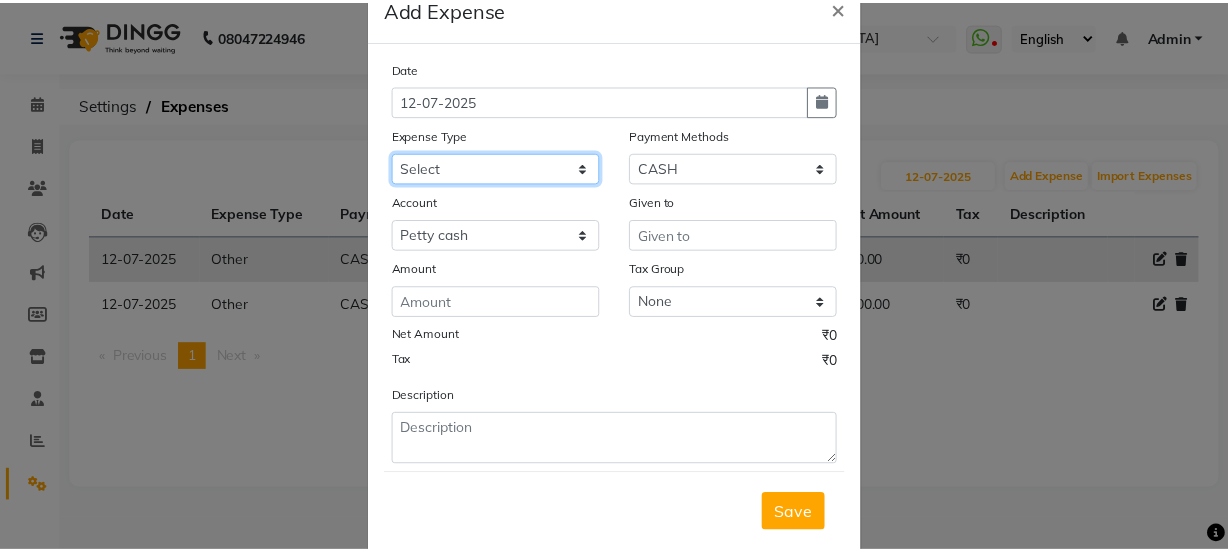 scroll, scrollTop: 99, scrollLeft: 0, axis: vertical 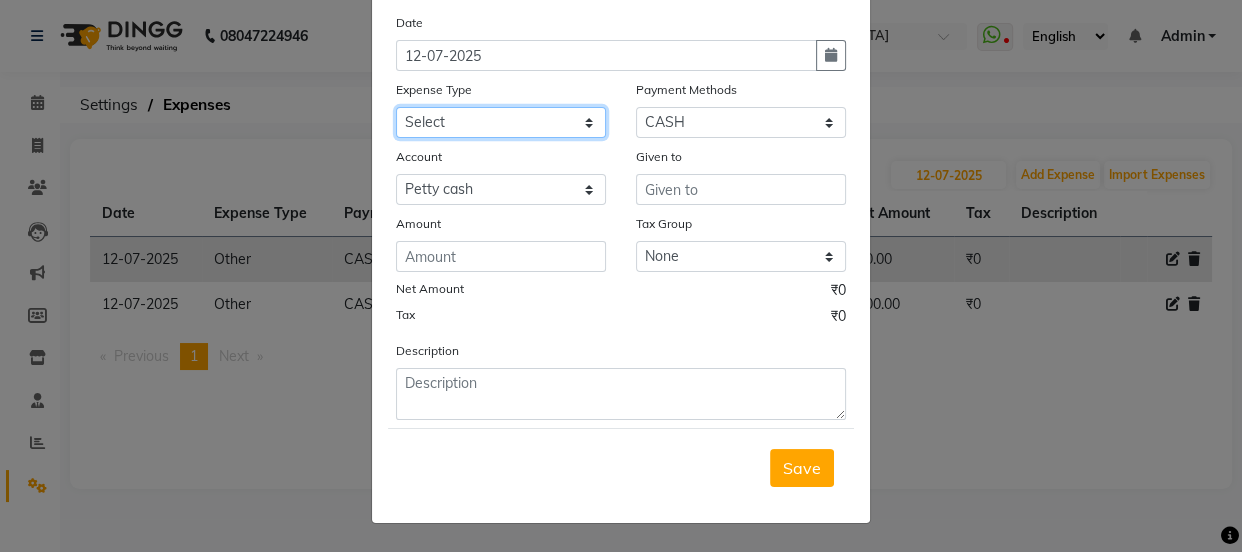 click on "Select Advance Salary Bank charges Car maintenance  Cash transfer to bank Cash transfer to hub Client Snacks Clinical charges Equipment Fuel Govt fee Incentive Insurance International purchase Loan Repayment Maintenance Marketing Miscellaneous MRA Other Pantry pooja male facial Product Rent Salary Staff Snacks Tax Tea & Refreshment Utilities" 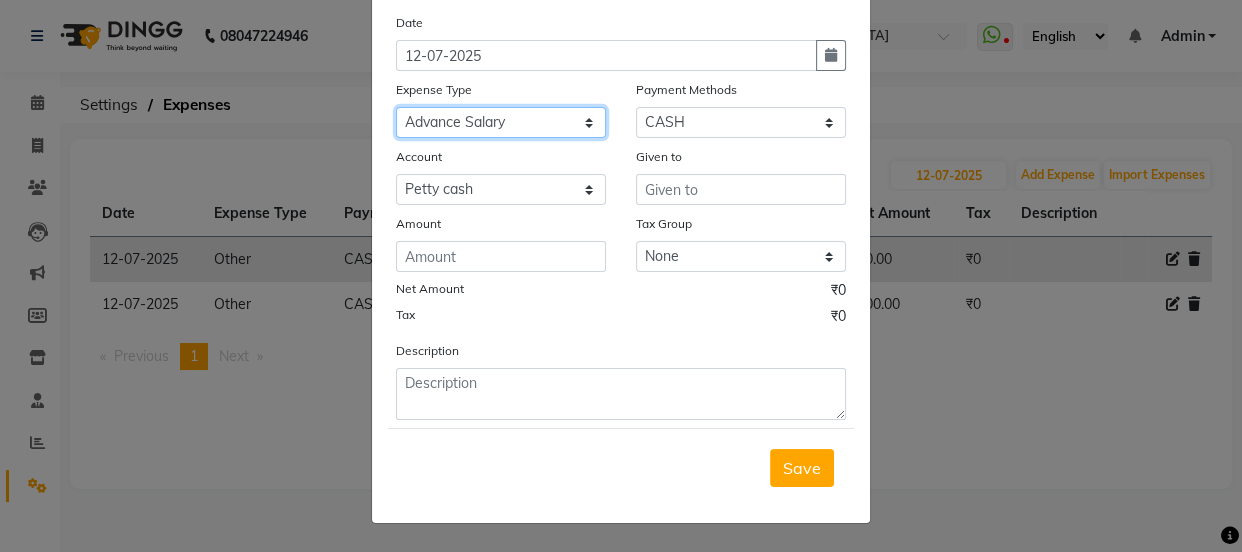 click on "Select Advance Salary Bank charges Car maintenance  Cash transfer to bank Cash transfer to hub Client Snacks Clinical charges Equipment Fuel Govt fee Incentive Insurance International purchase Loan Repayment Maintenance Marketing Miscellaneous MRA Other Pantry pooja male facial Product Rent Salary Staff Snacks Tax Tea & Refreshment Utilities" 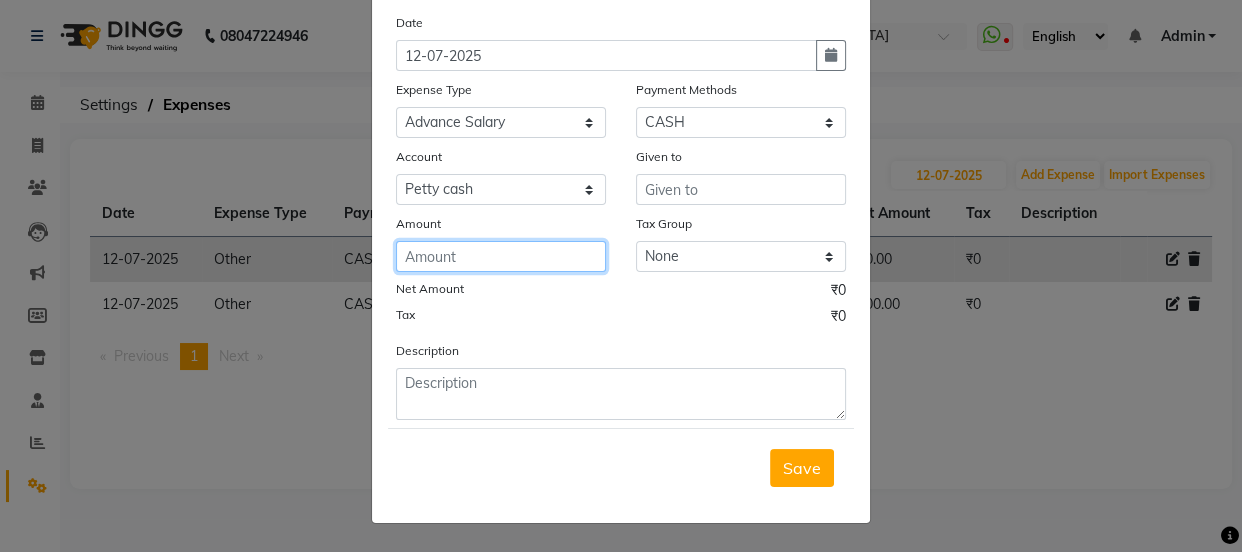 click 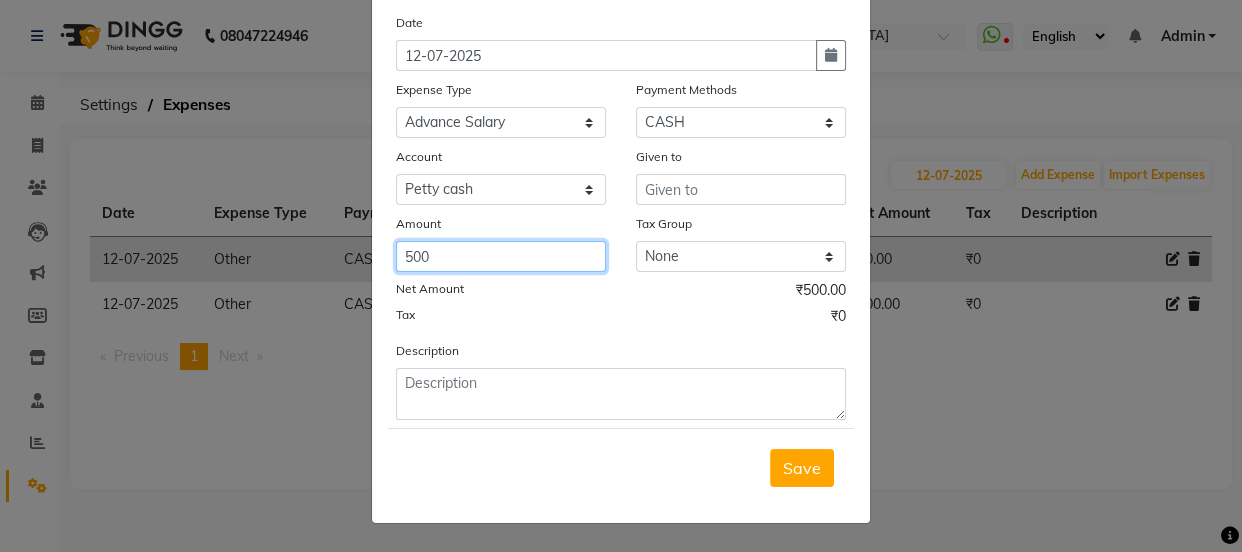 type on "500" 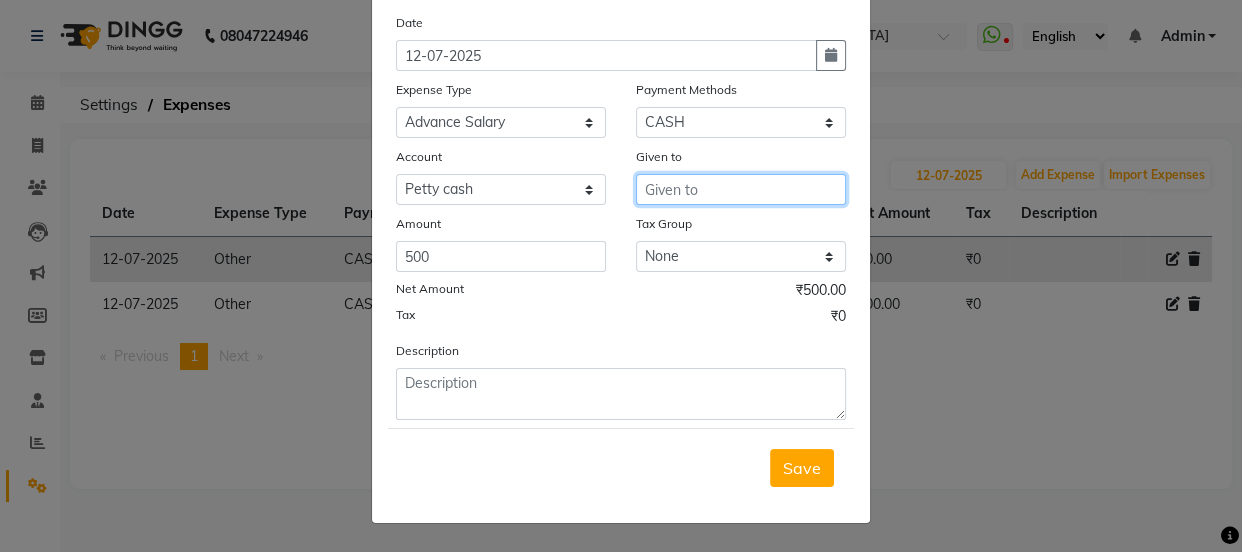 click at bounding box center (741, 189) 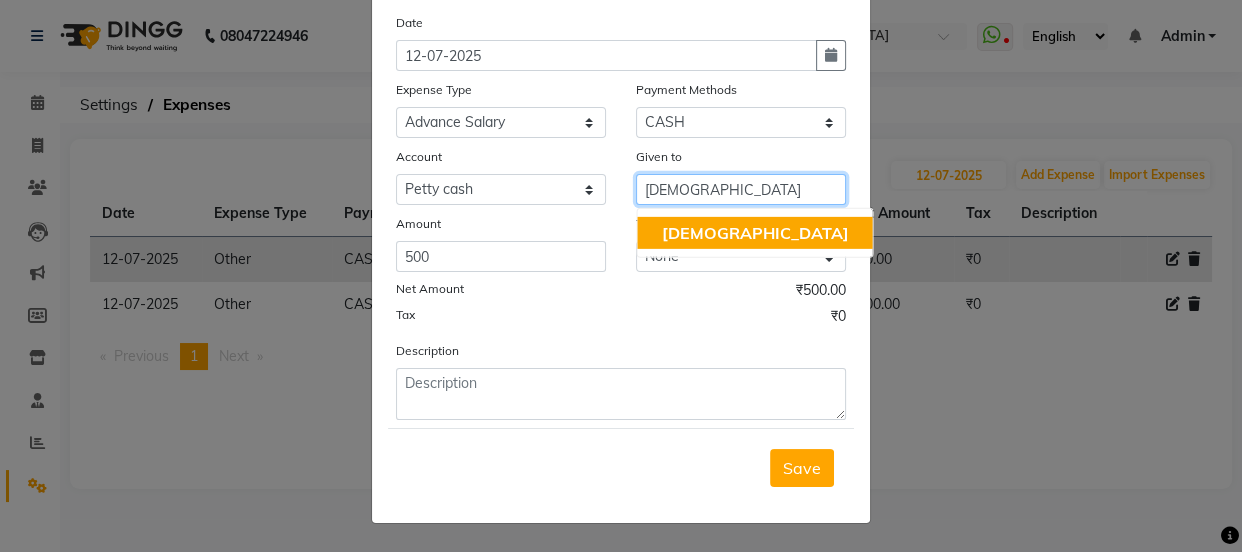 click on "Shivam" 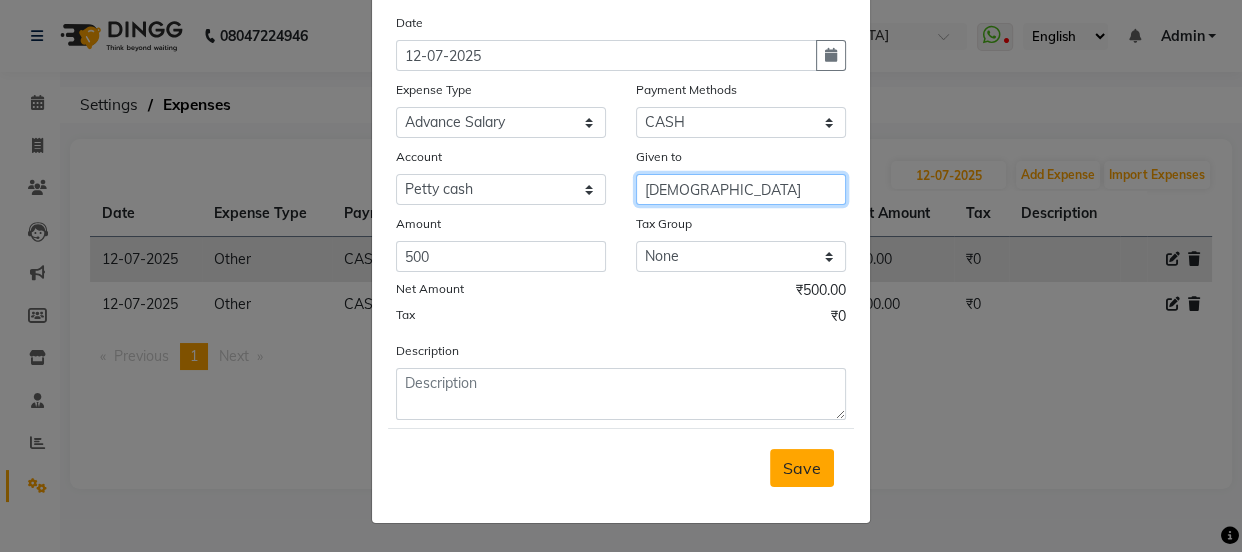 type on "Shivam" 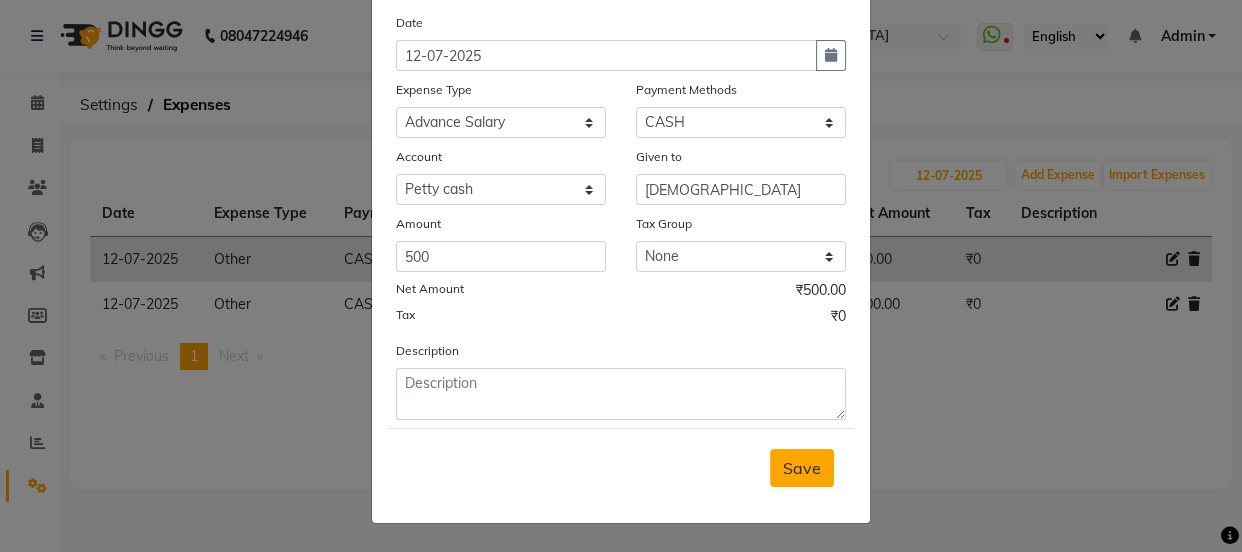 click on "Save" at bounding box center [802, 468] 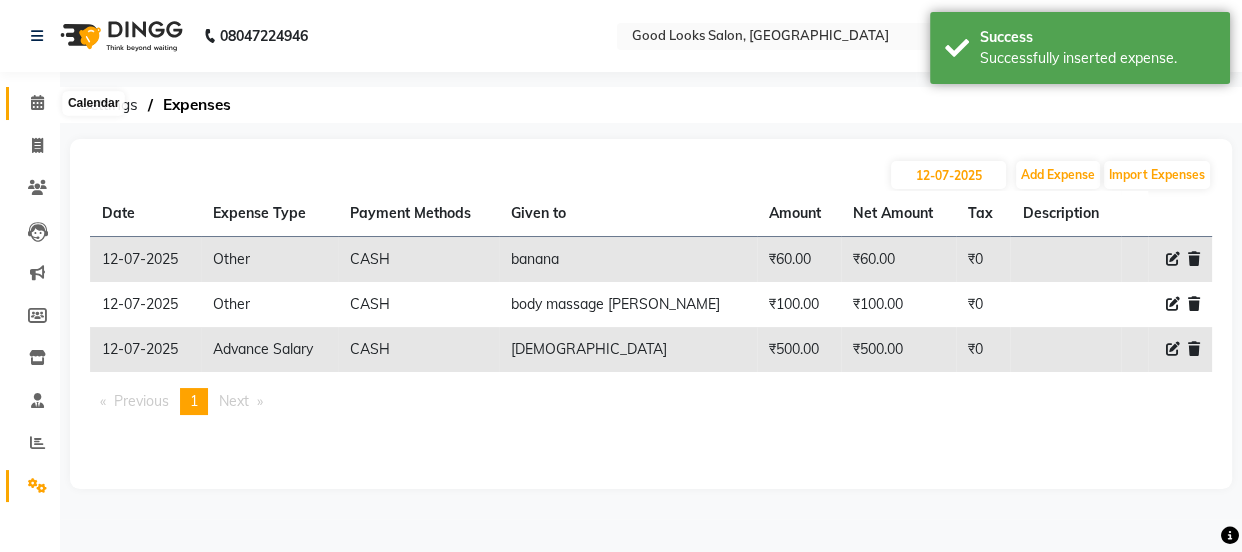 click 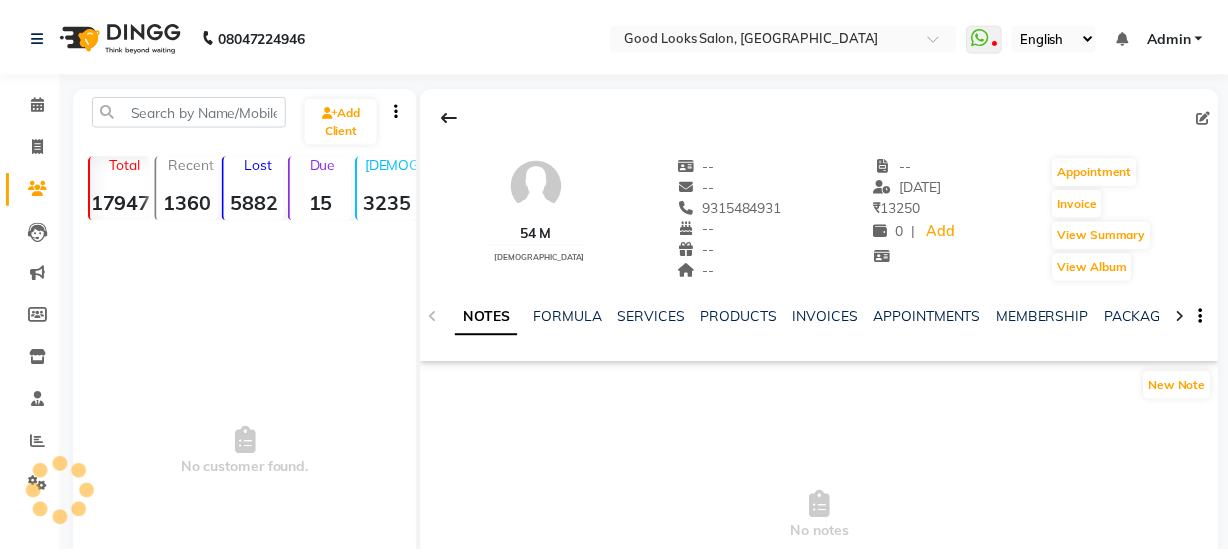 scroll, scrollTop: 0, scrollLeft: 0, axis: both 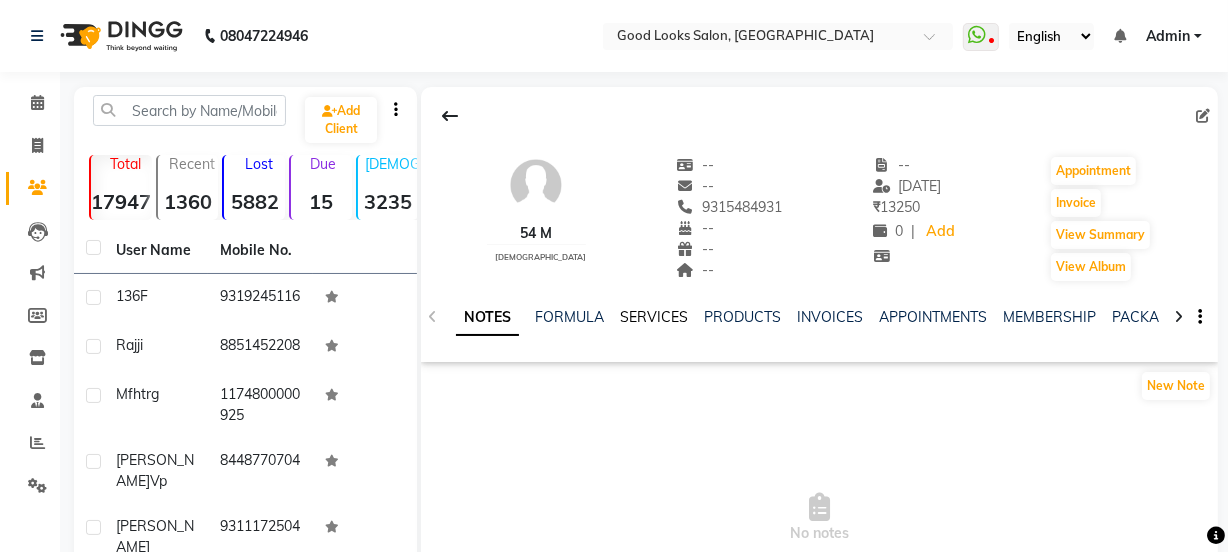 click on "SERVICES" 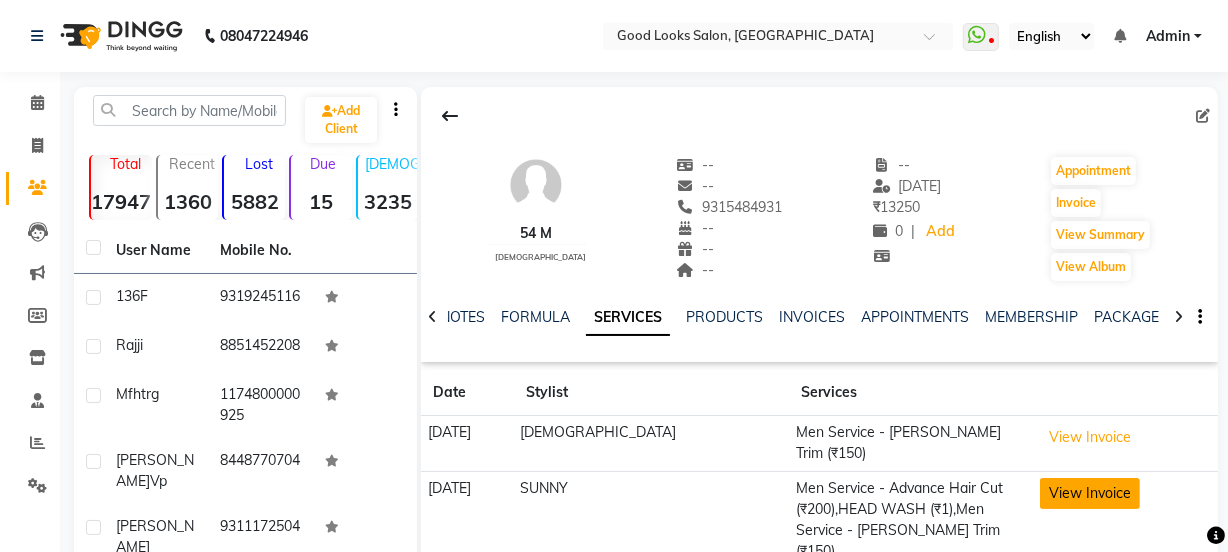 click on "View Invoice" 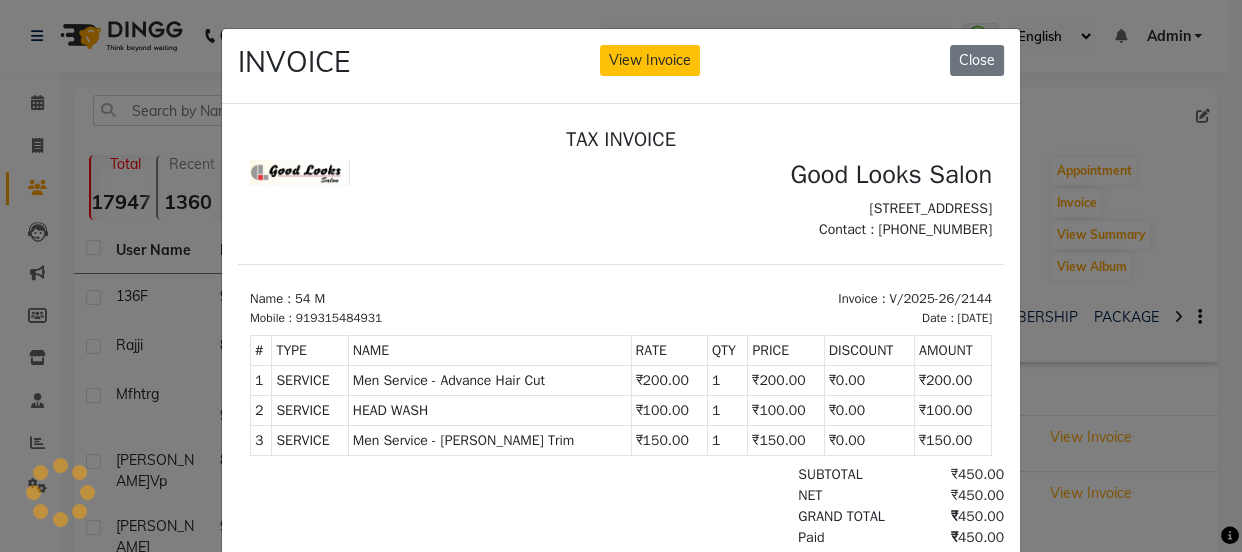 scroll, scrollTop: 0, scrollLeft: 0, axis: both 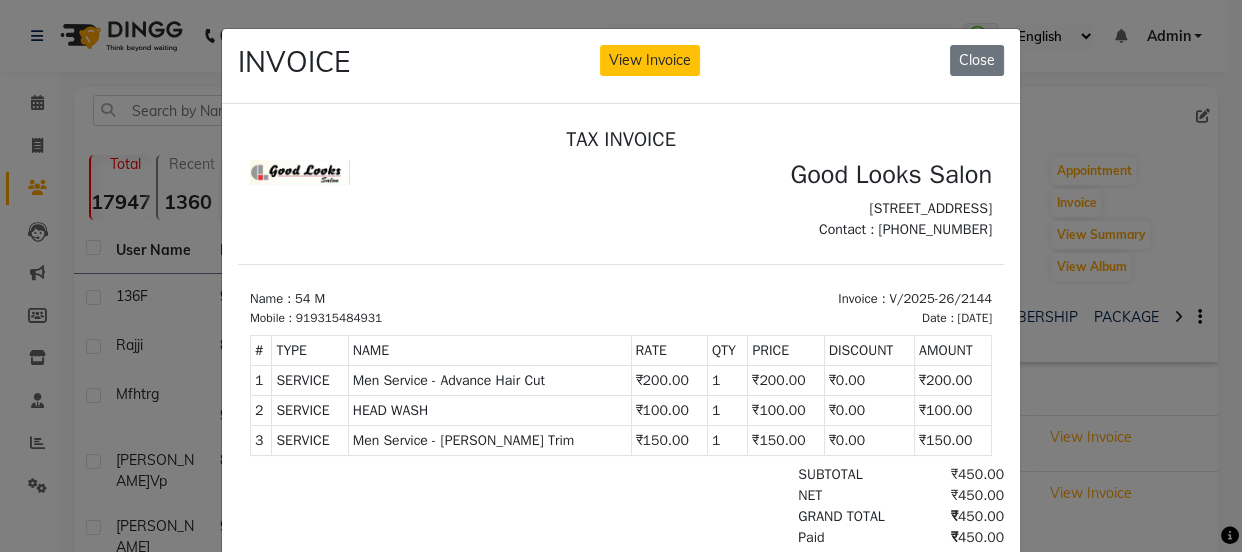 click on "INVOICE View Invoice Close" 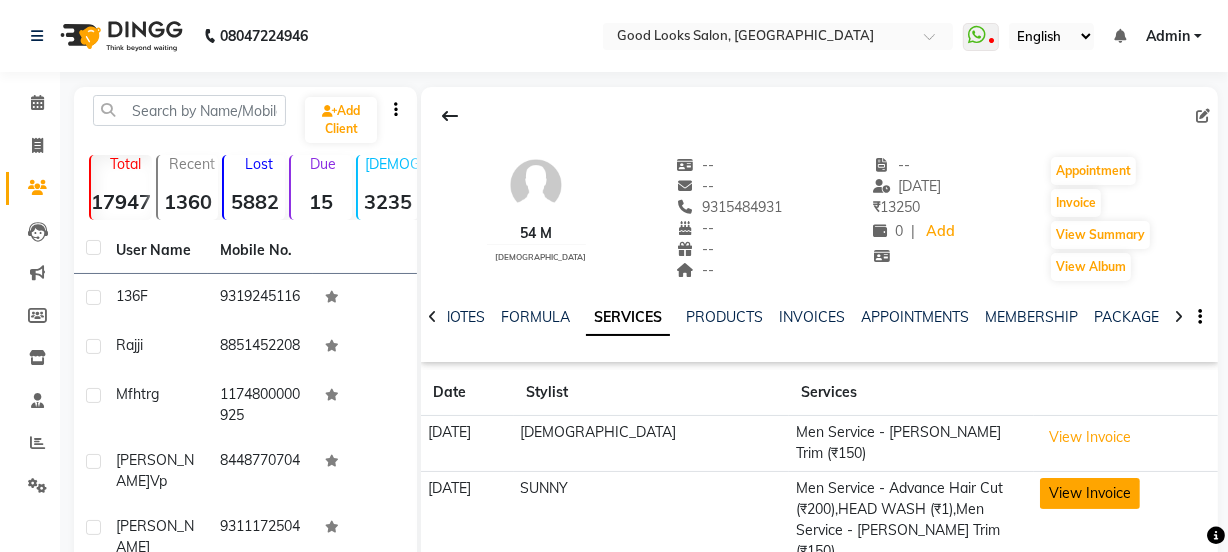 click on "View Invoice" 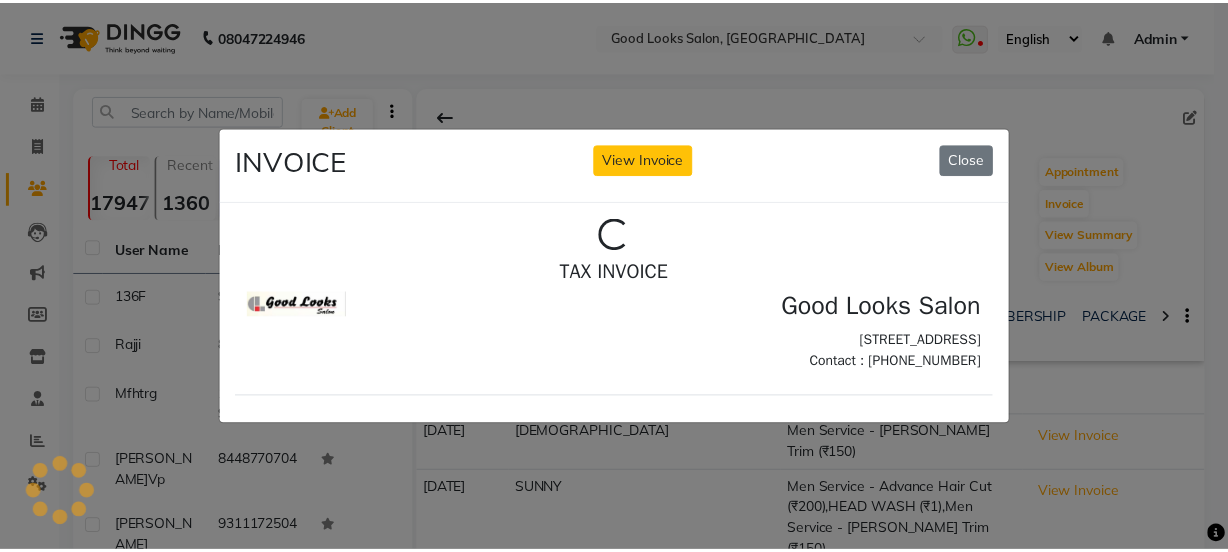scroll, scrollTop: 0, scrollLeft: 0, axis: both 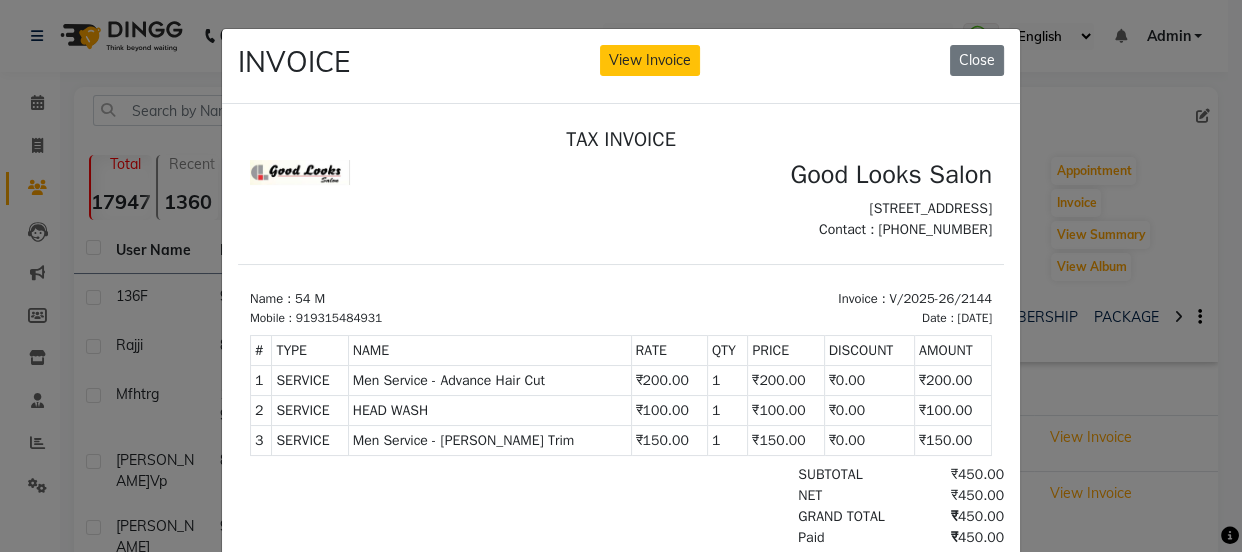 click on "INVOICE View Invoice Close" 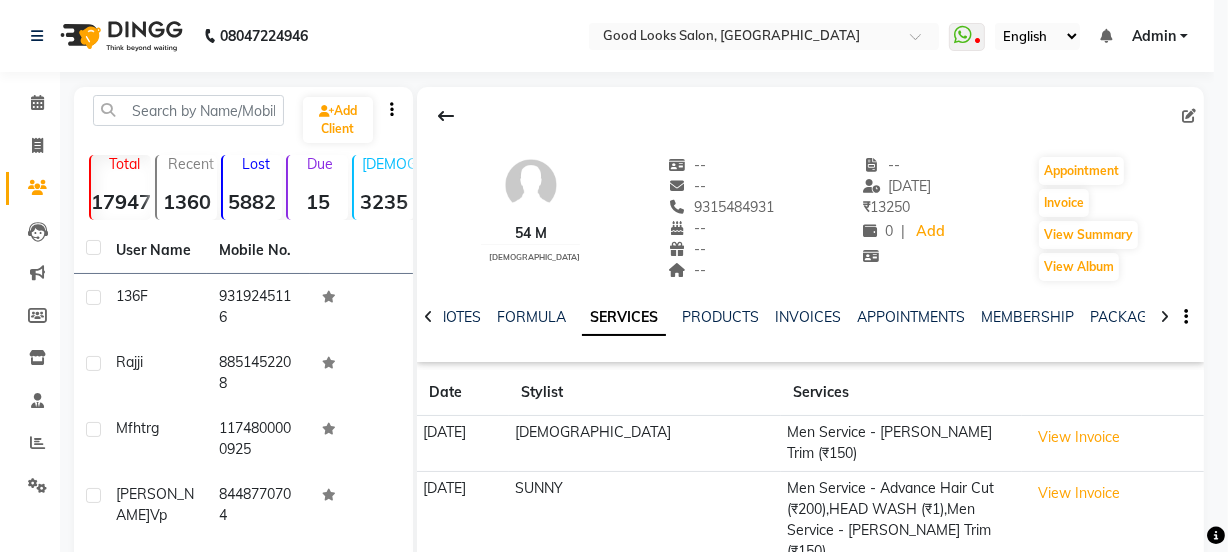 scroll, scrollTop: 0, scrollLeft: 0, axis: both 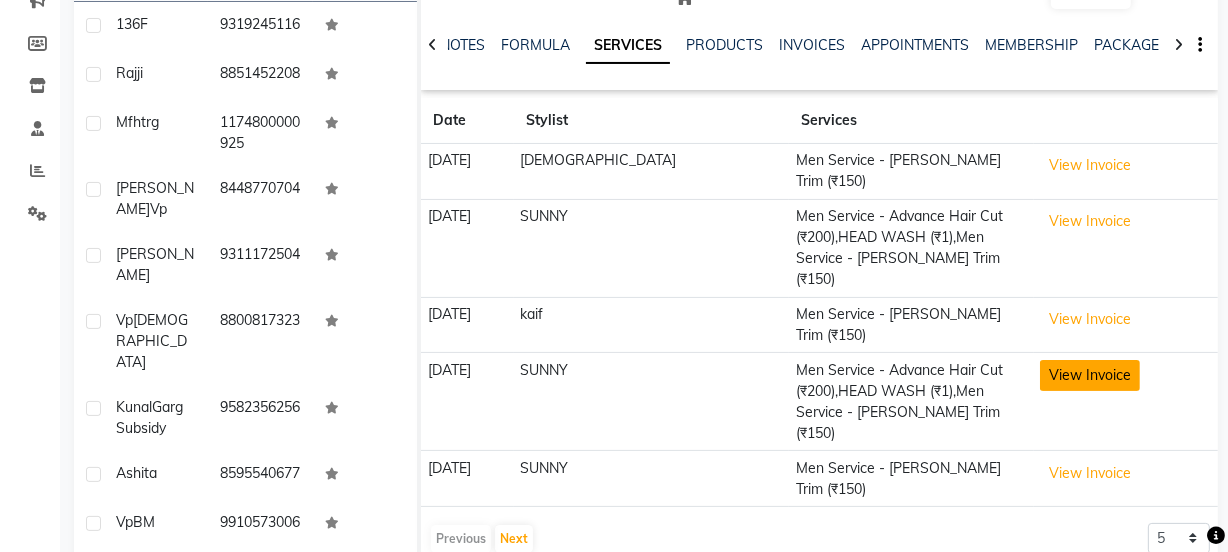 click on "View Invoice" 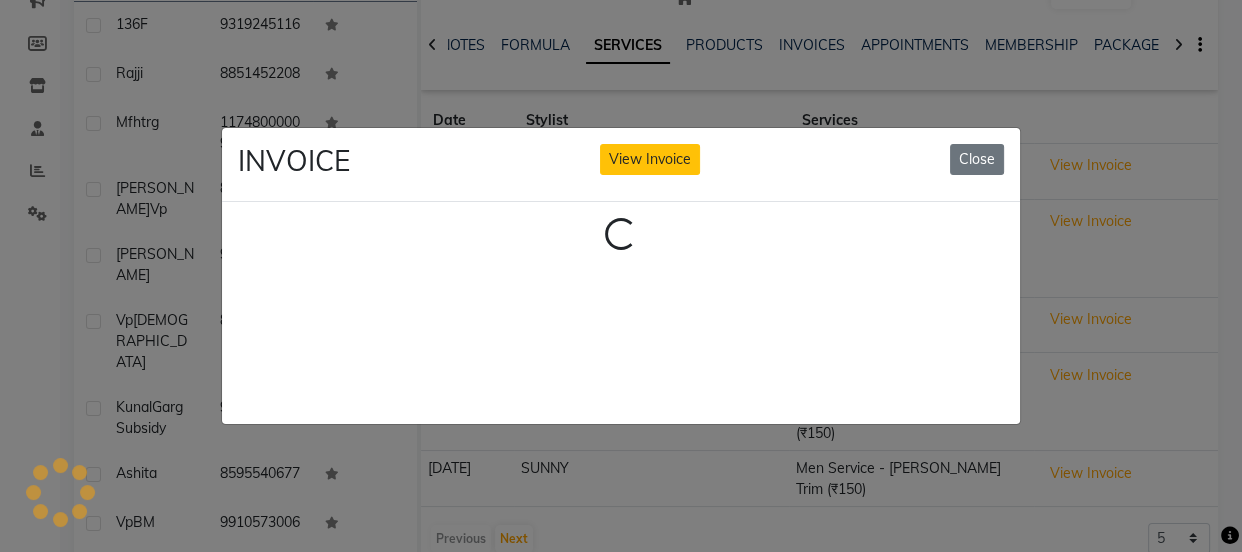 click on "INVOICE View Invoice Close Loading..." 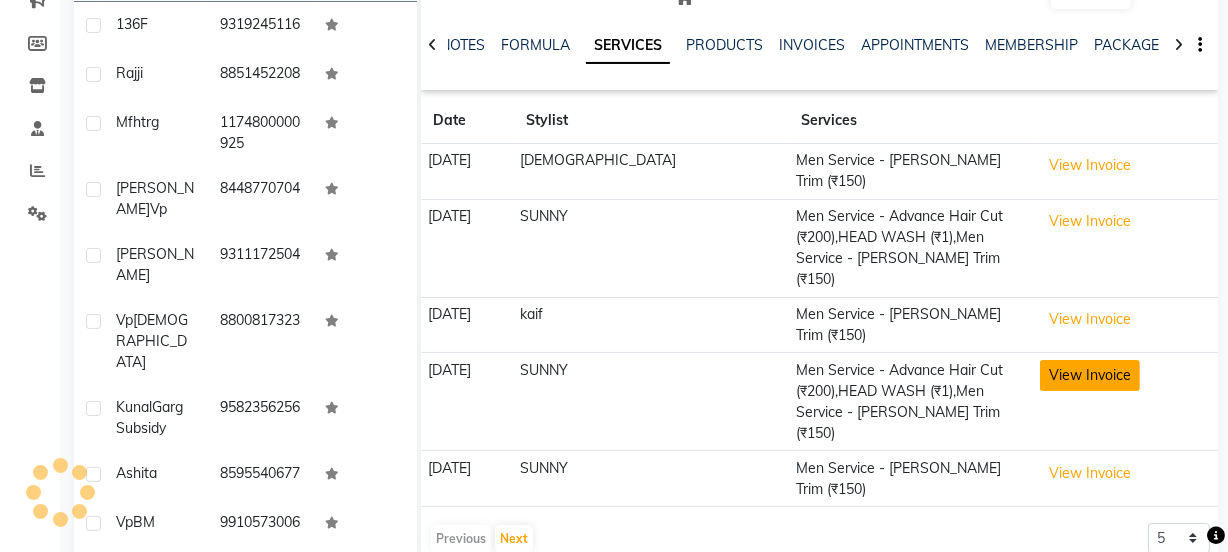 click on "View Invoice" 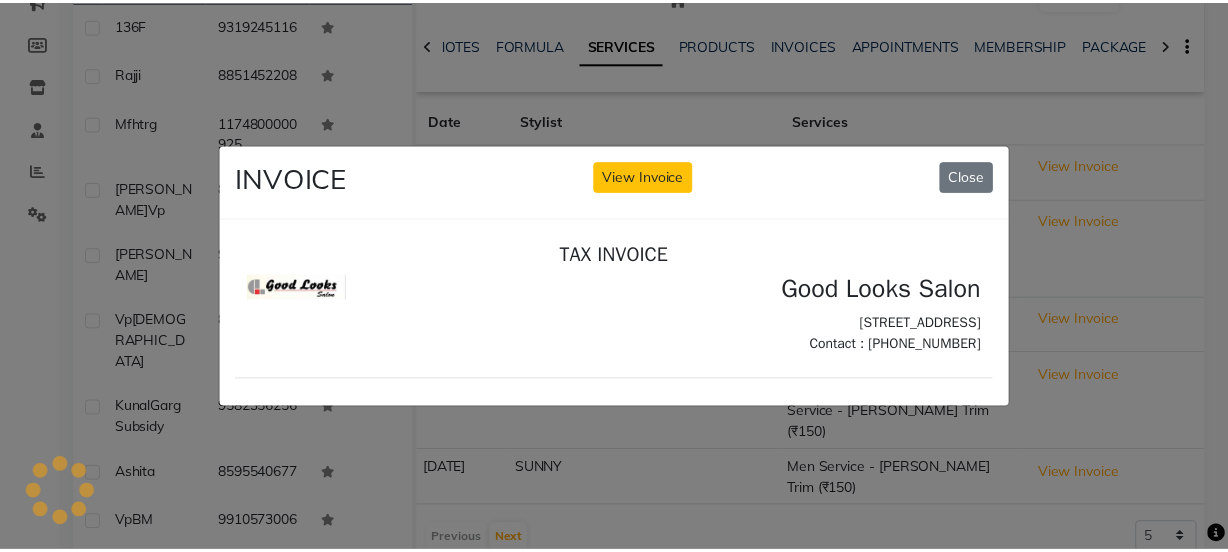 scroll, scrollTop: 0, scrollLeft: 0, axis: both 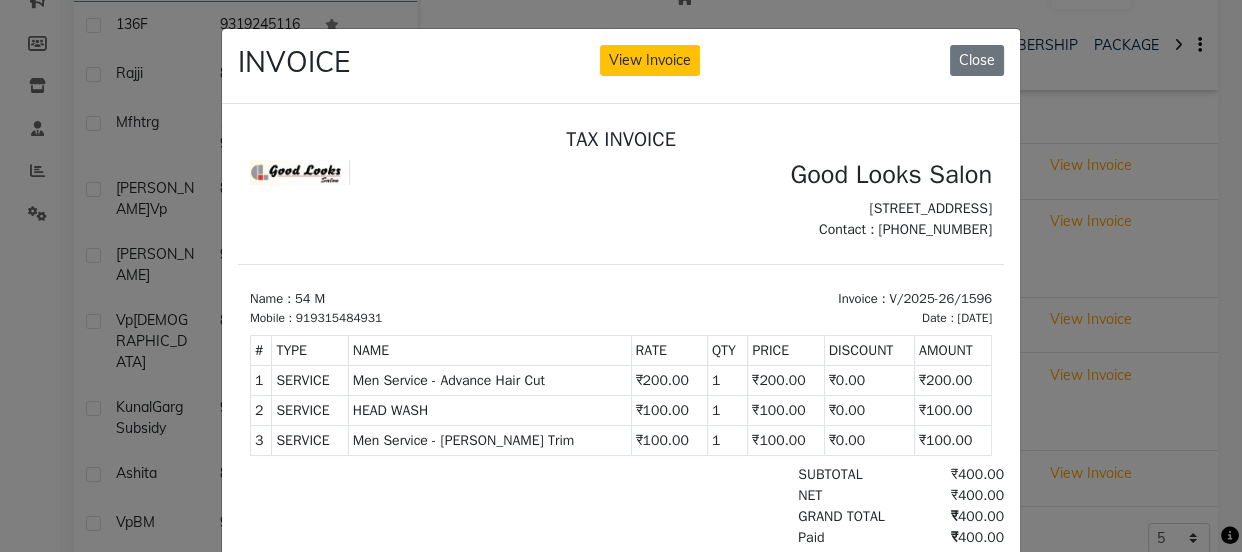 click on "INVOICE View Invoice Close" 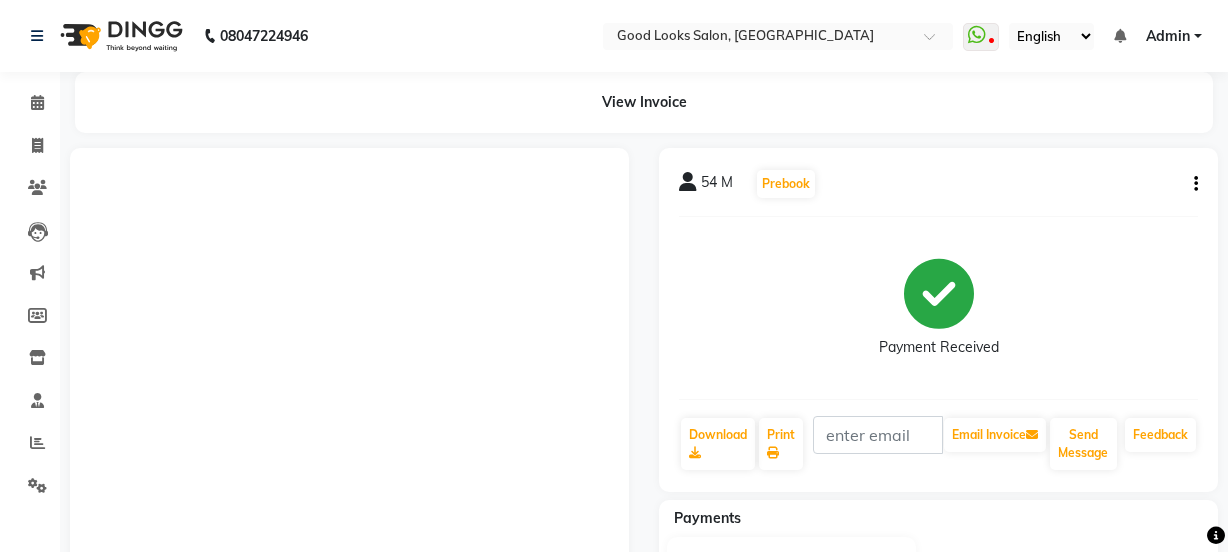 scroll, scrollTop: 0, scrollLeft: 0, axis: both 